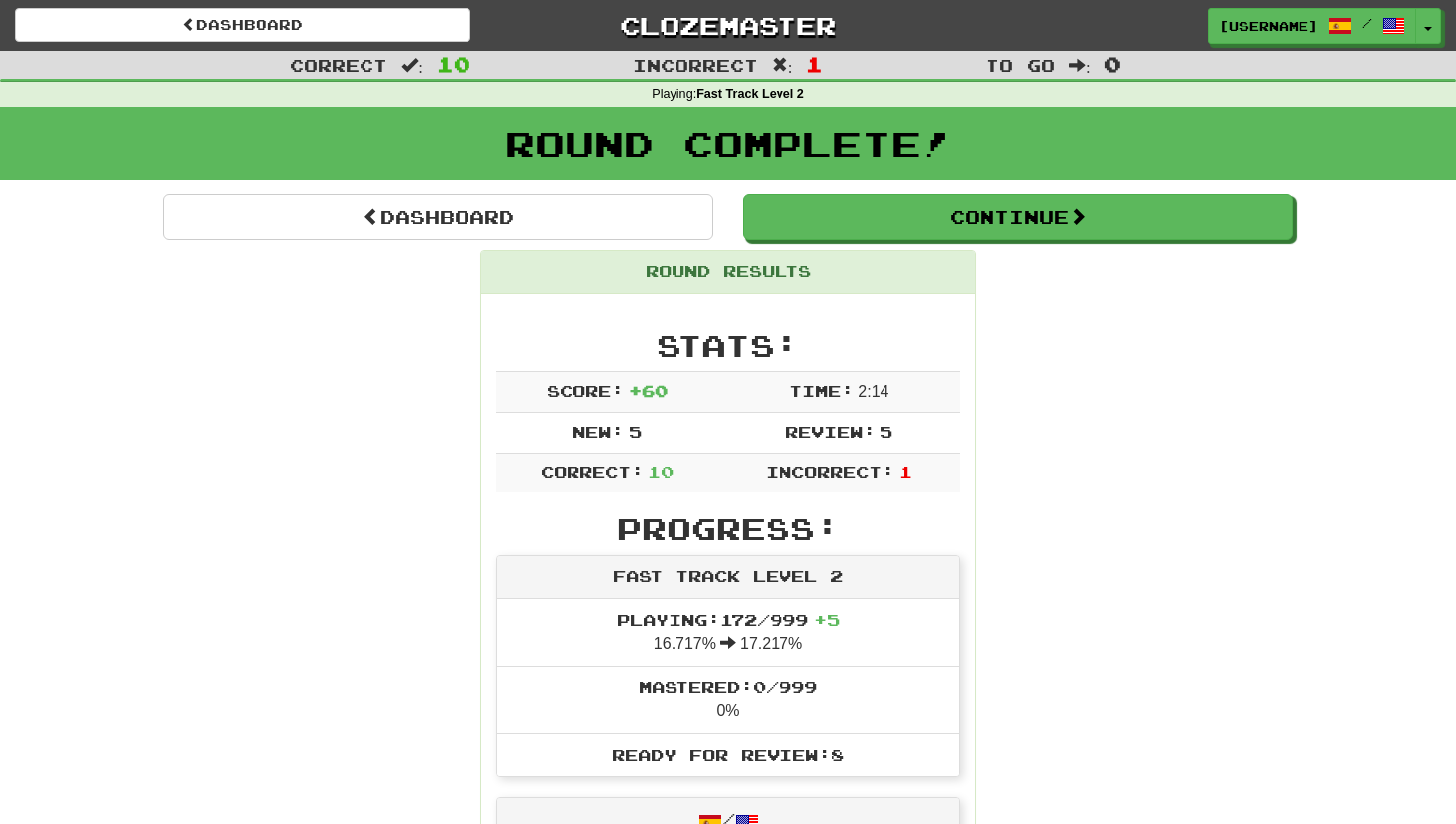 scroll, scrollTop: 0, scrollLeft: 0, axis: both 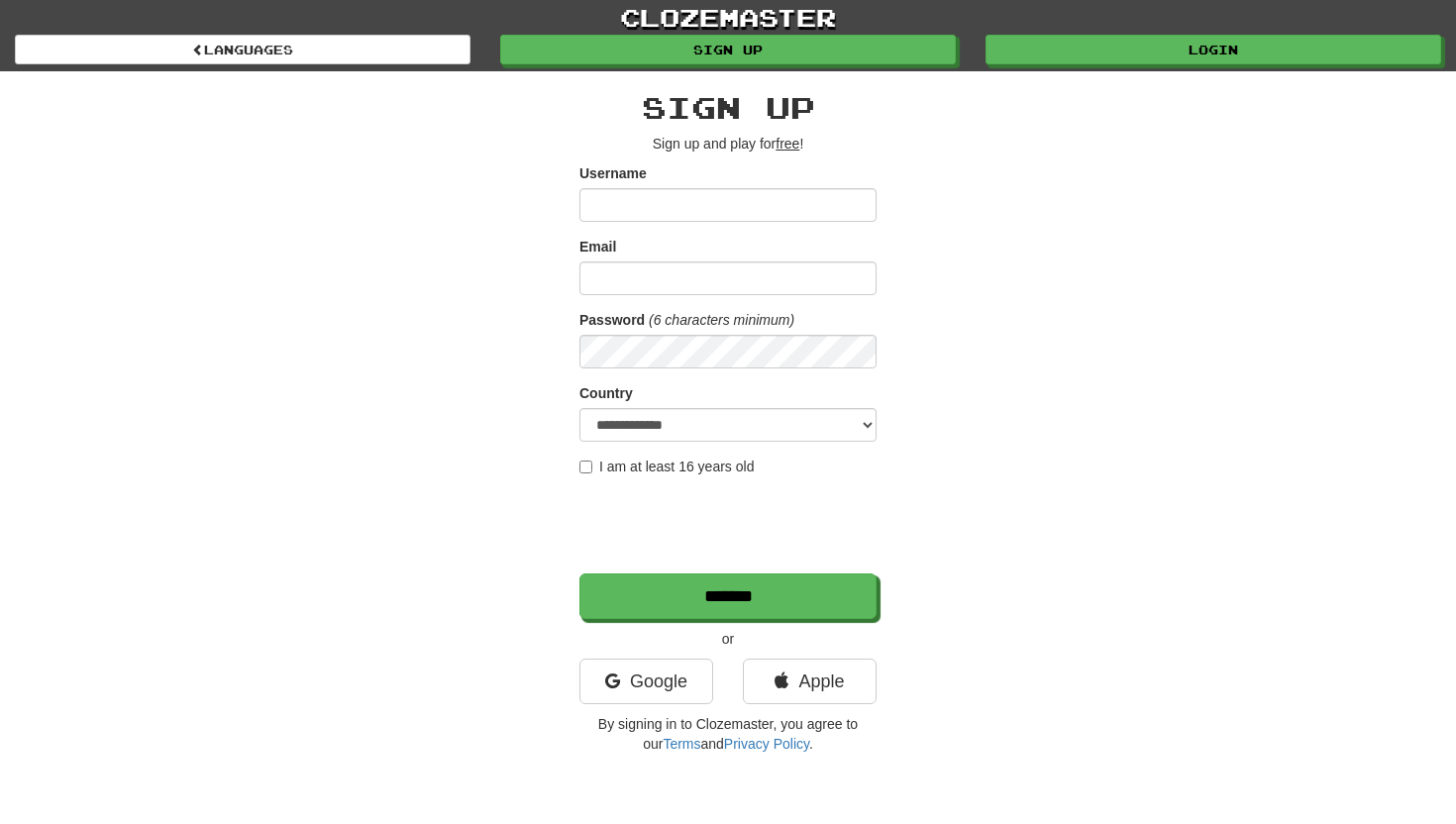 click on "Username" at bounding box center (728, 205) 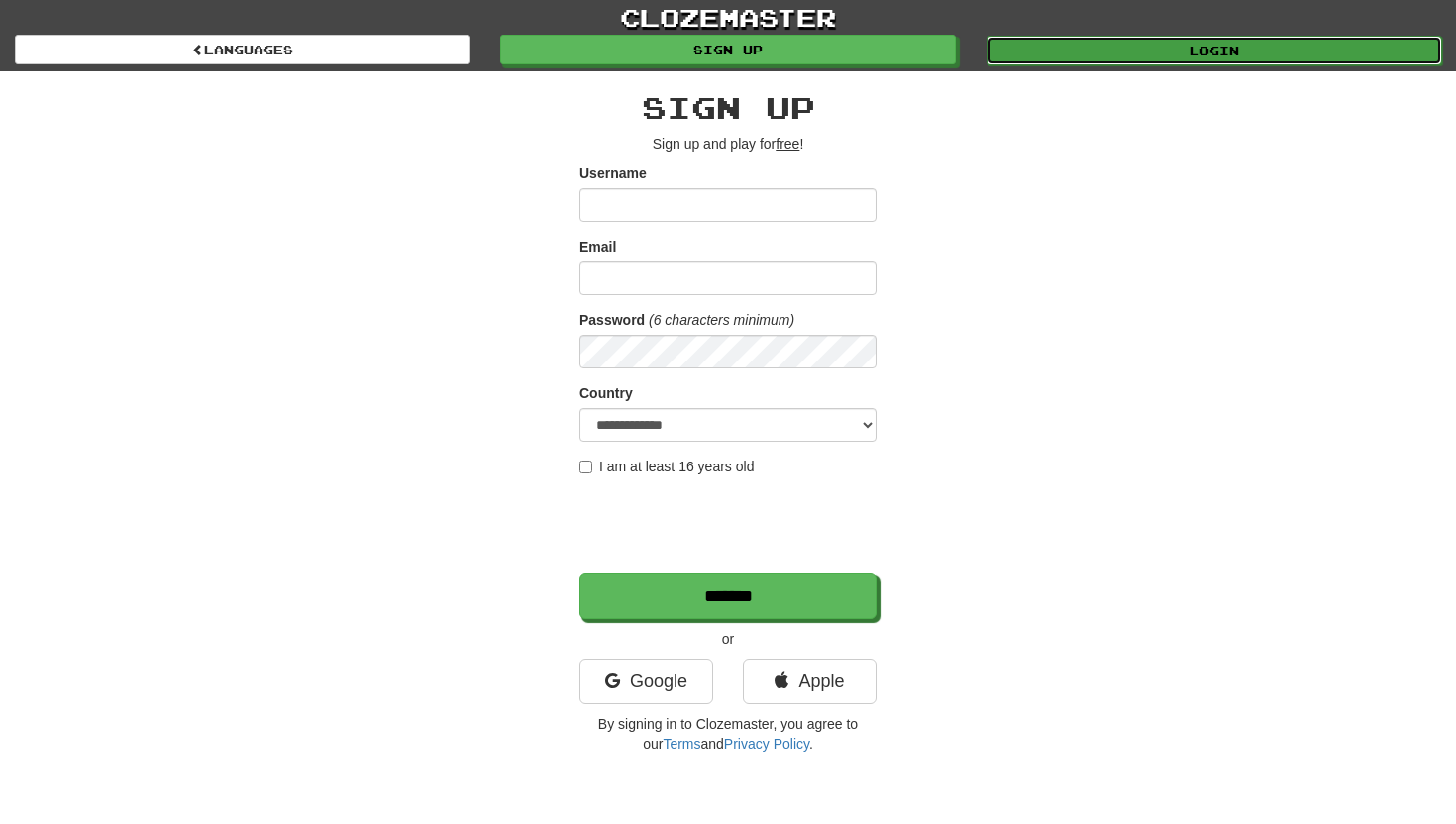 click on "Login" at bounding box center (1214, 51) 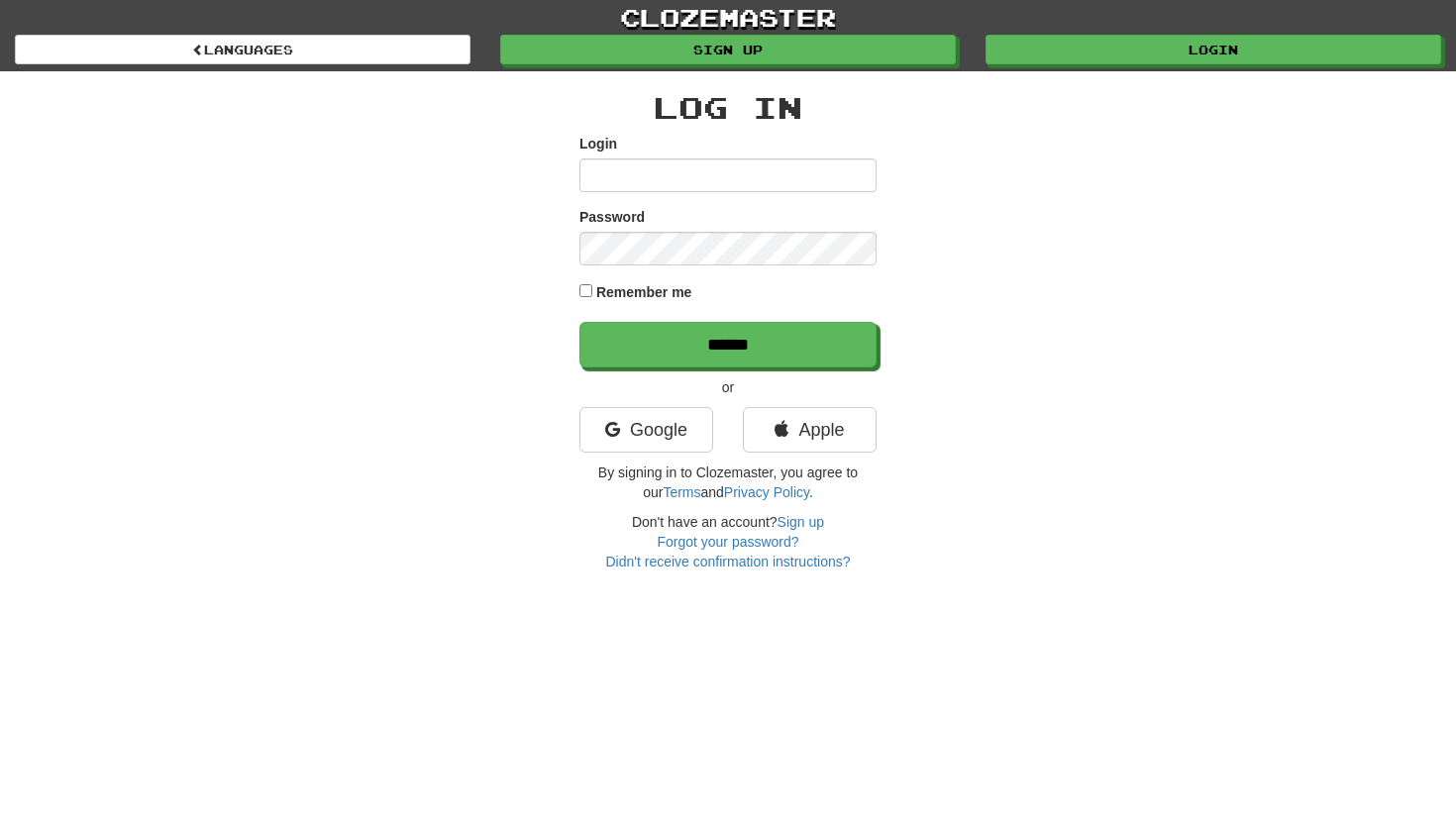 scroll, scrollTop: 0, scrollLeft: 0, axis: both 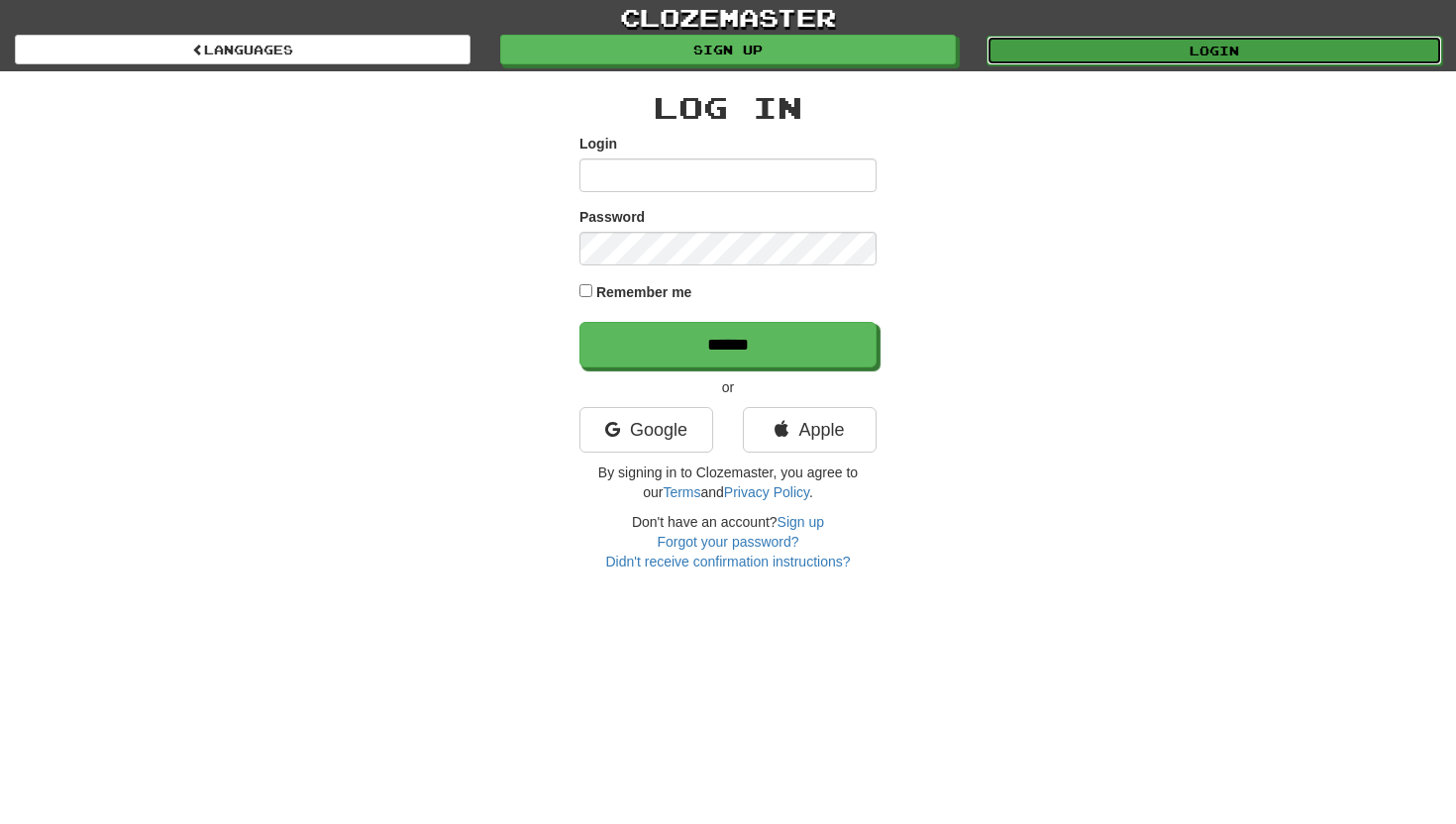 click on "Login" at bounding box center [1214, 51] 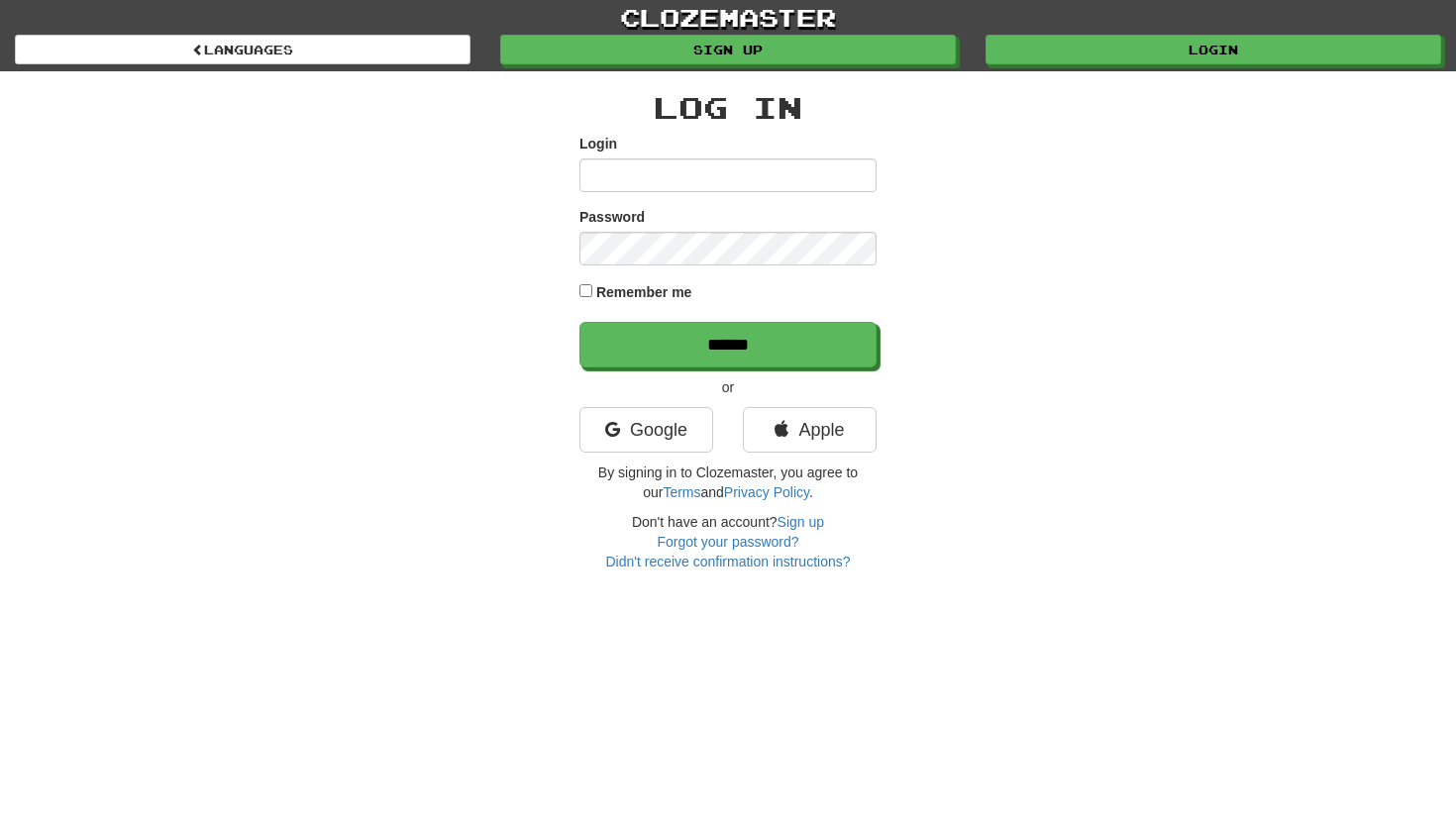 scroll, scrollTop: 0, scrollLeft: 0, axis: both 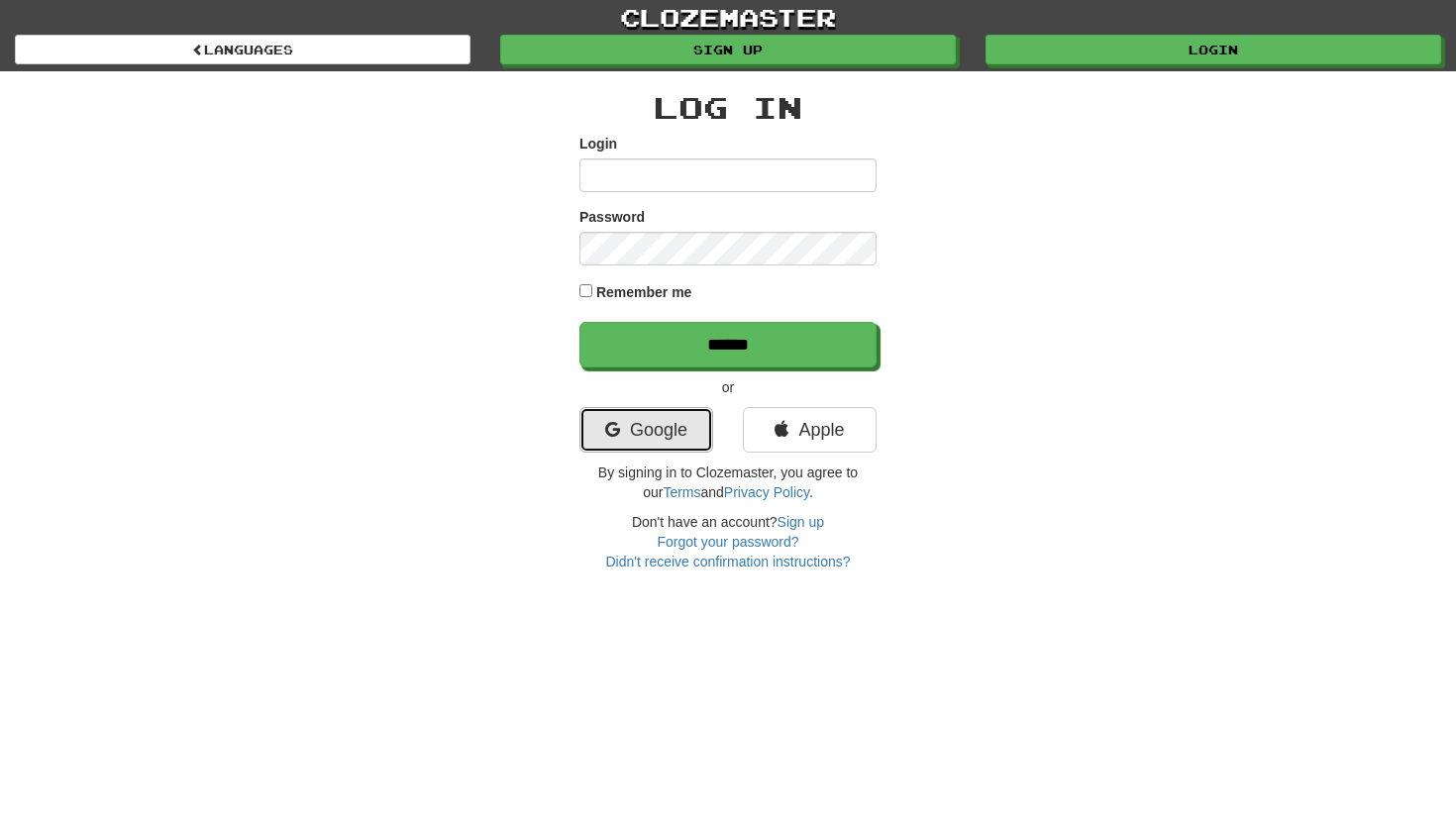 click on "Google" at bounding box center (646, 430) 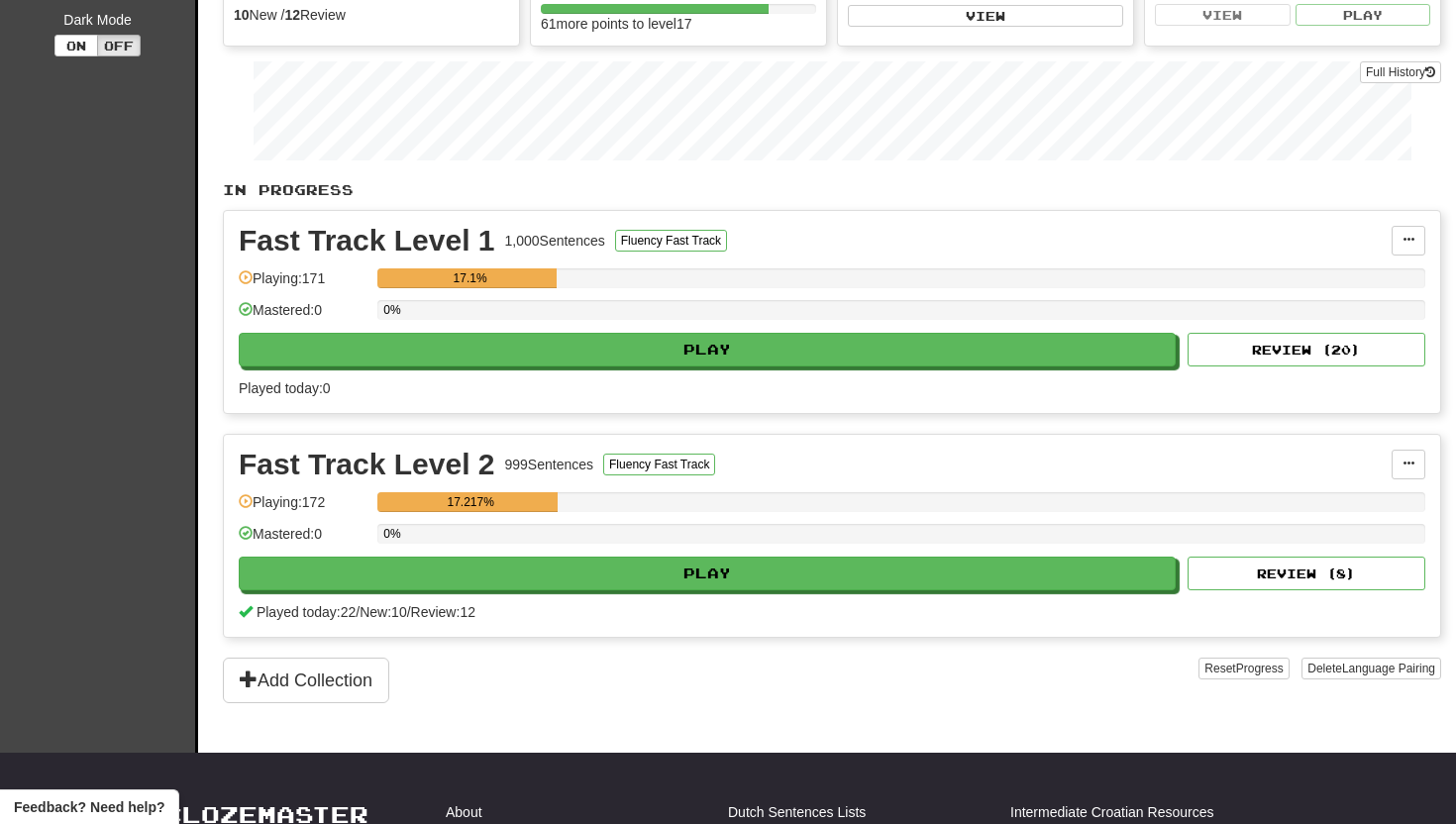 scroll, scrollTop: 252, scrollLeft: 0, axis: vertical 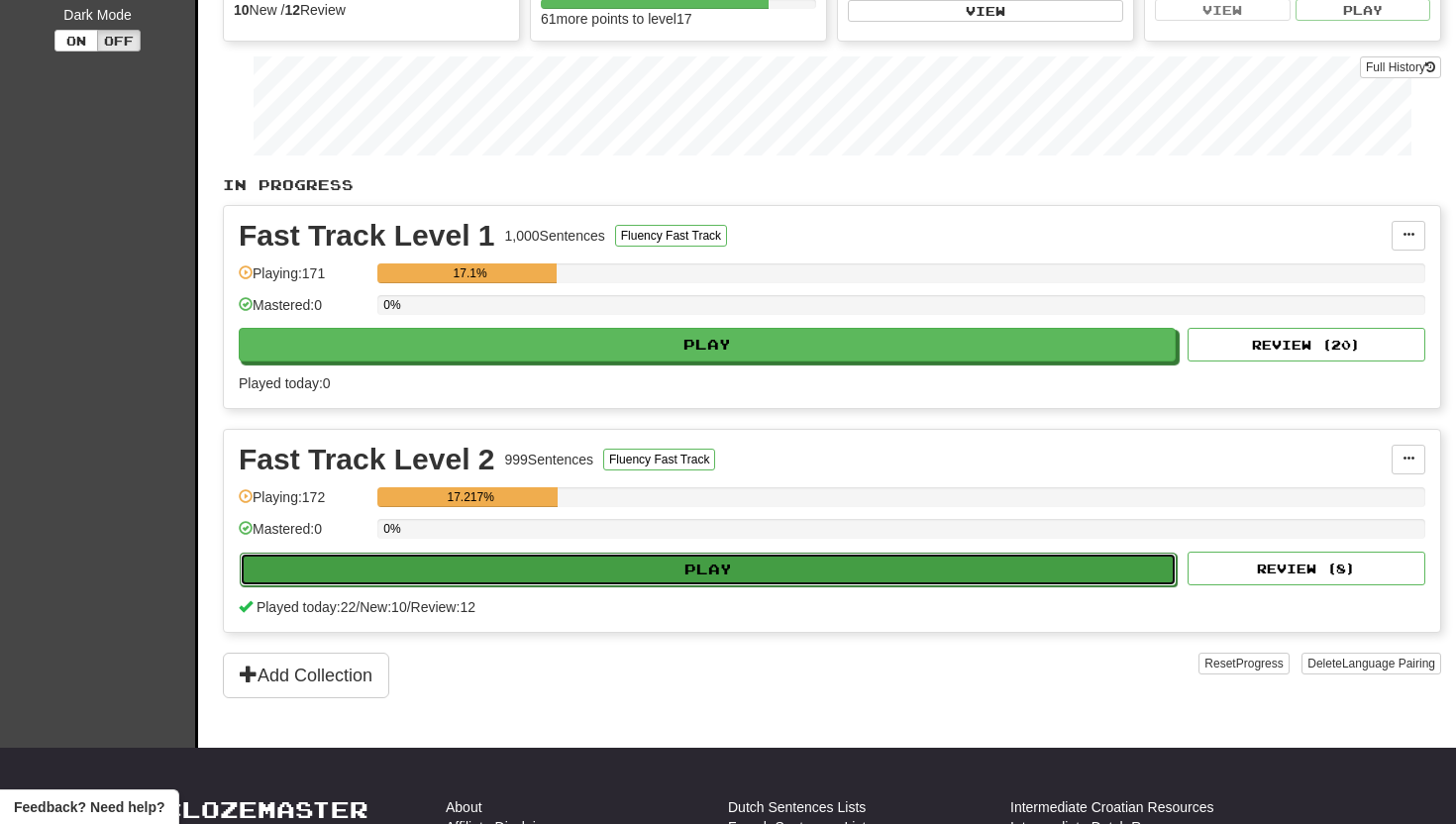 click on "Play" at bounding box center (708, 569) 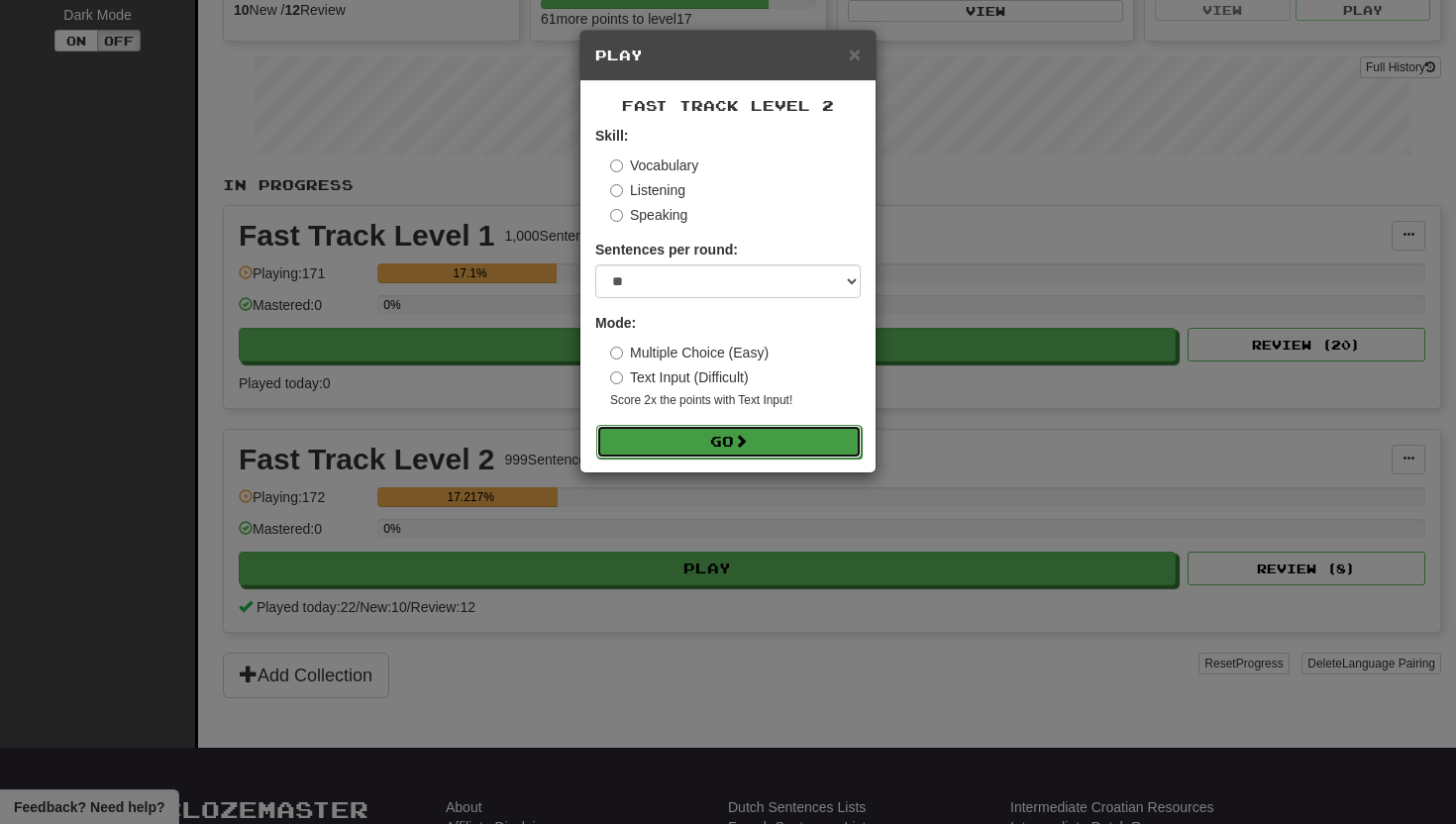 click at bounding box center (741, 441) 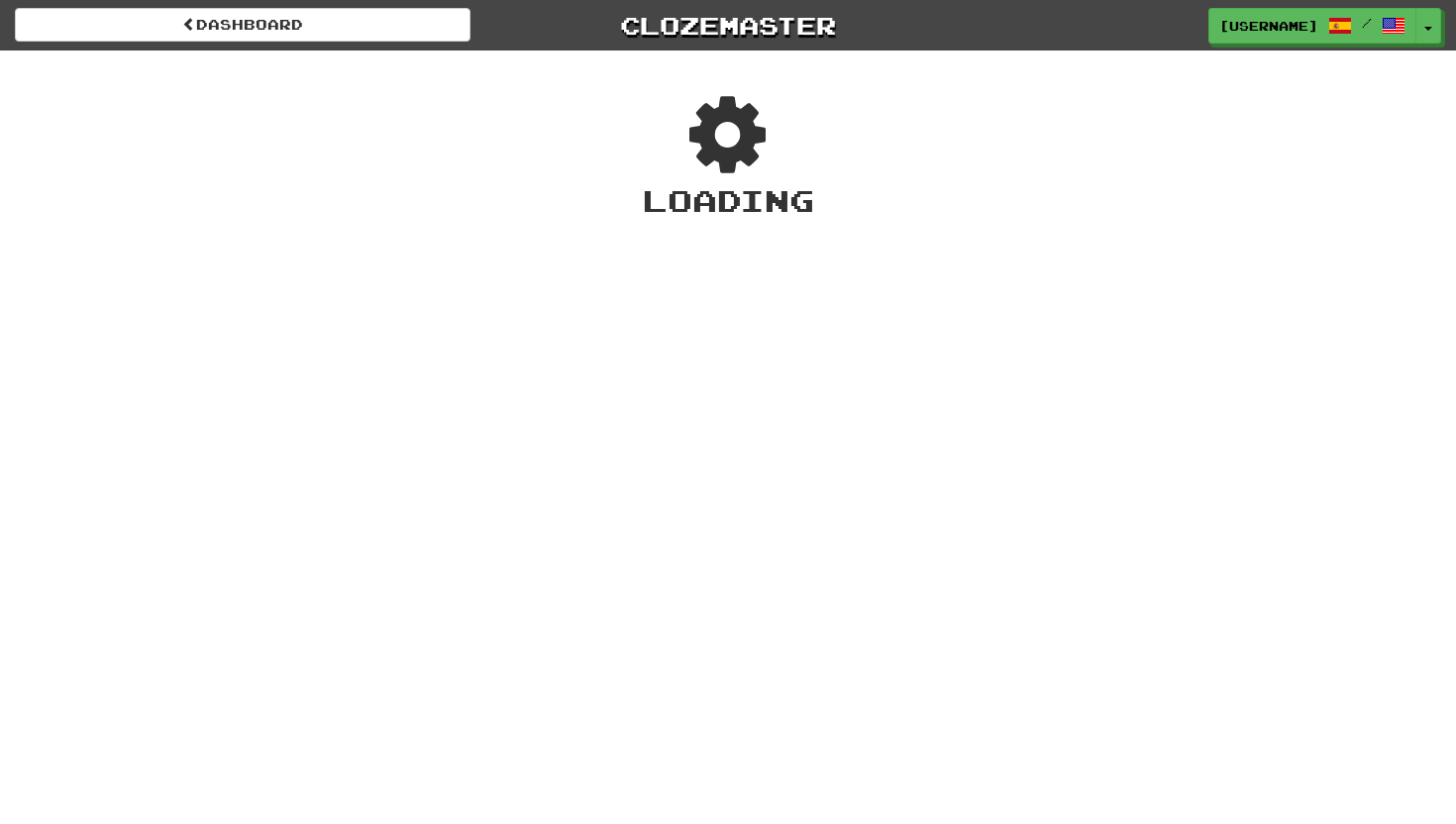 scroll, scrollTop: 0, scrollLeft: 0, axis: both 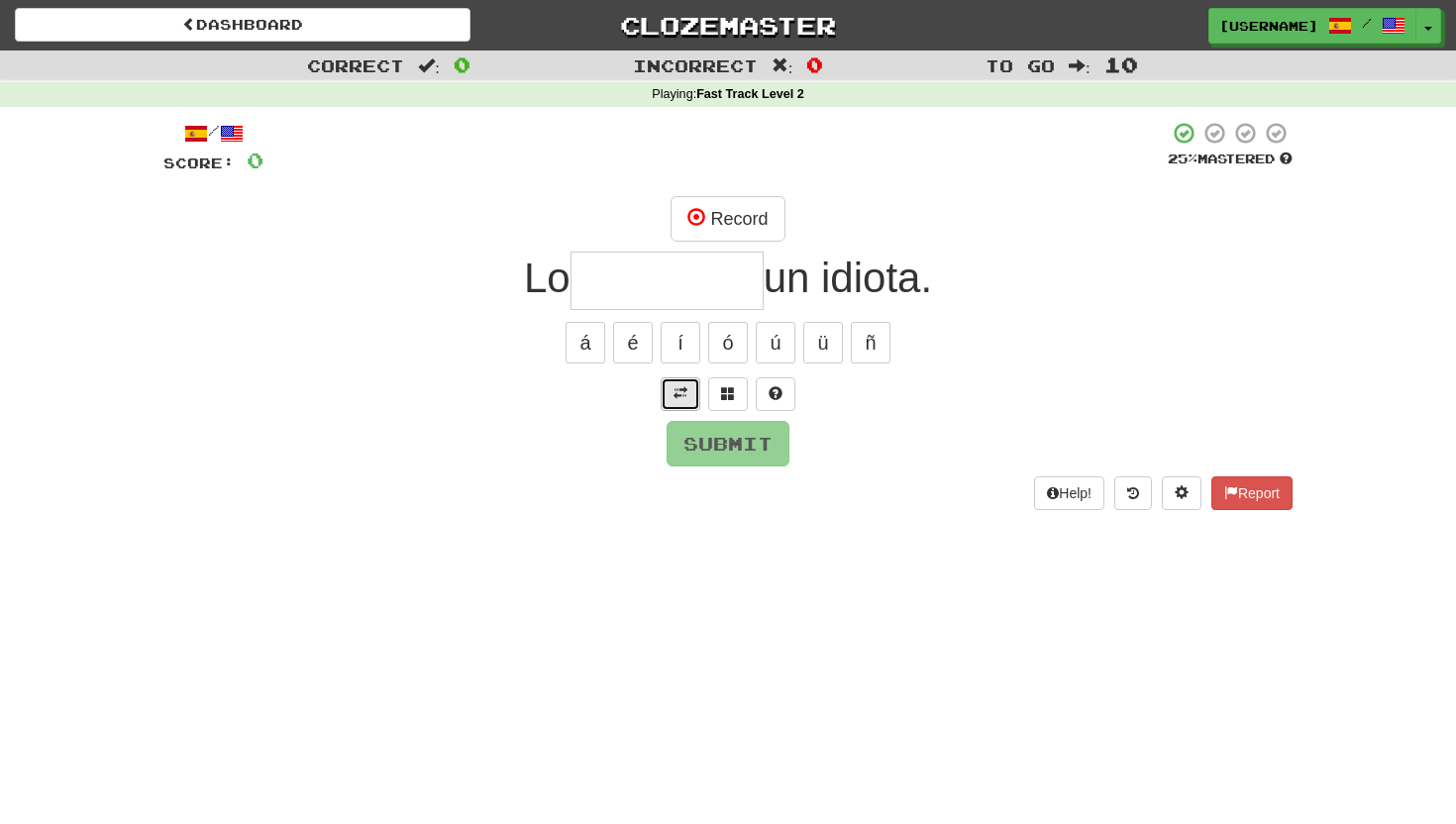 click at bounding box center [680, 393] 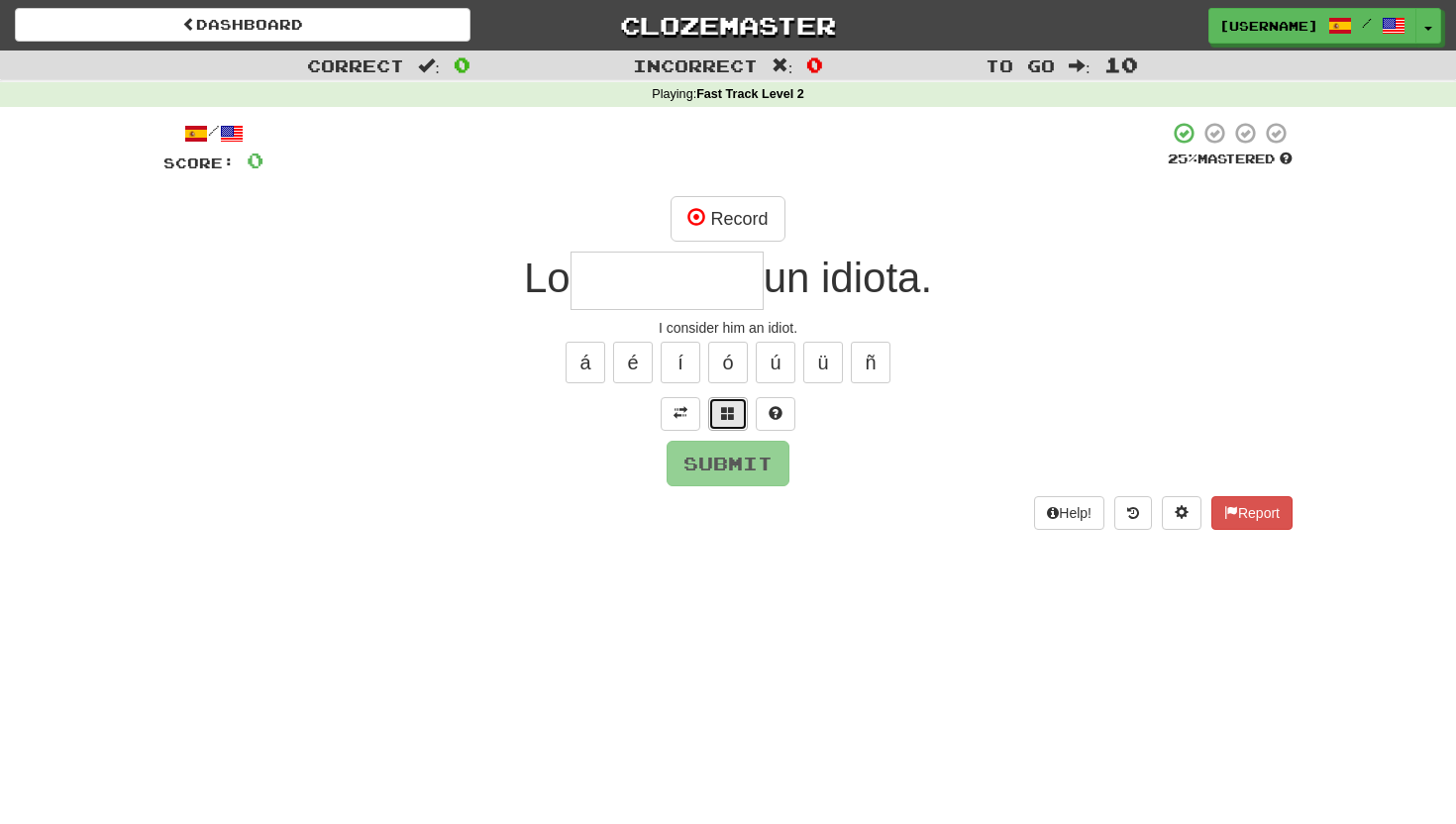 click at bounding box center (728, 413) 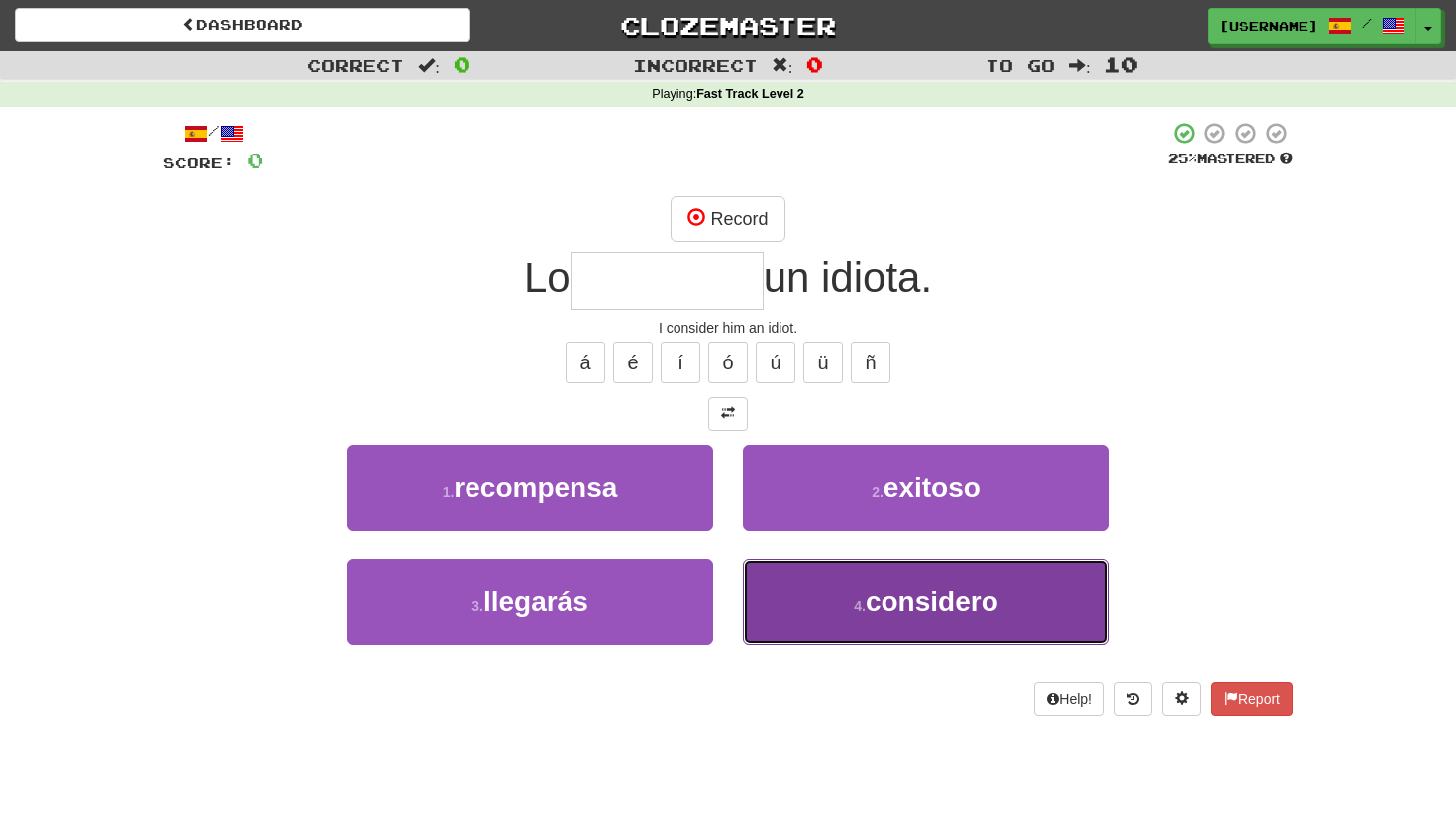 click on "considero" at bounding box center (932, 601) 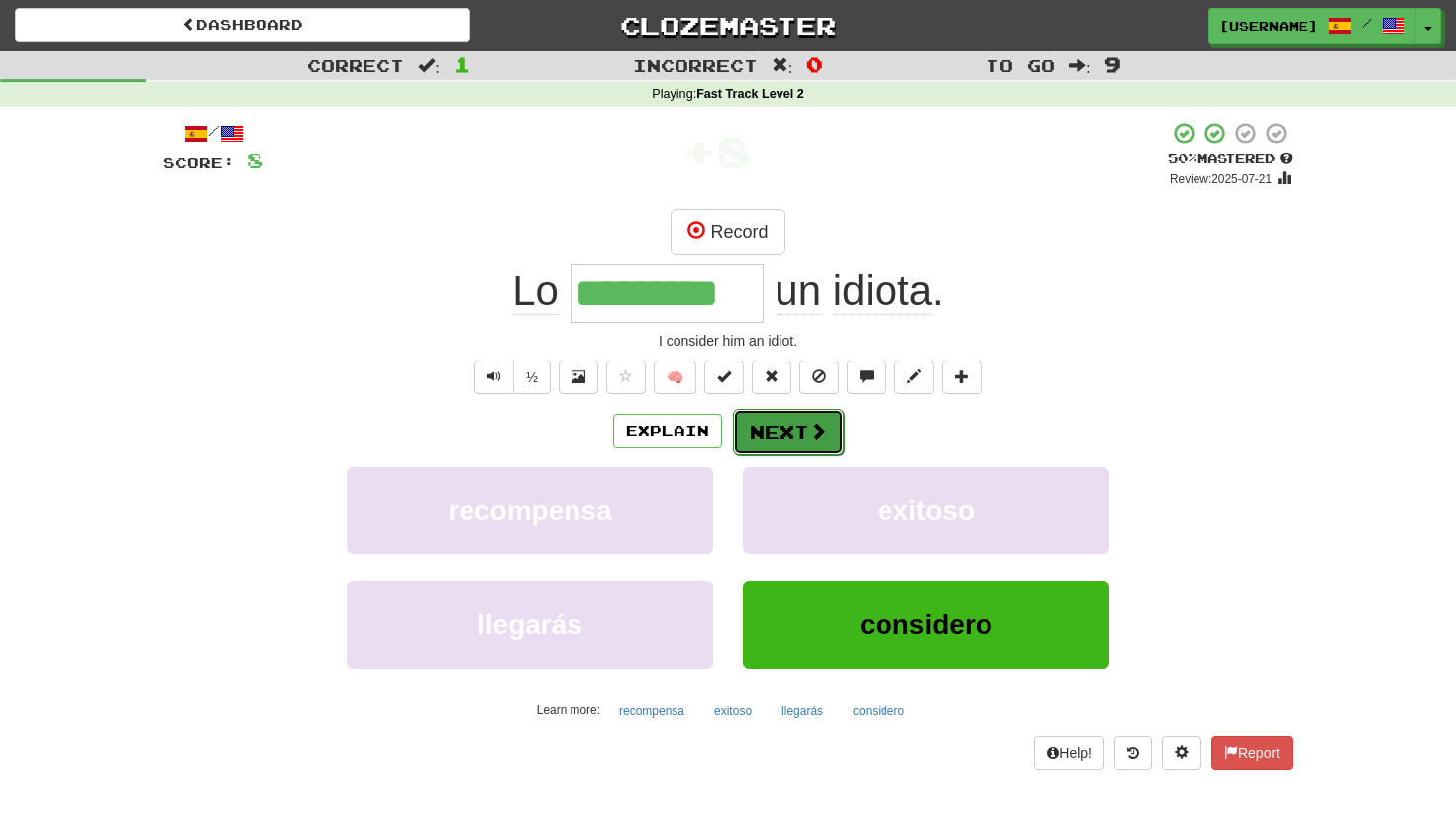 click on "Next" at bounding box center [788, 432] 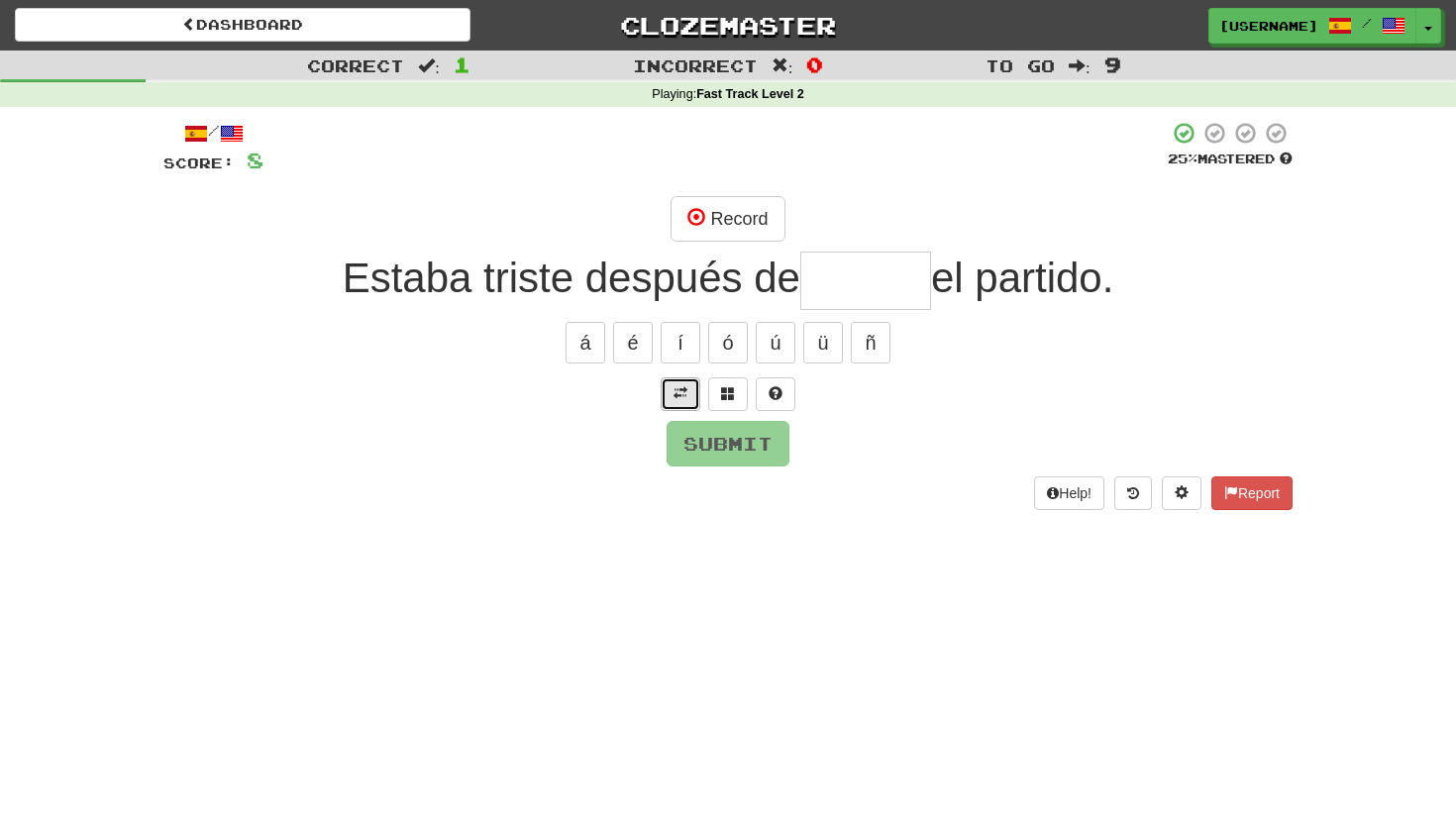 click at bounding box center (680, 393) 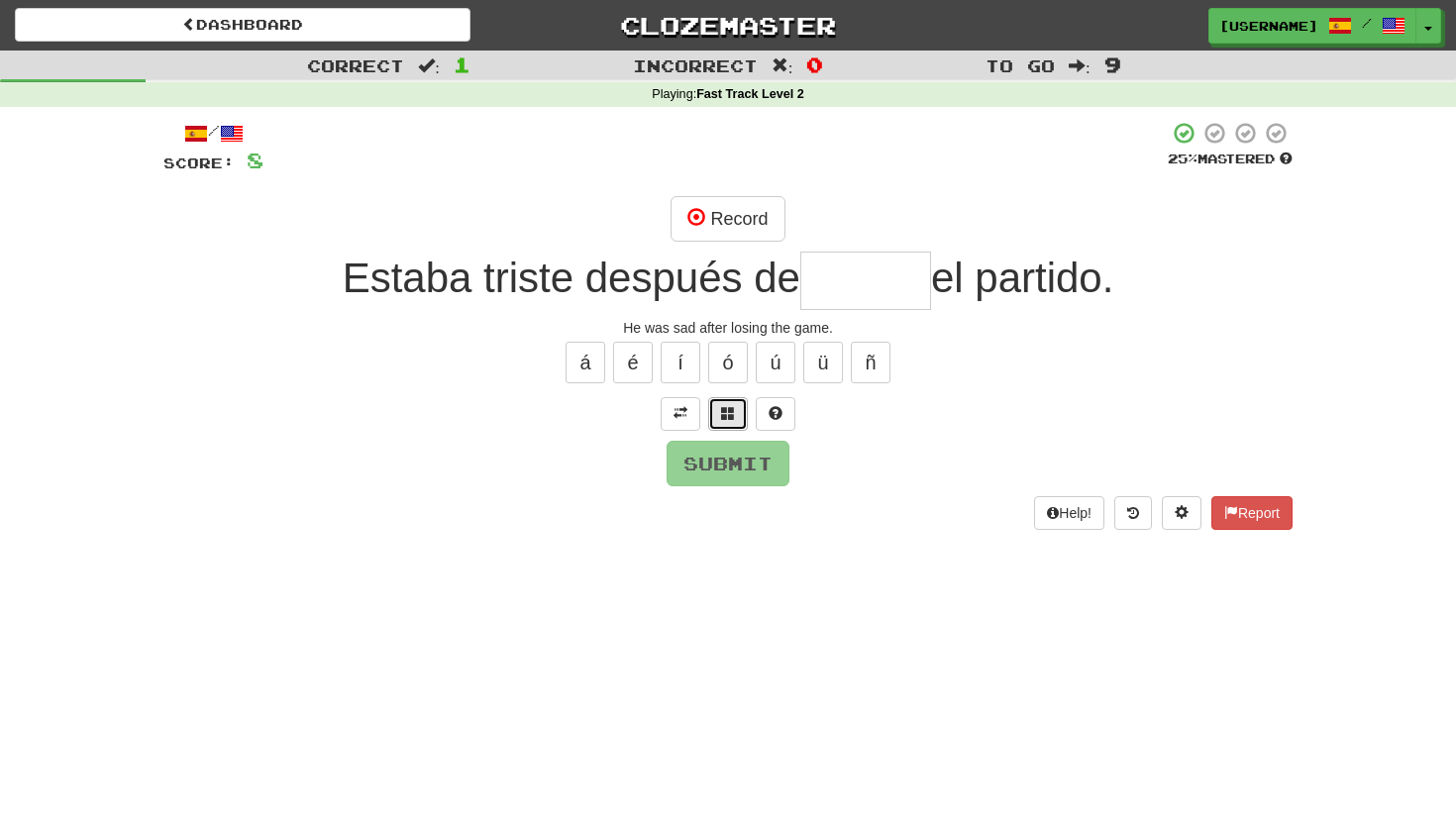 click at bounding box center [728, 413] 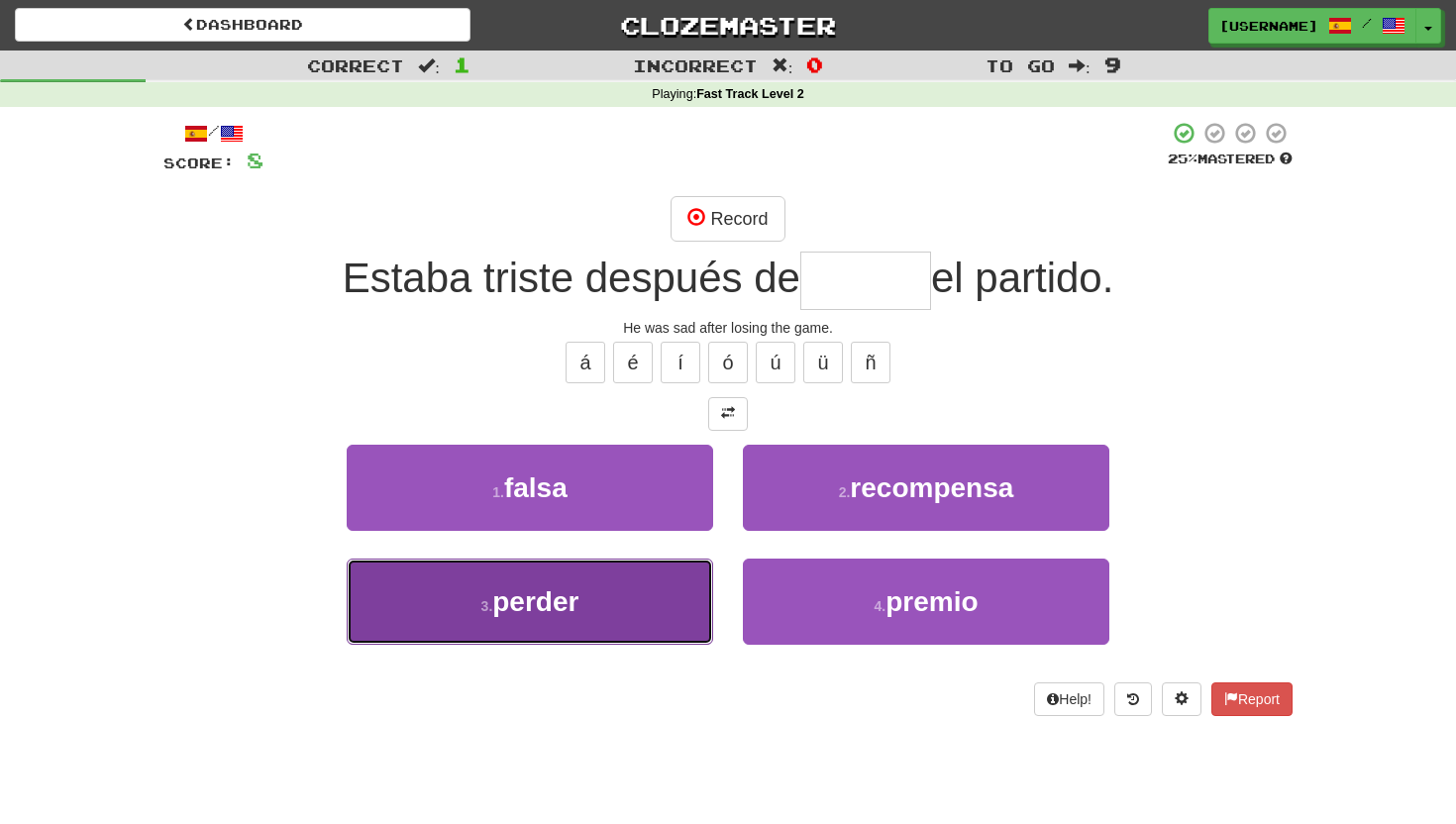 click on "perder" at bounding box center [535, 601] 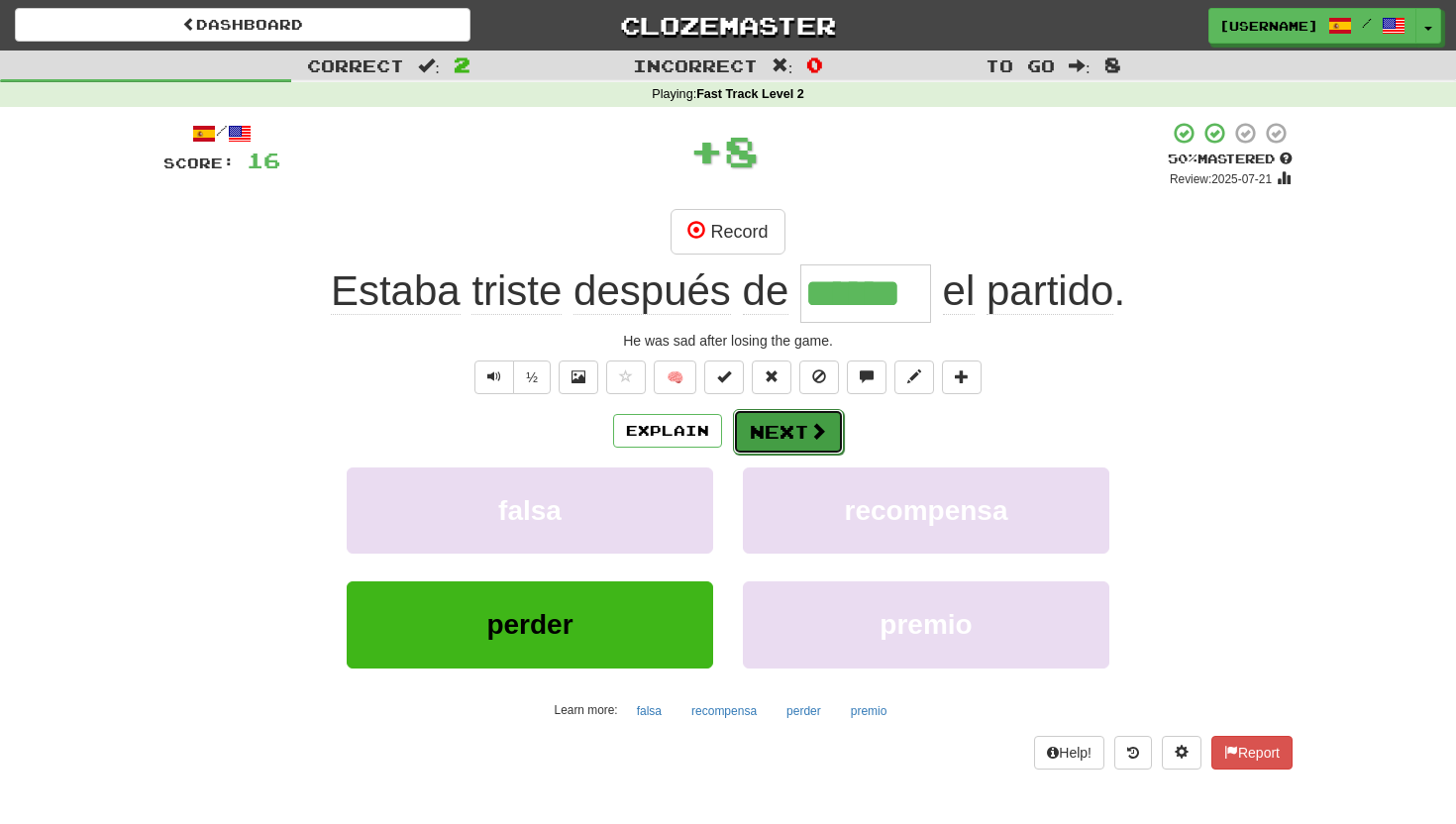 click on "Next" at bounding box center (788, 432) 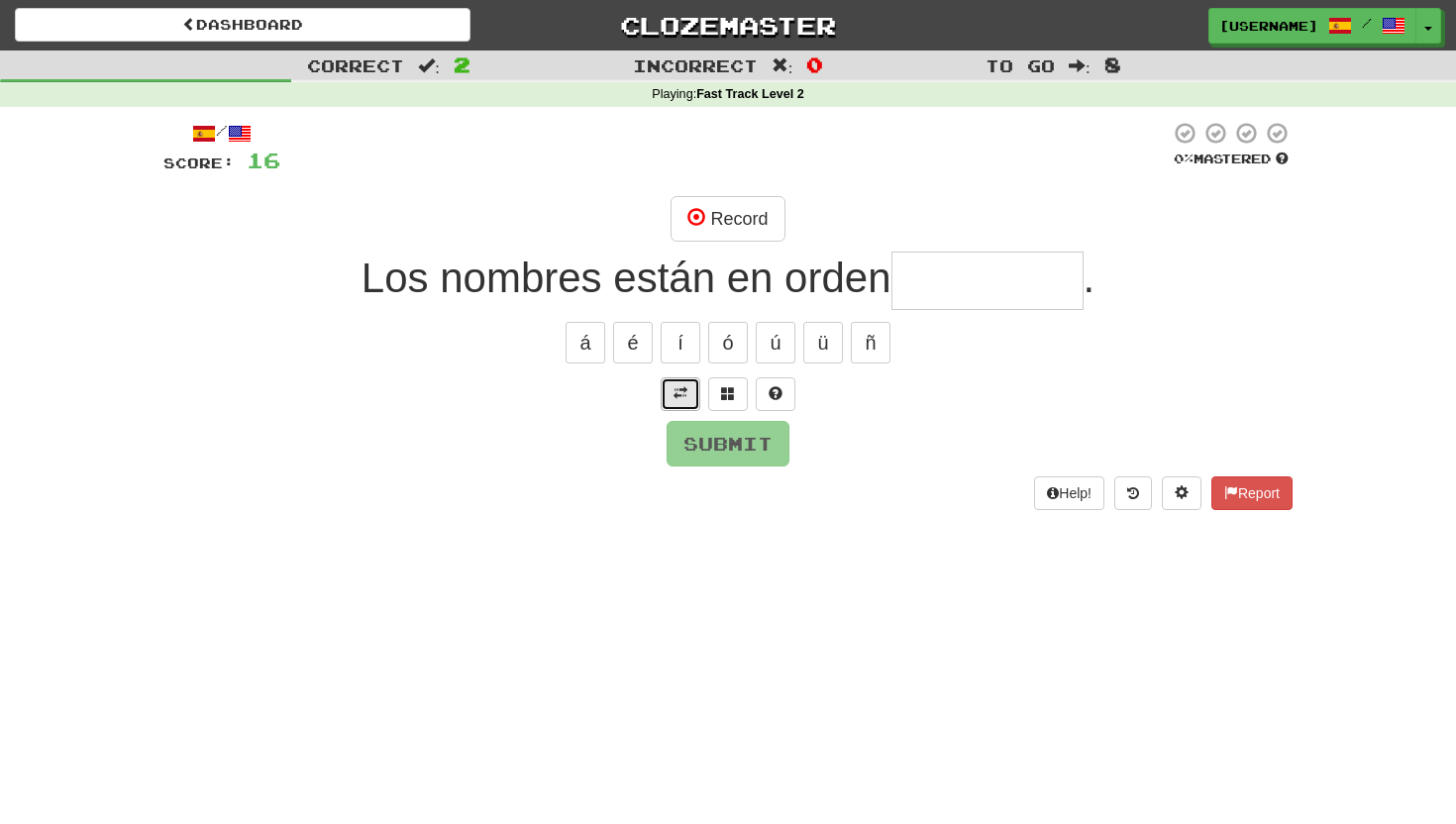 click at bounding box center [680, 393] 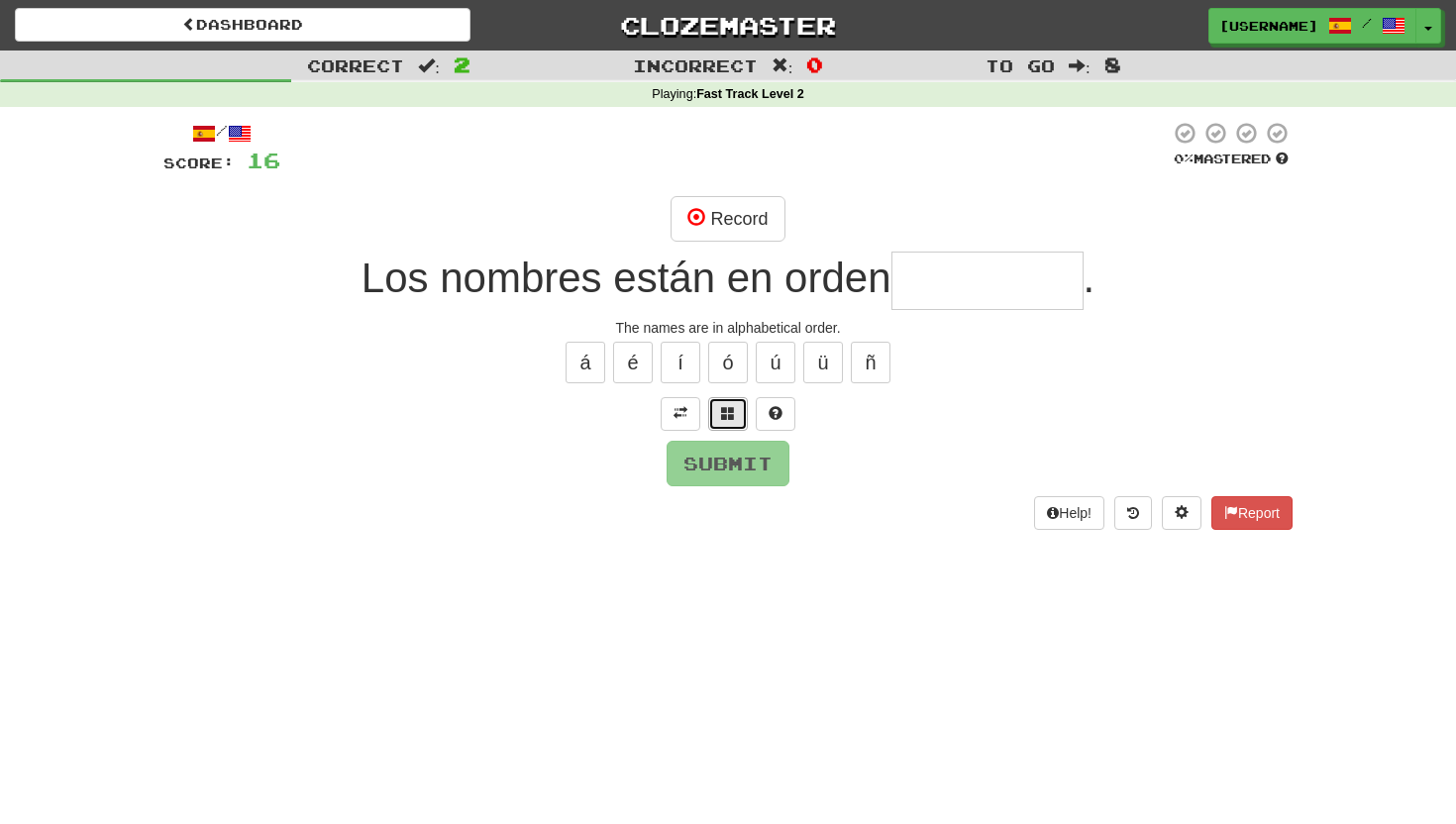 click at bounding box center (728, 413) 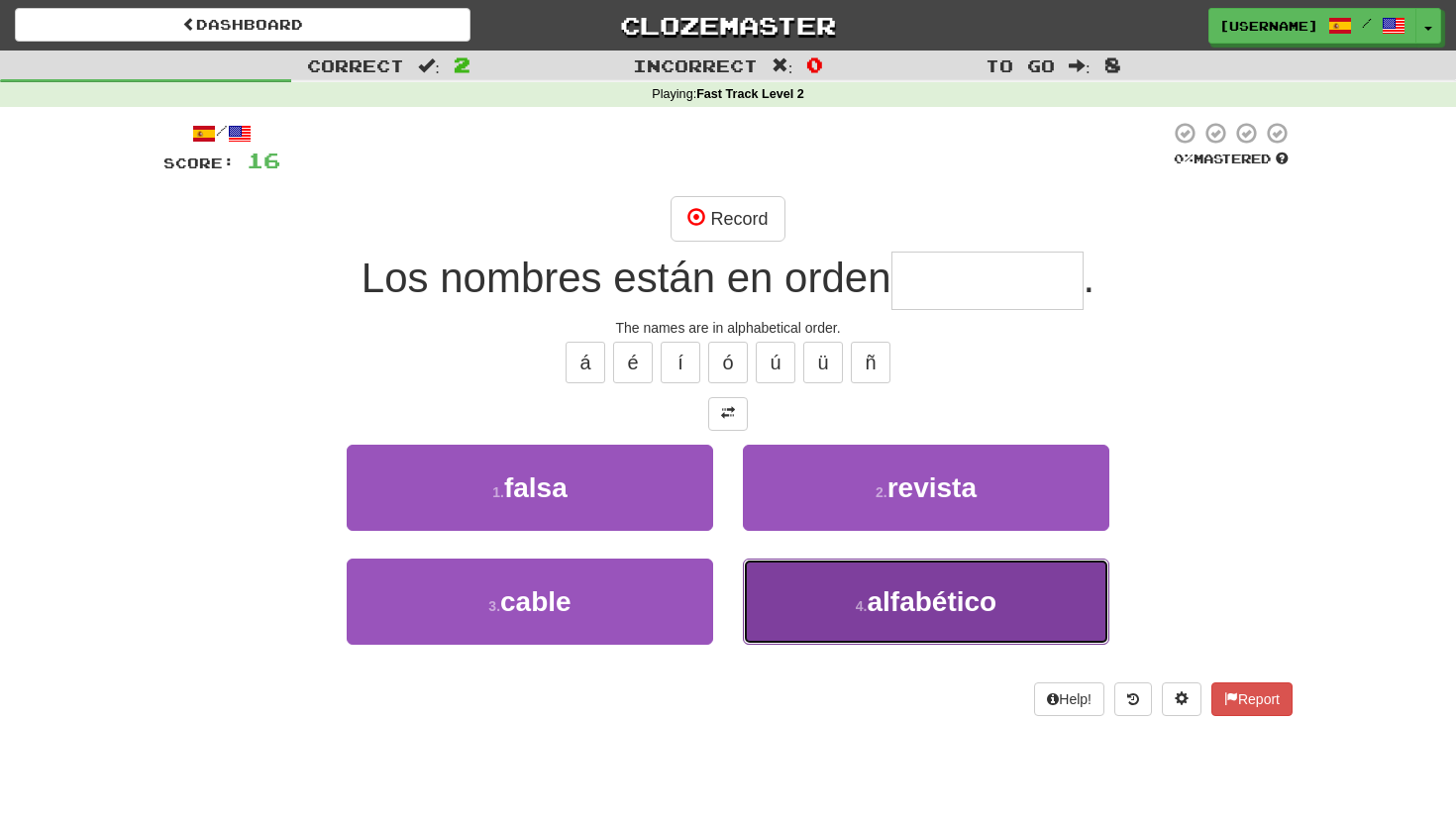 click on "alfabético" at bounding box center [931, 601] 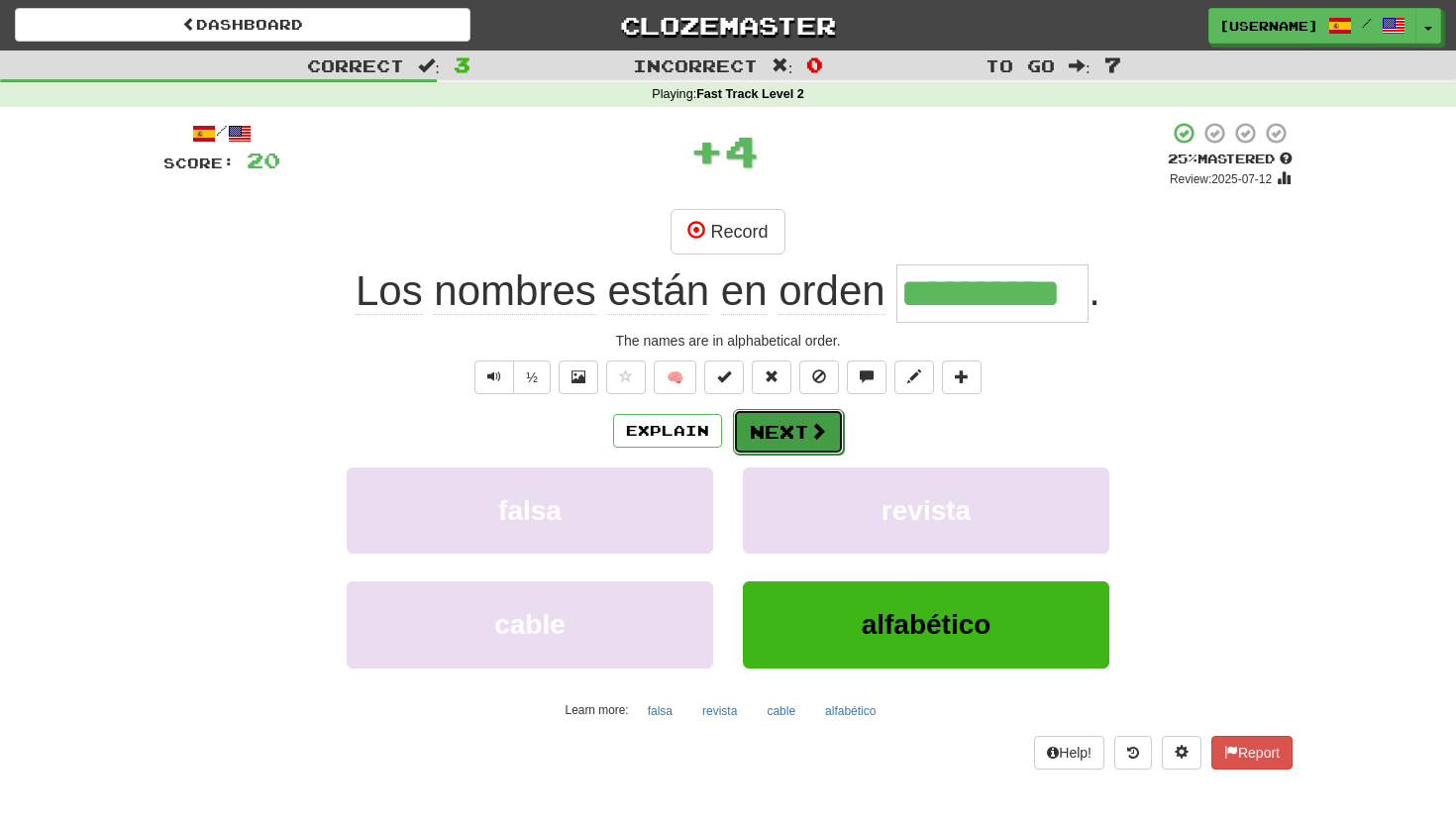 click on "Next" at bounding box center [788, 432] 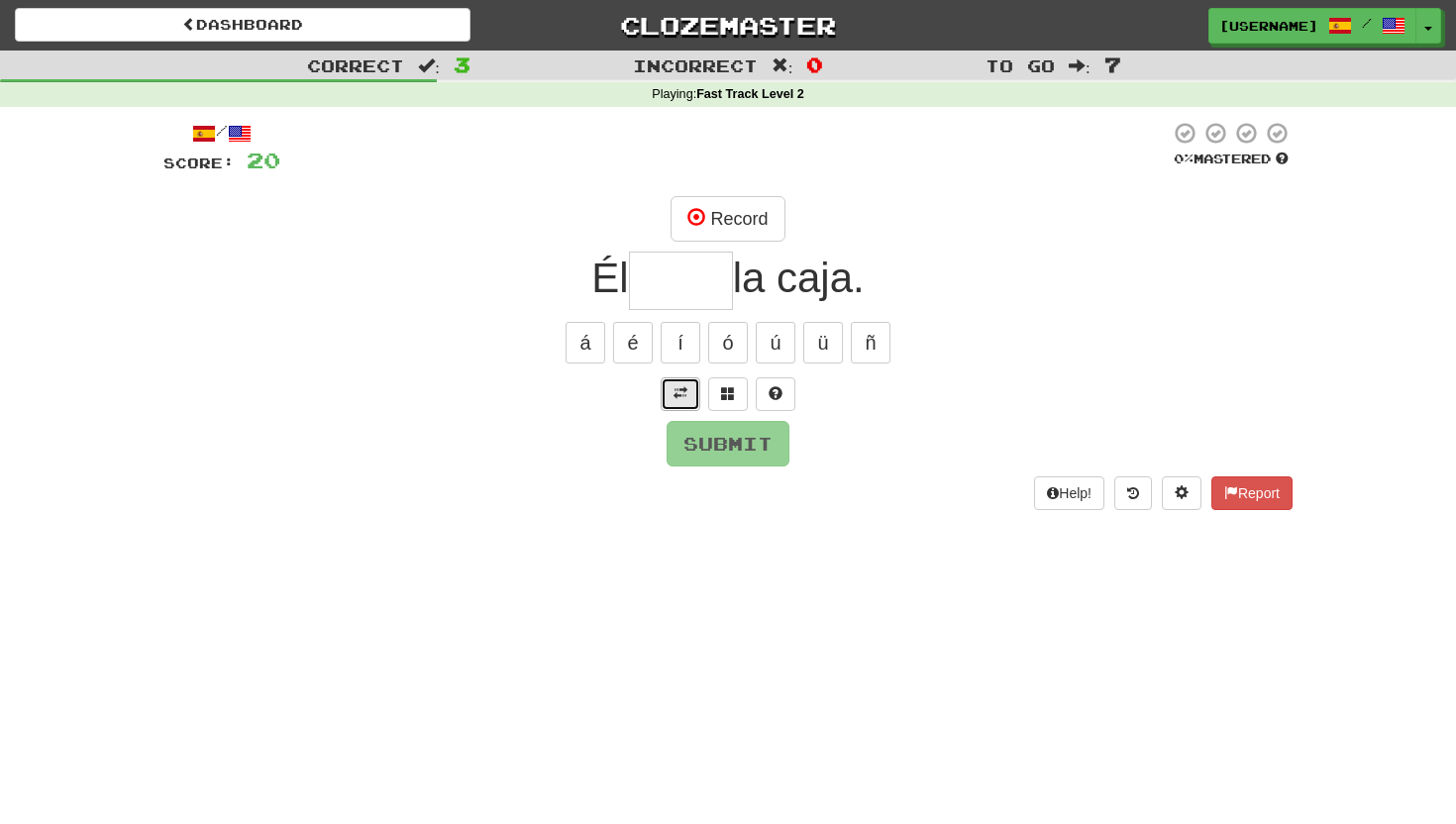 click at bounding box center [680, 393] 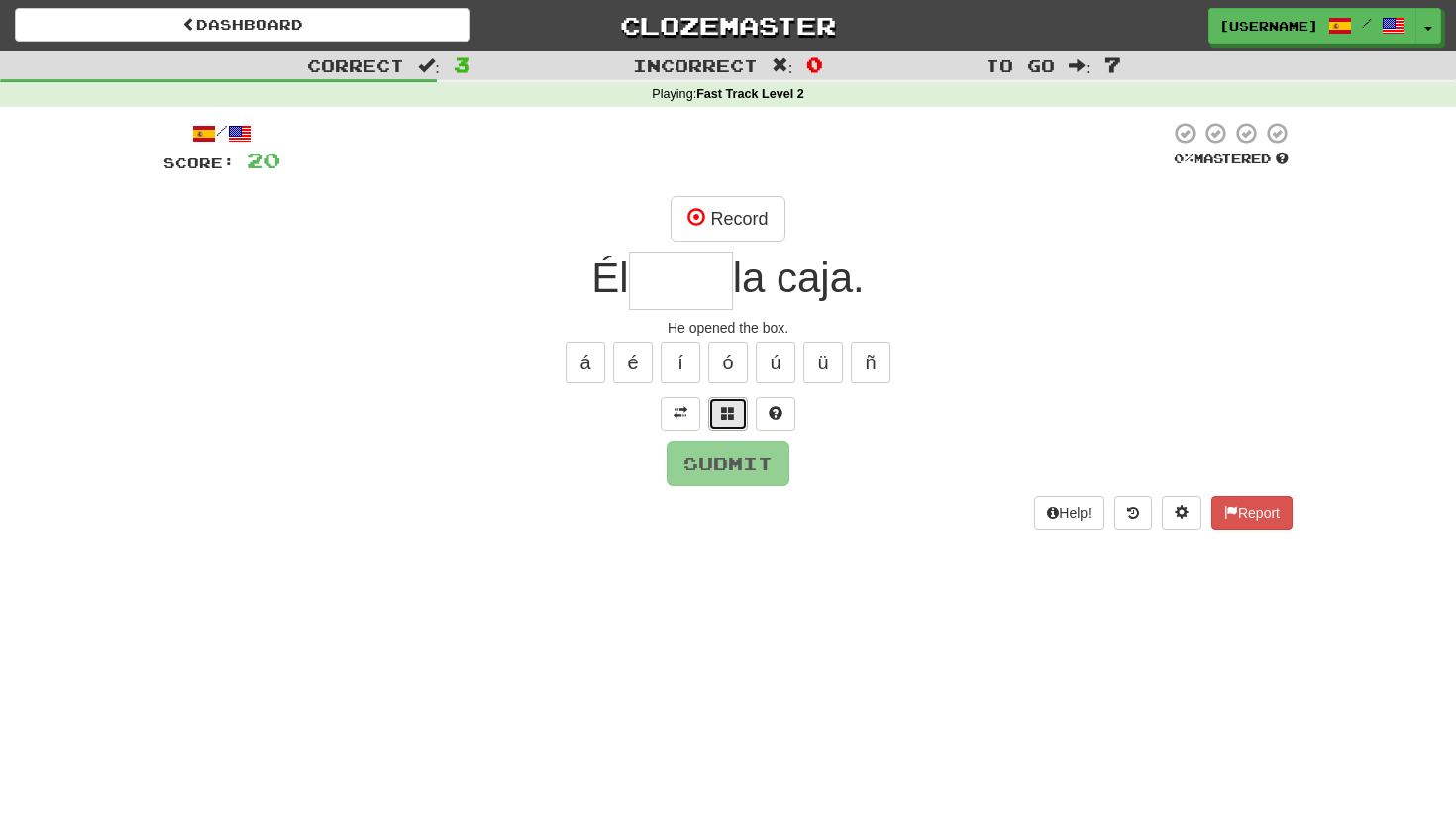 click at bounding box center (728, 413) 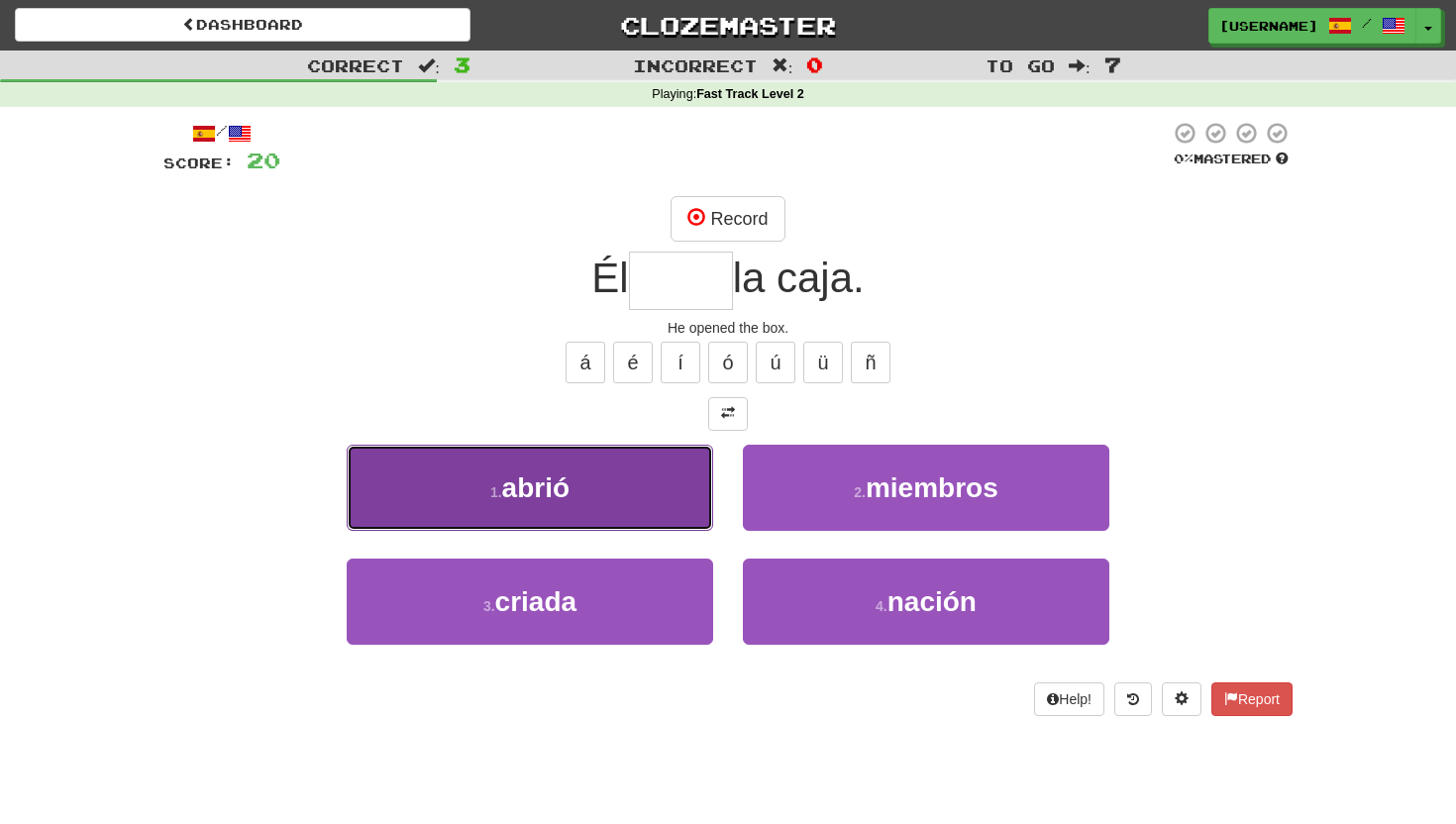 click on "abrió" at bounding box center (536, 487) 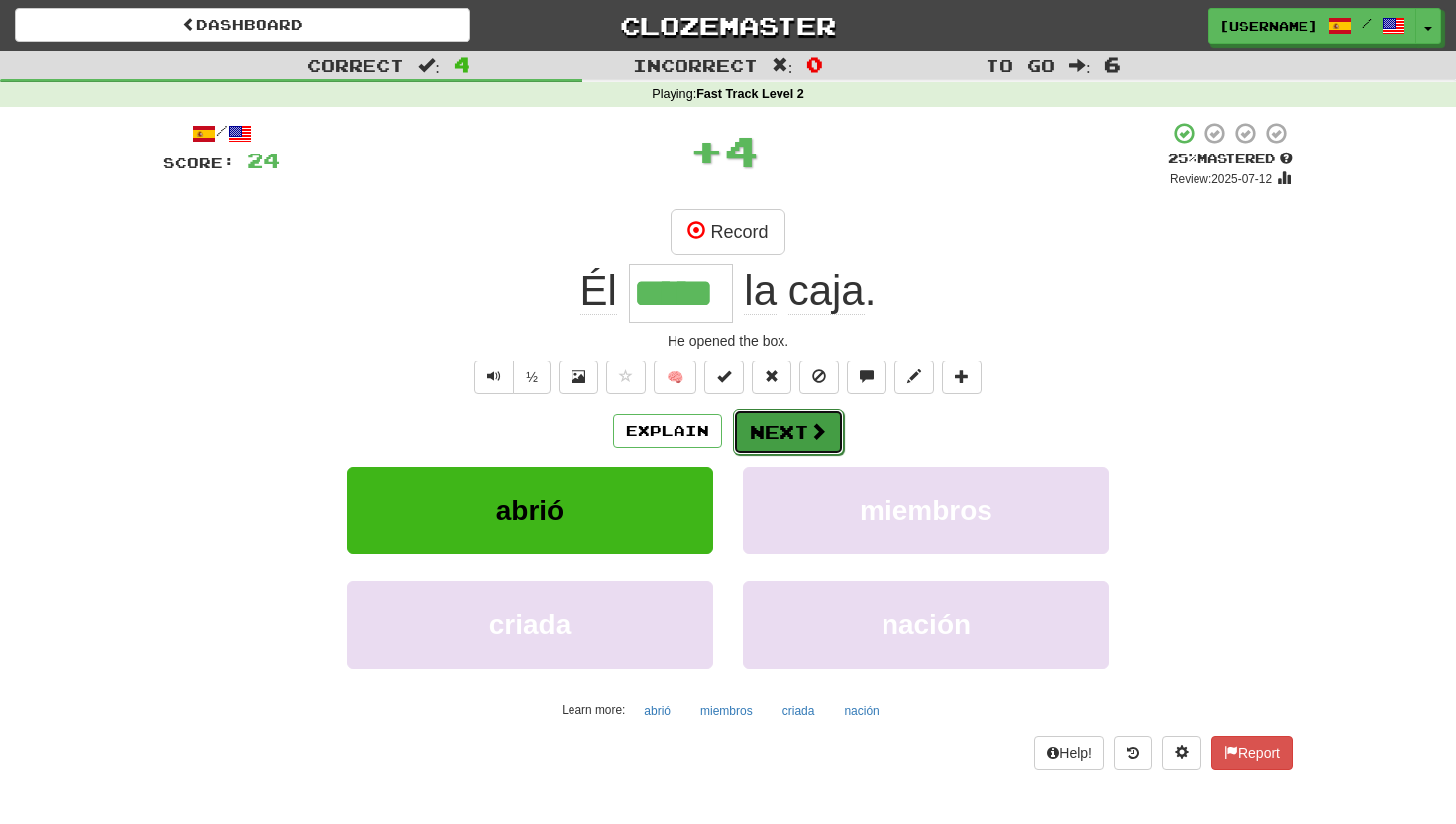click on "Next" at bounding box center (788, 432) 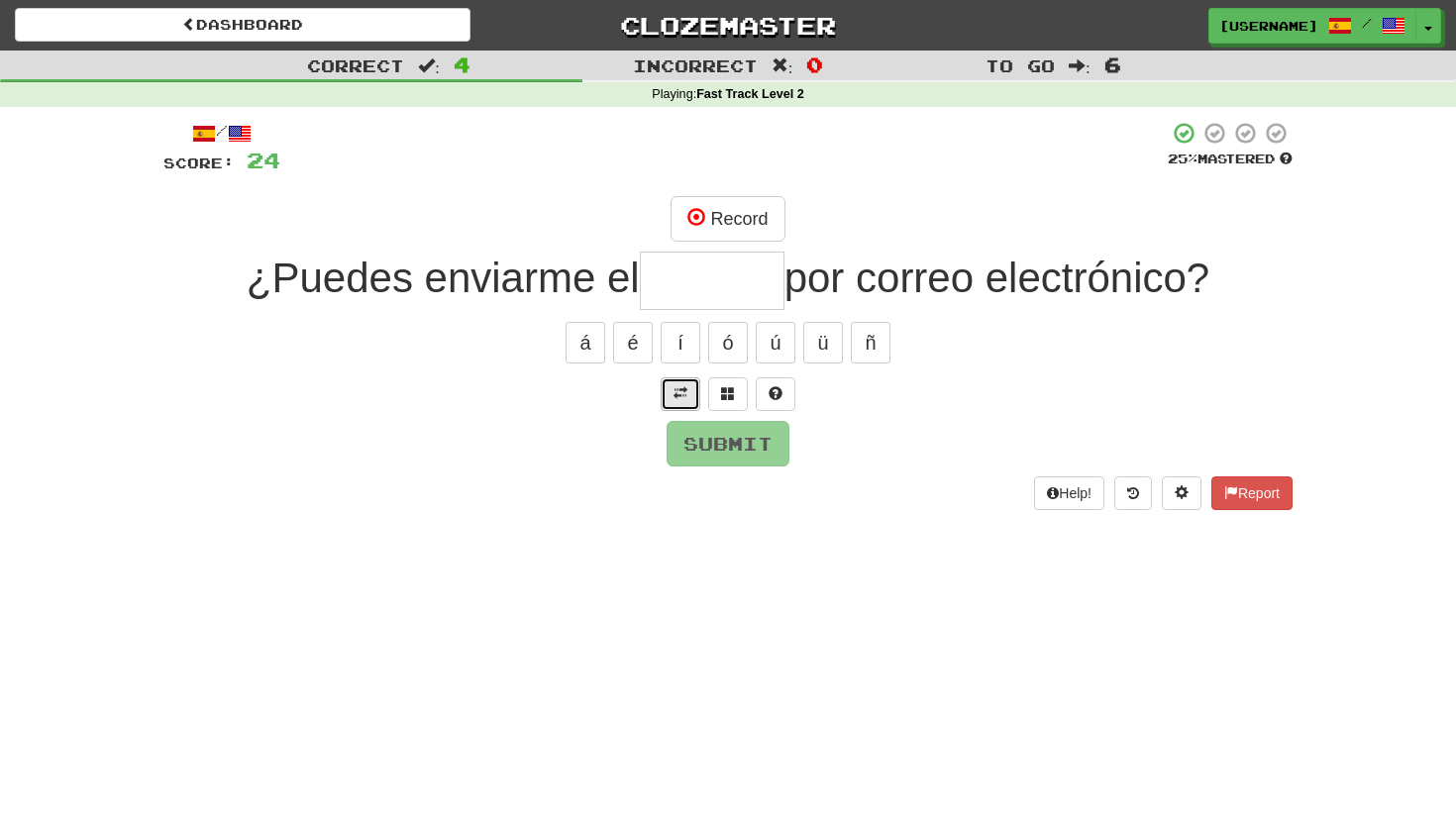 click at bounding box center (680, 393) 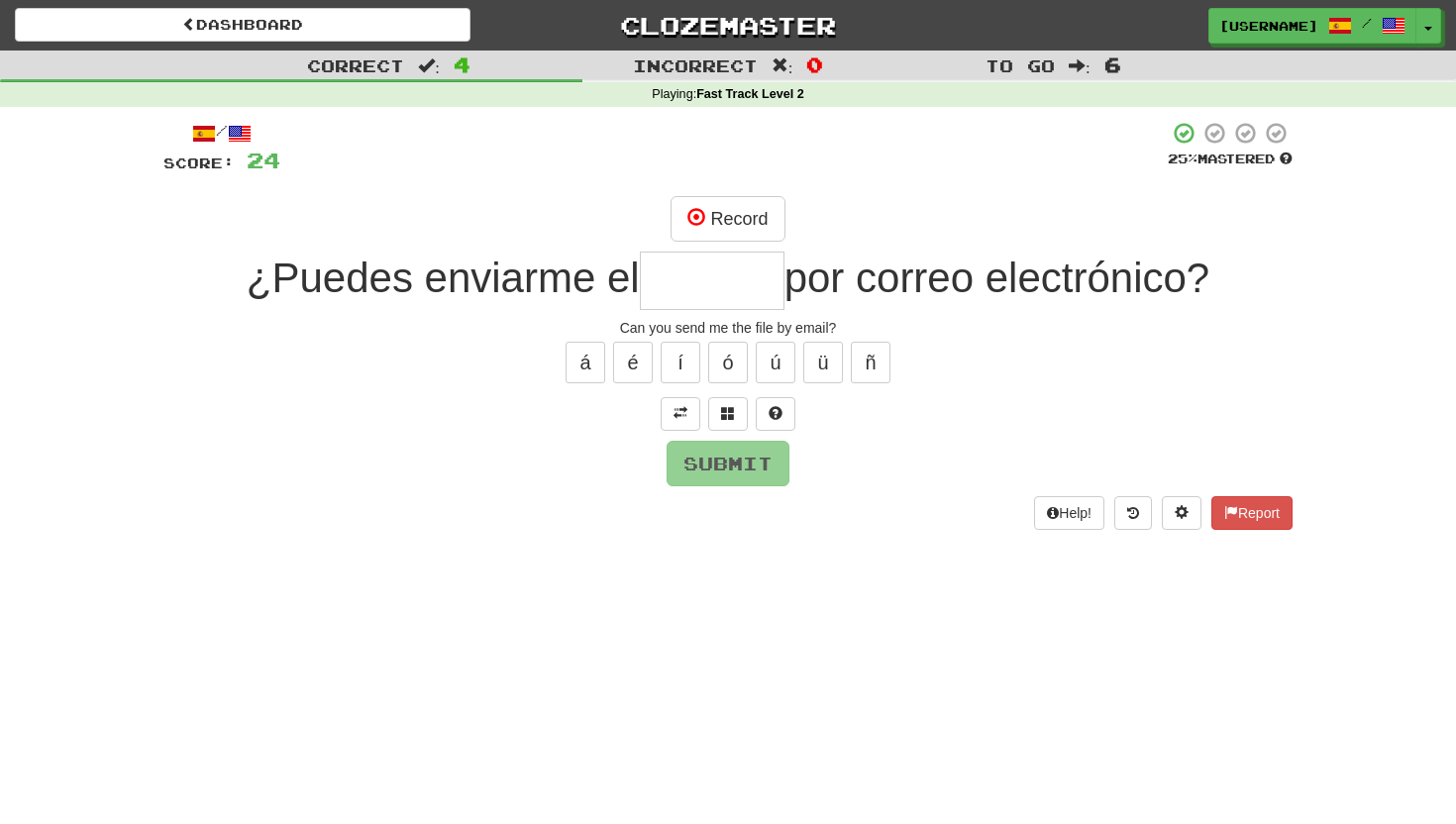 click at bounding box center (712, 280) 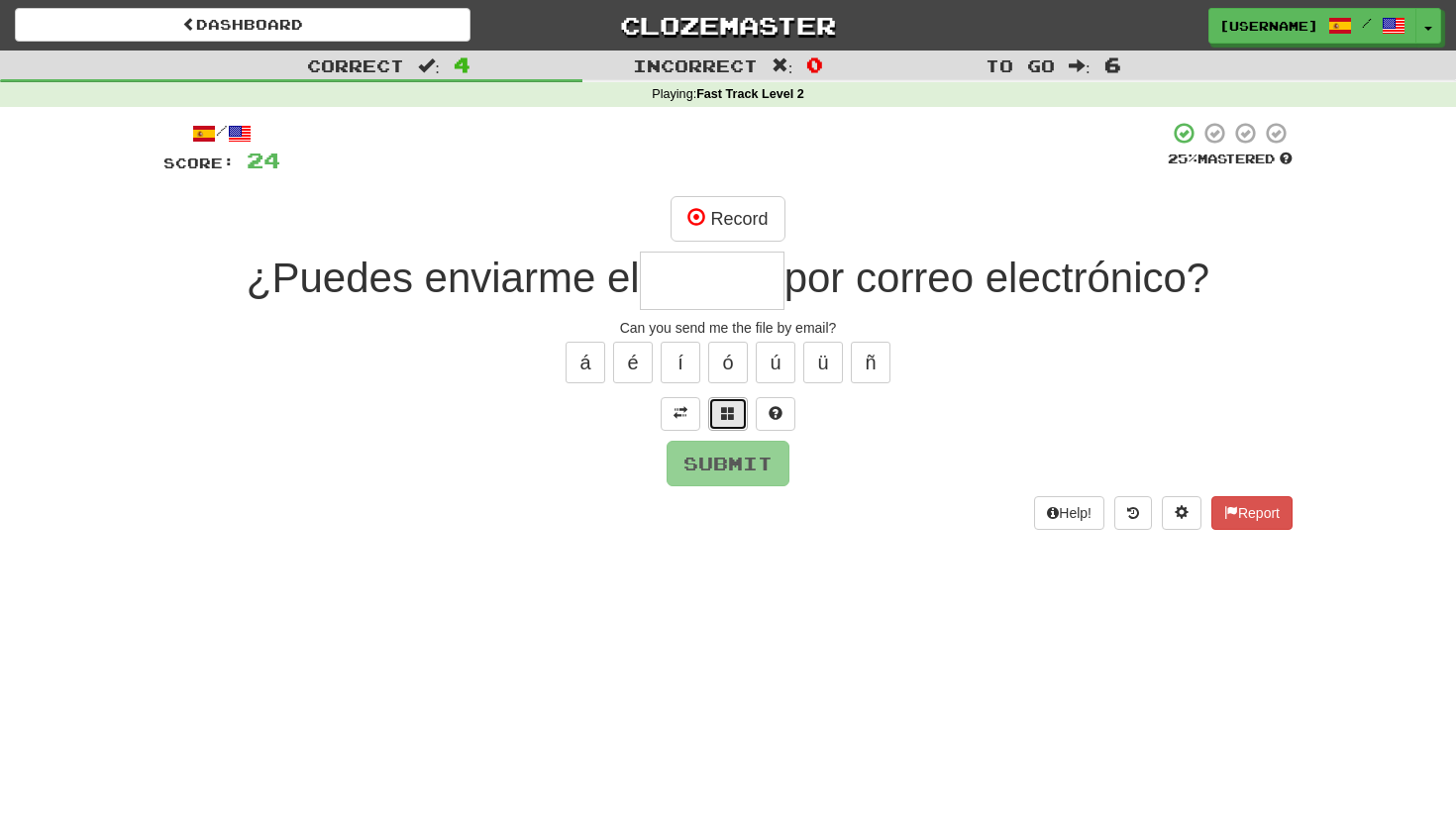 click at bounding box center [728, 413] 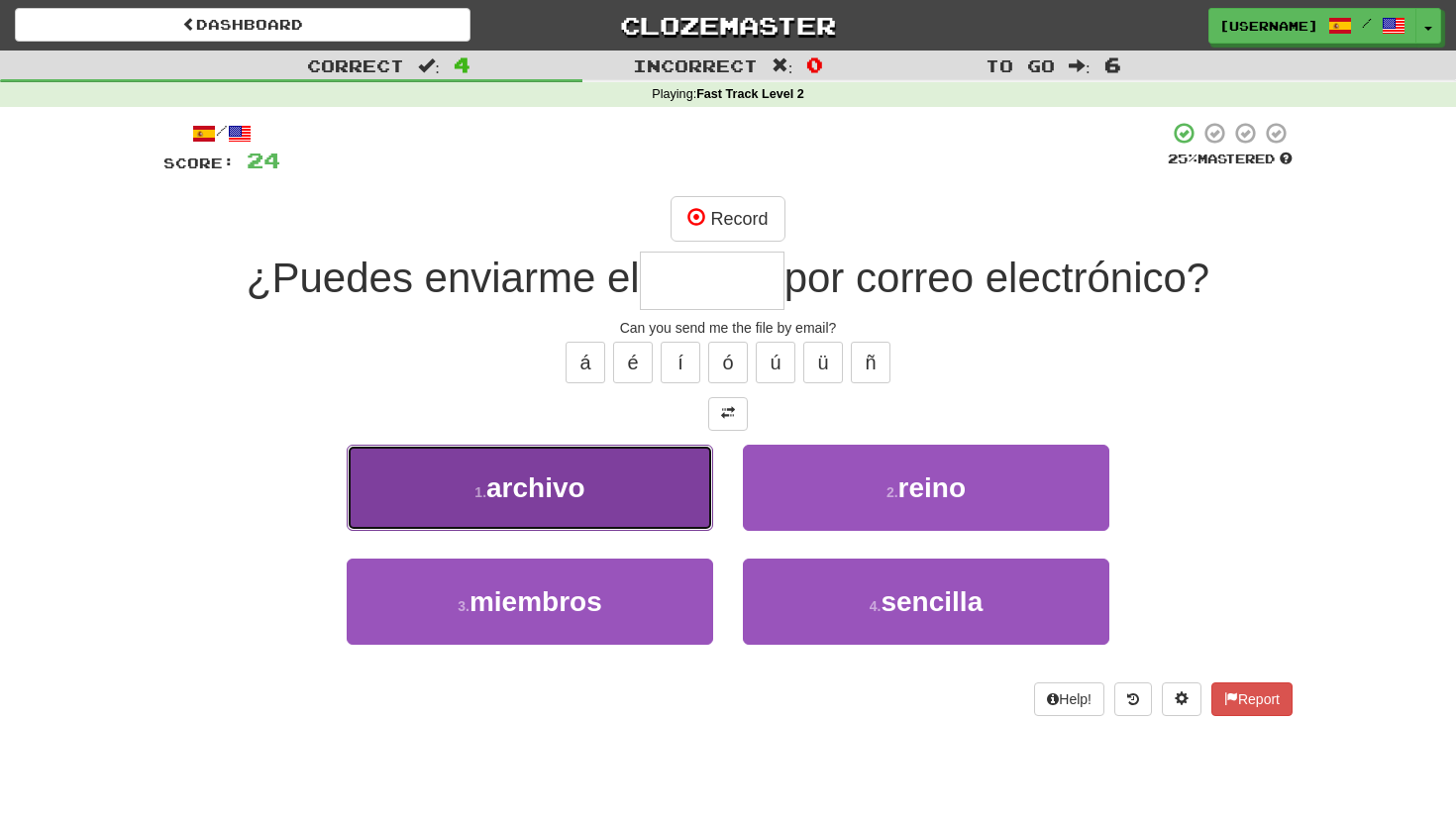 click on "1 .  archivo" at bounding box center (530, 487) 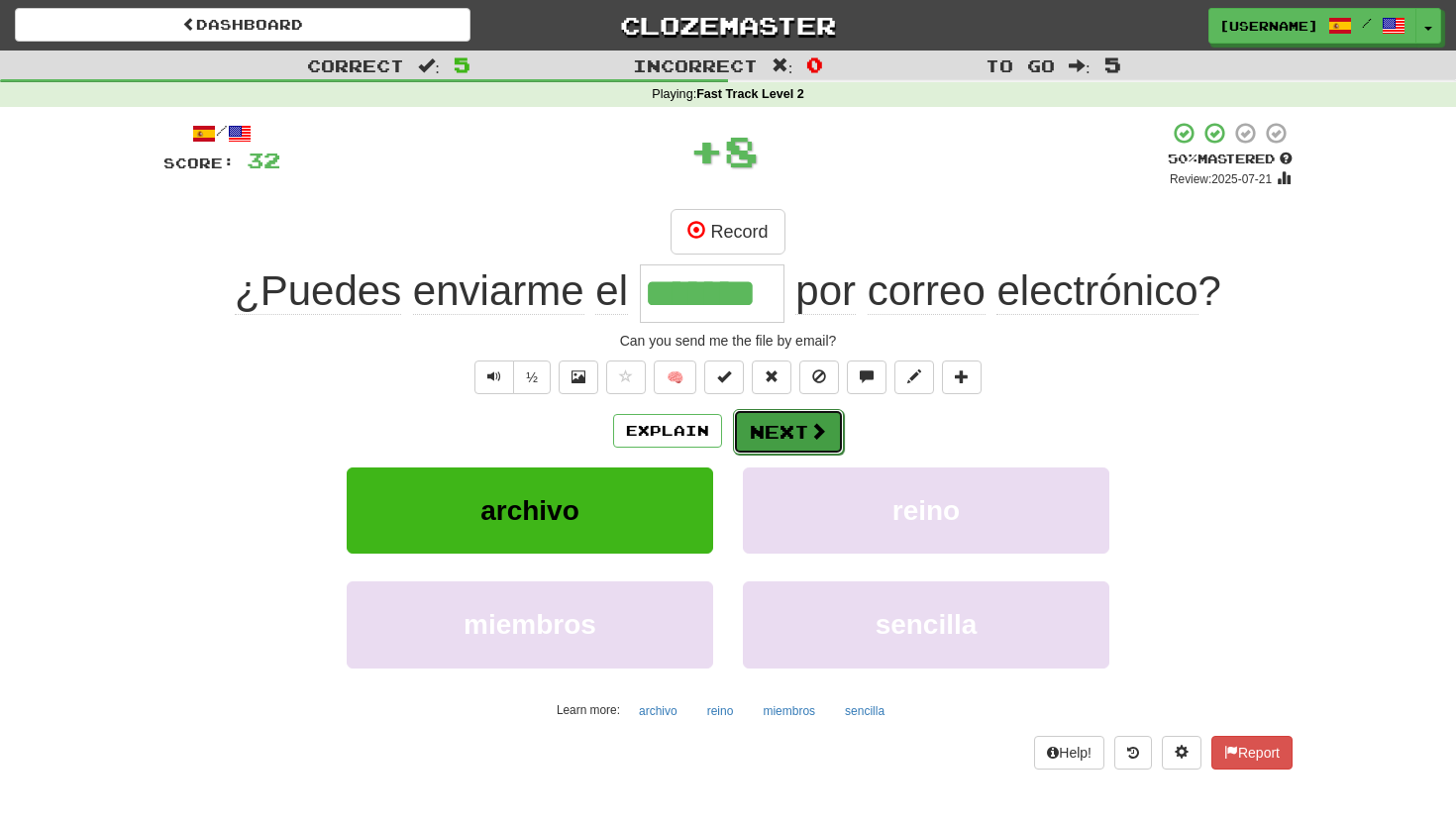 click on "Next" at bounding box center (788, 432) 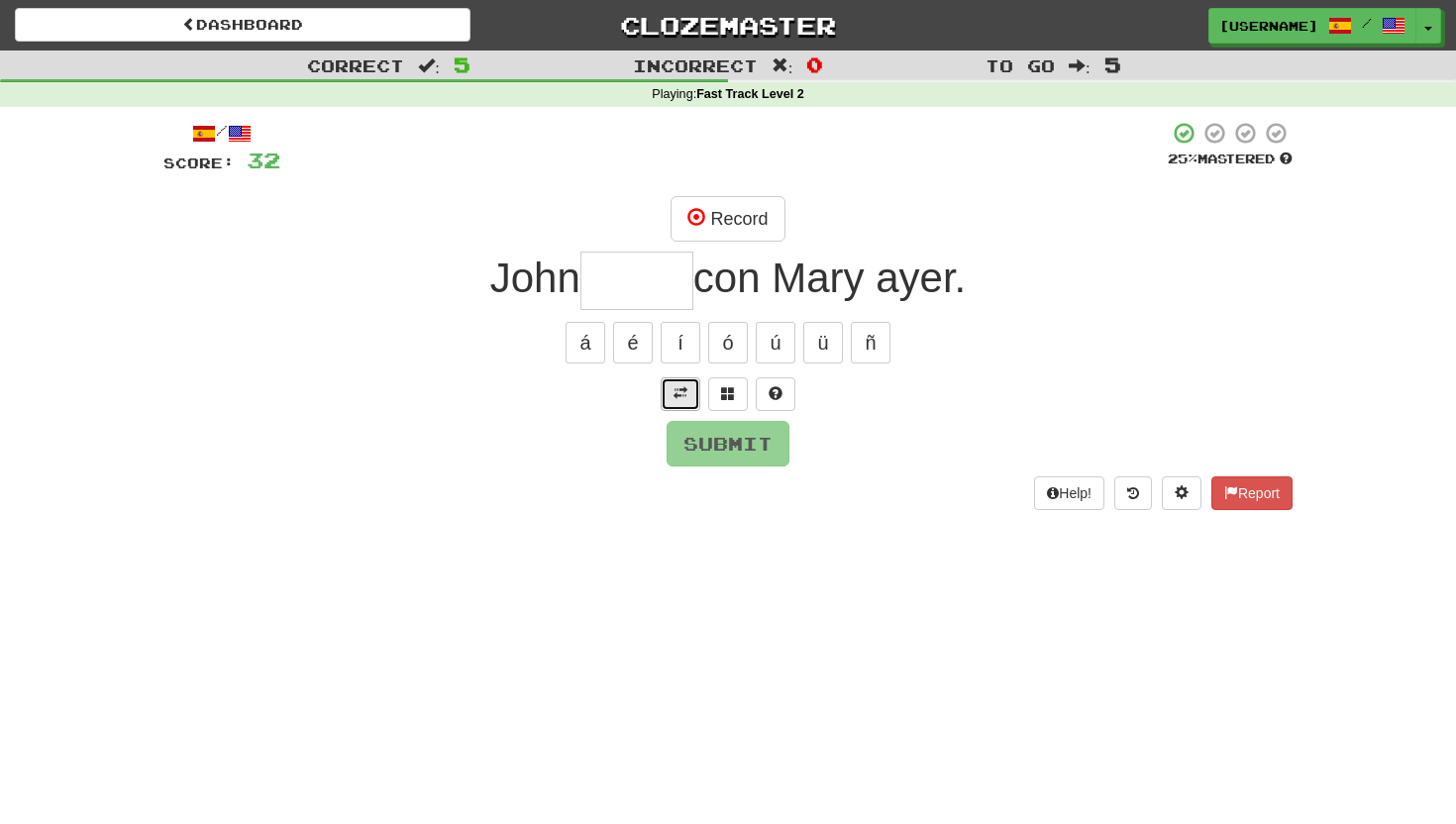 click at bounding box center (680, 393) 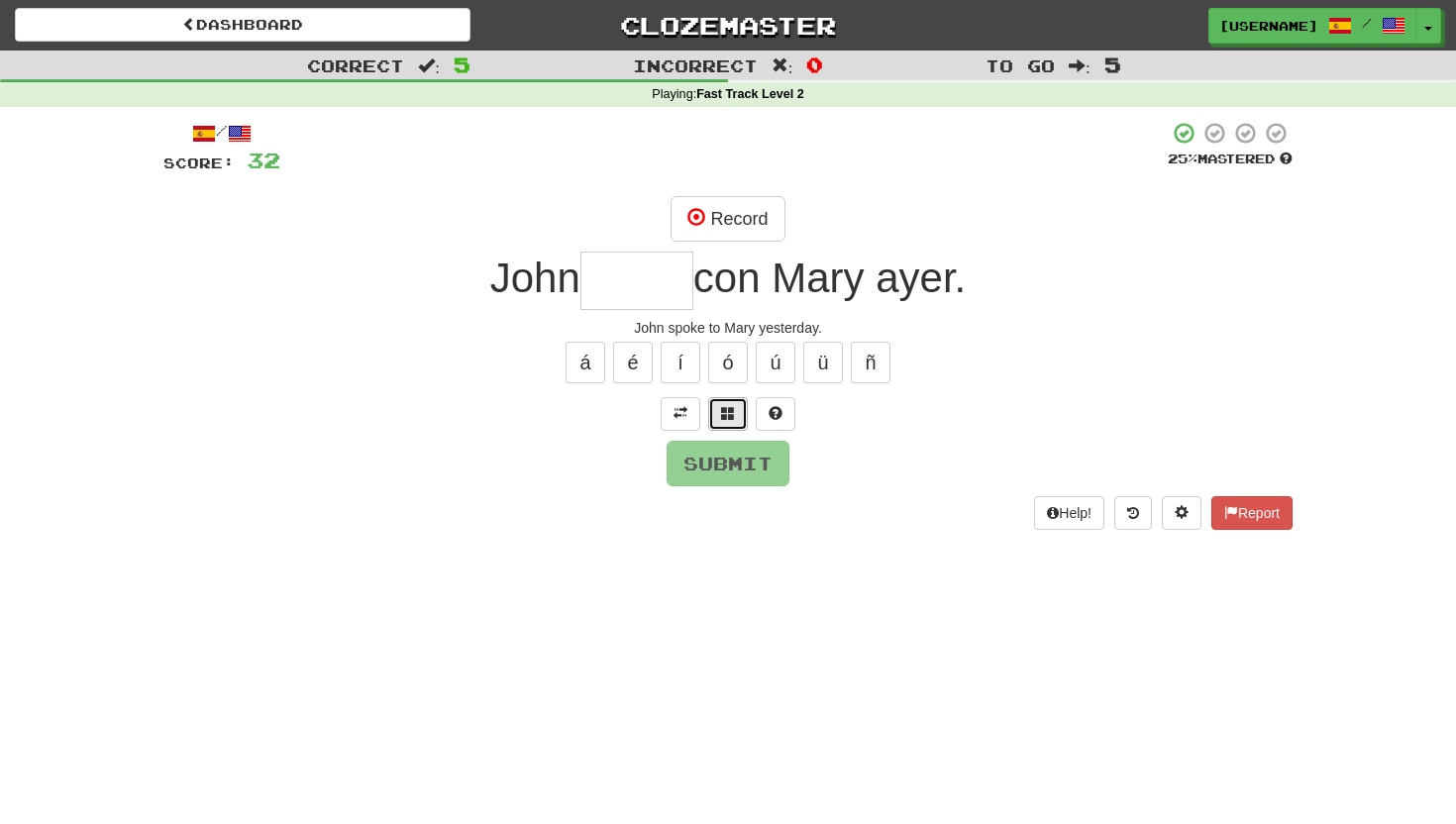 click at bounding box center (728, 413) 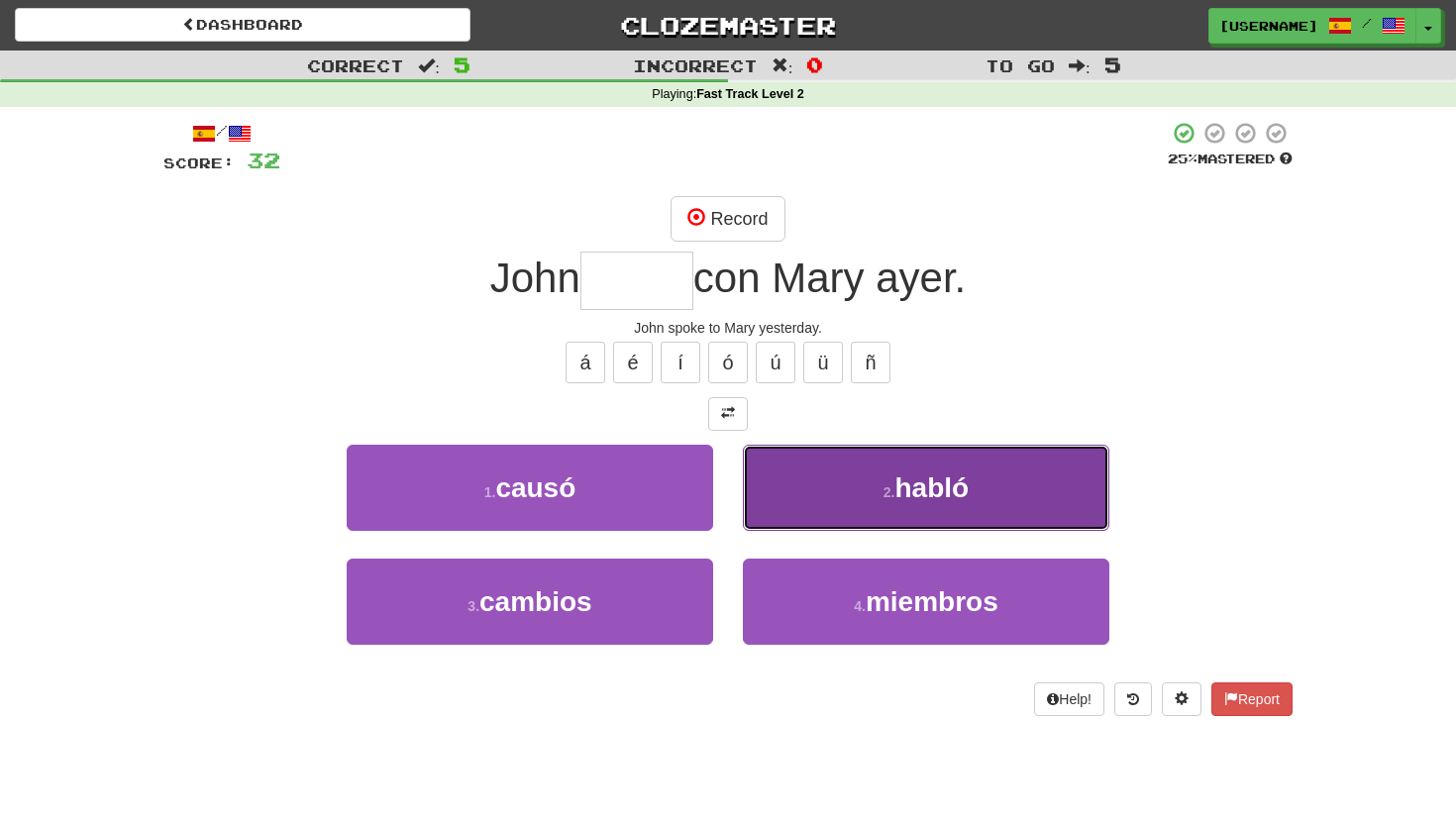 click on "habló" at bounding box center [932, 487] 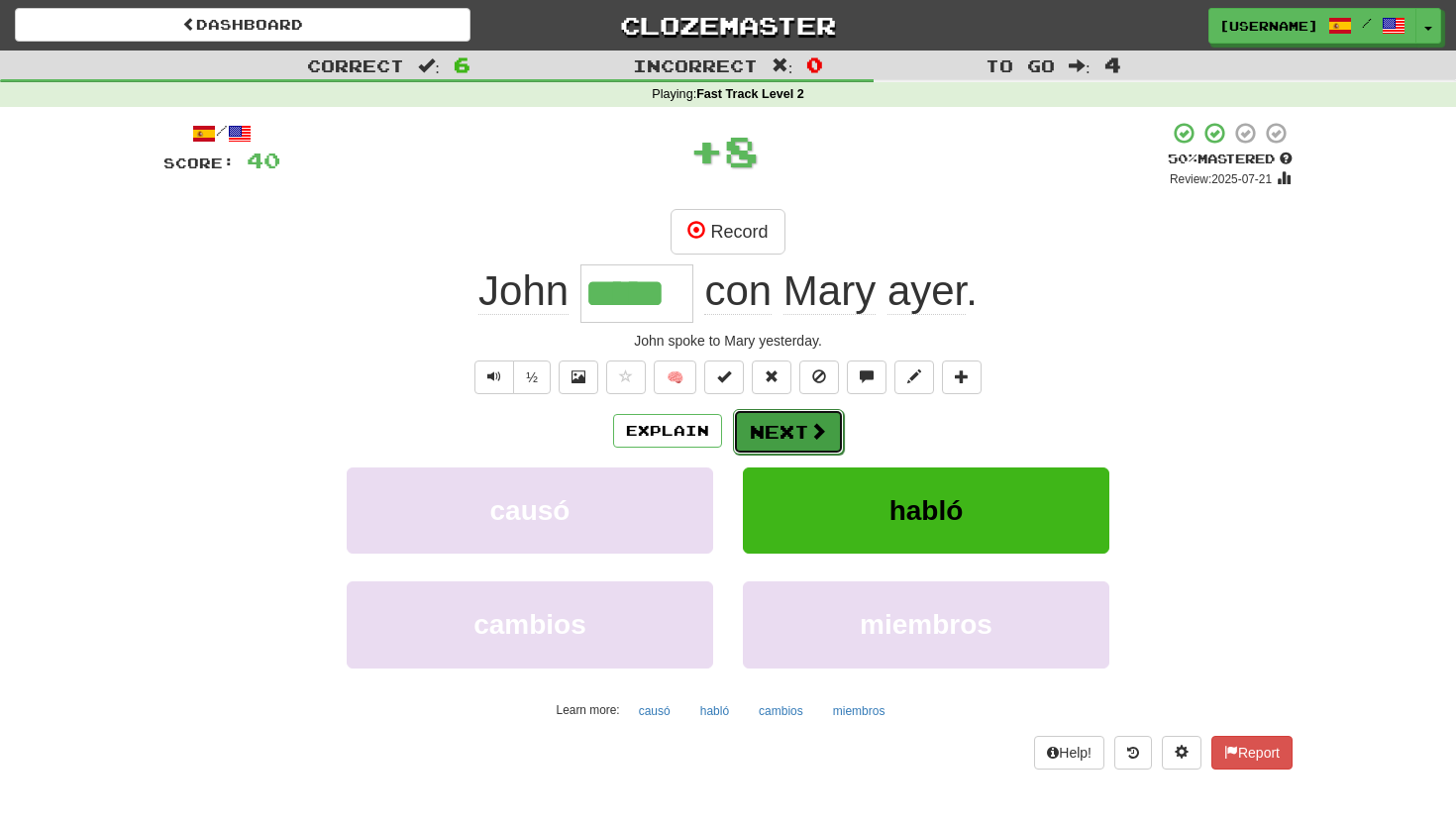 click on "Next" at bounding box center (788, 432) 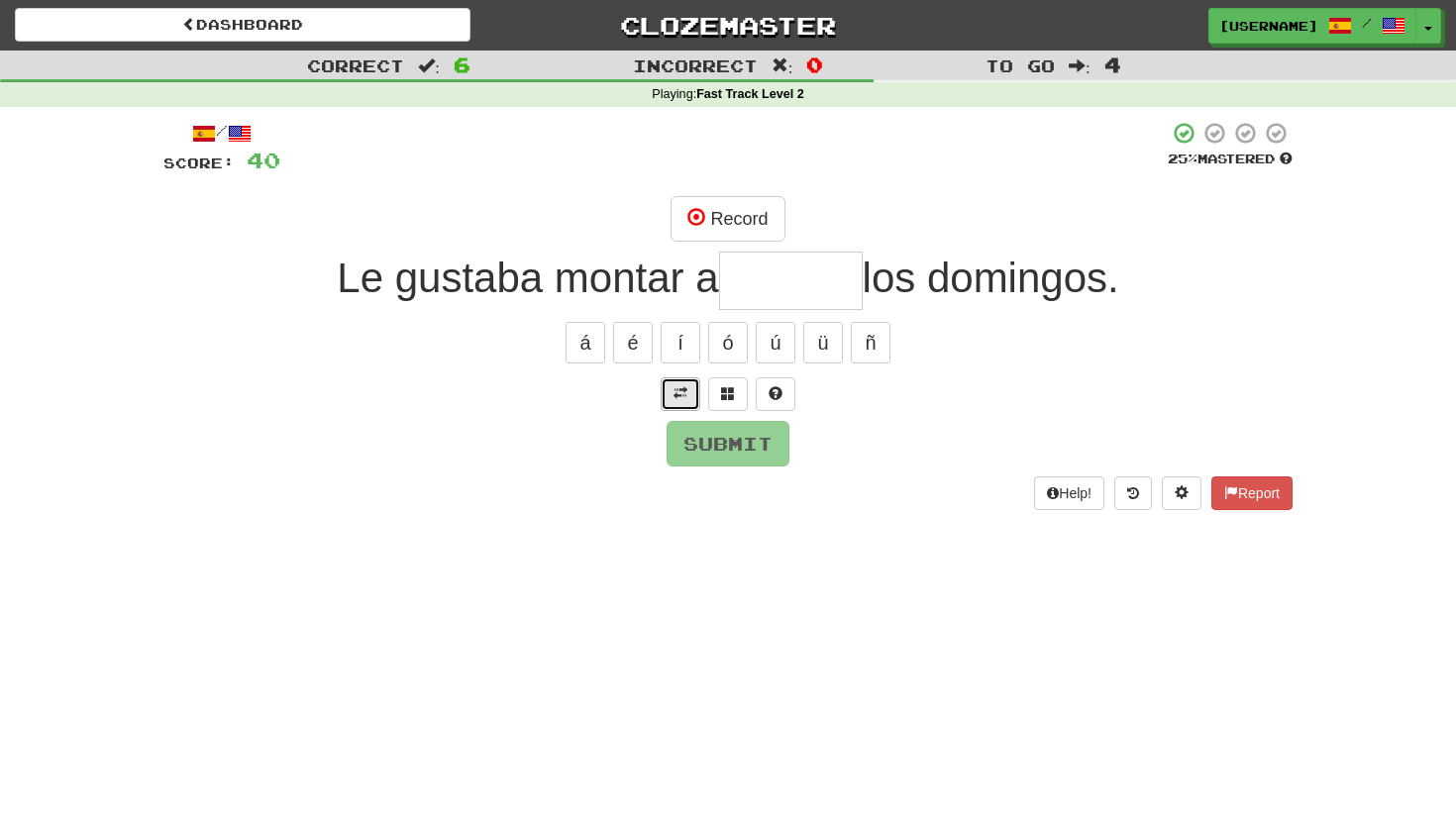 click at bounding box center [680, 393] 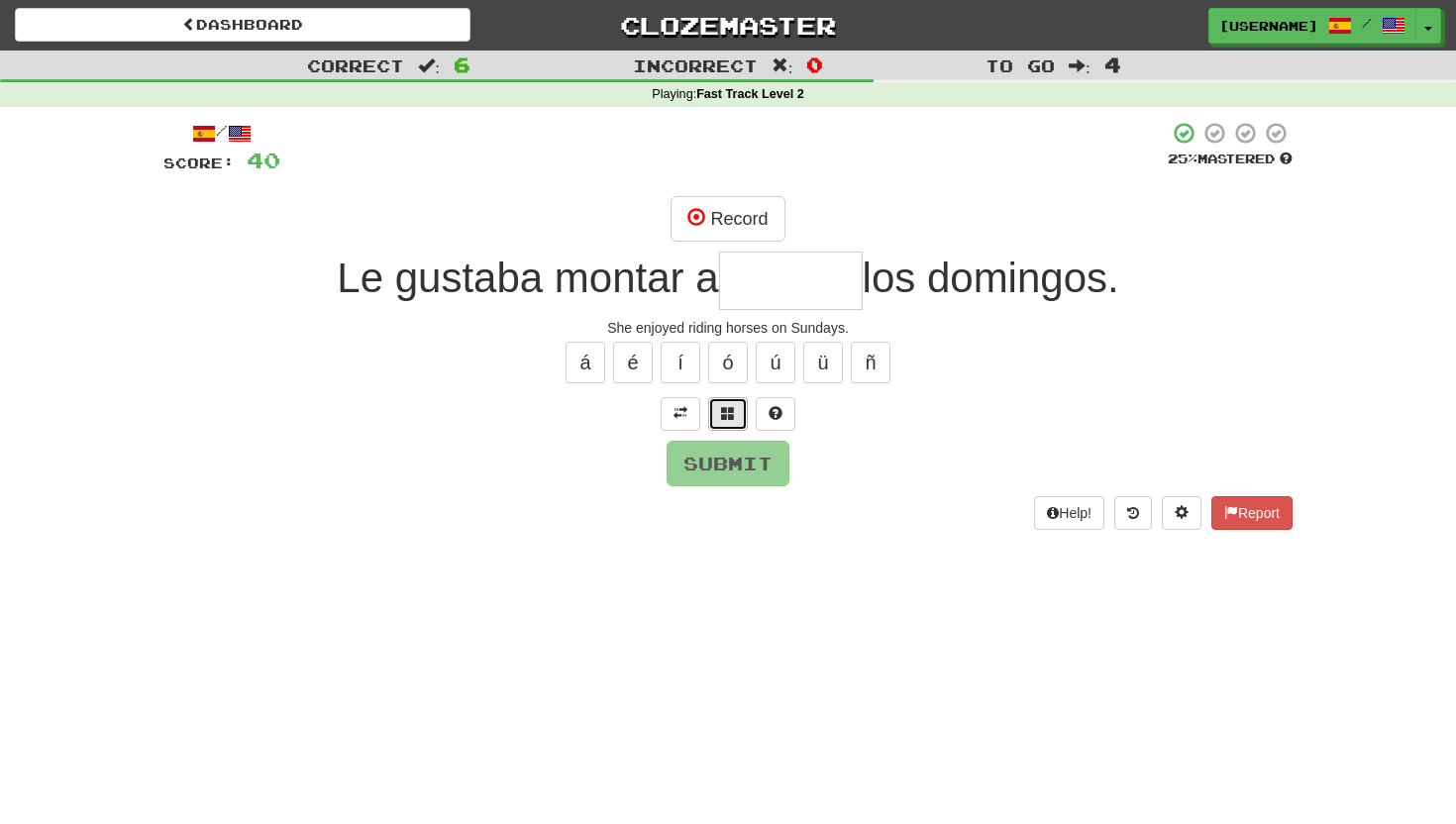 click at bounding box center (728, 413) 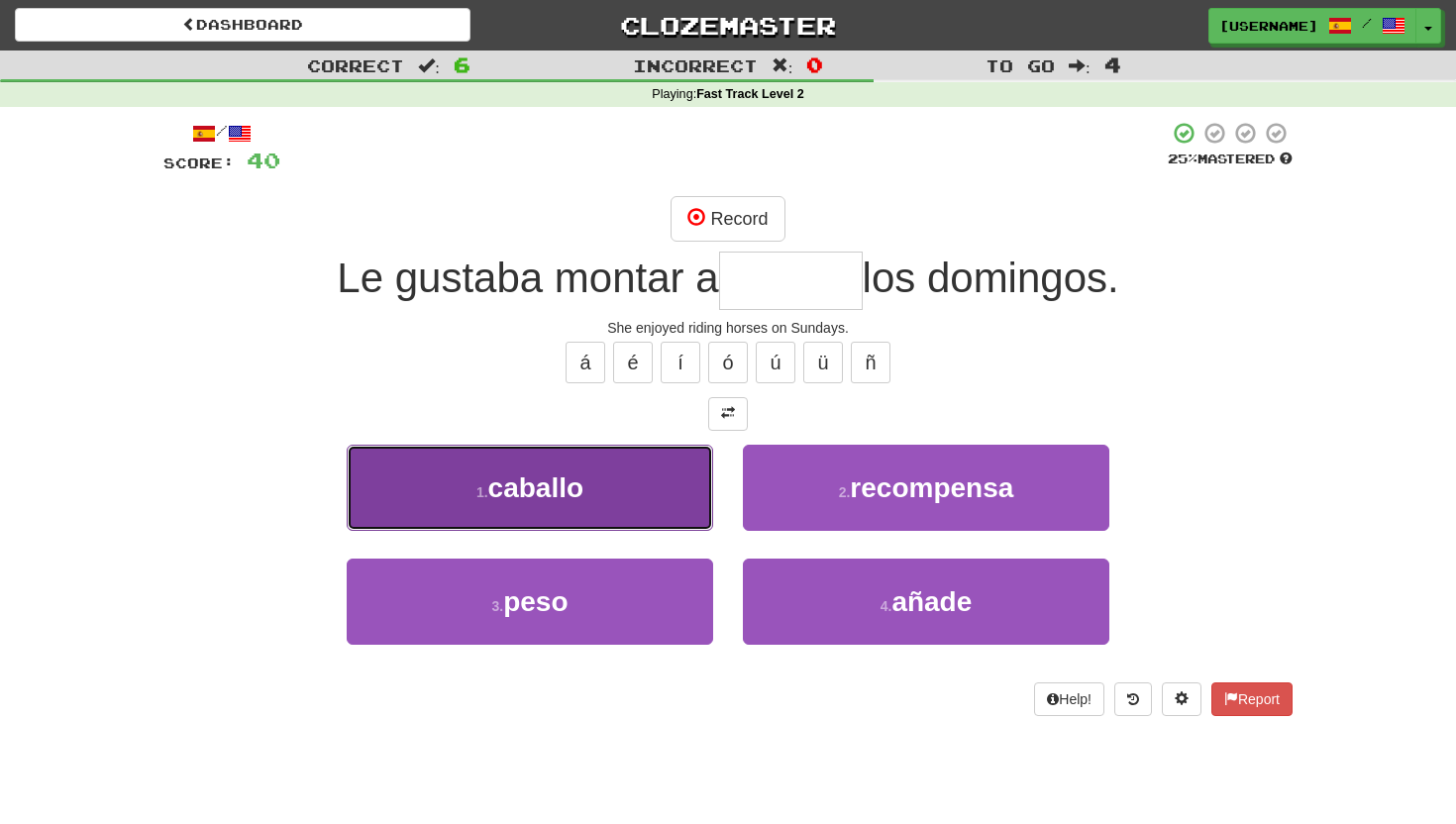 click on "1 .  caballo" at bounding box center (530, 487) 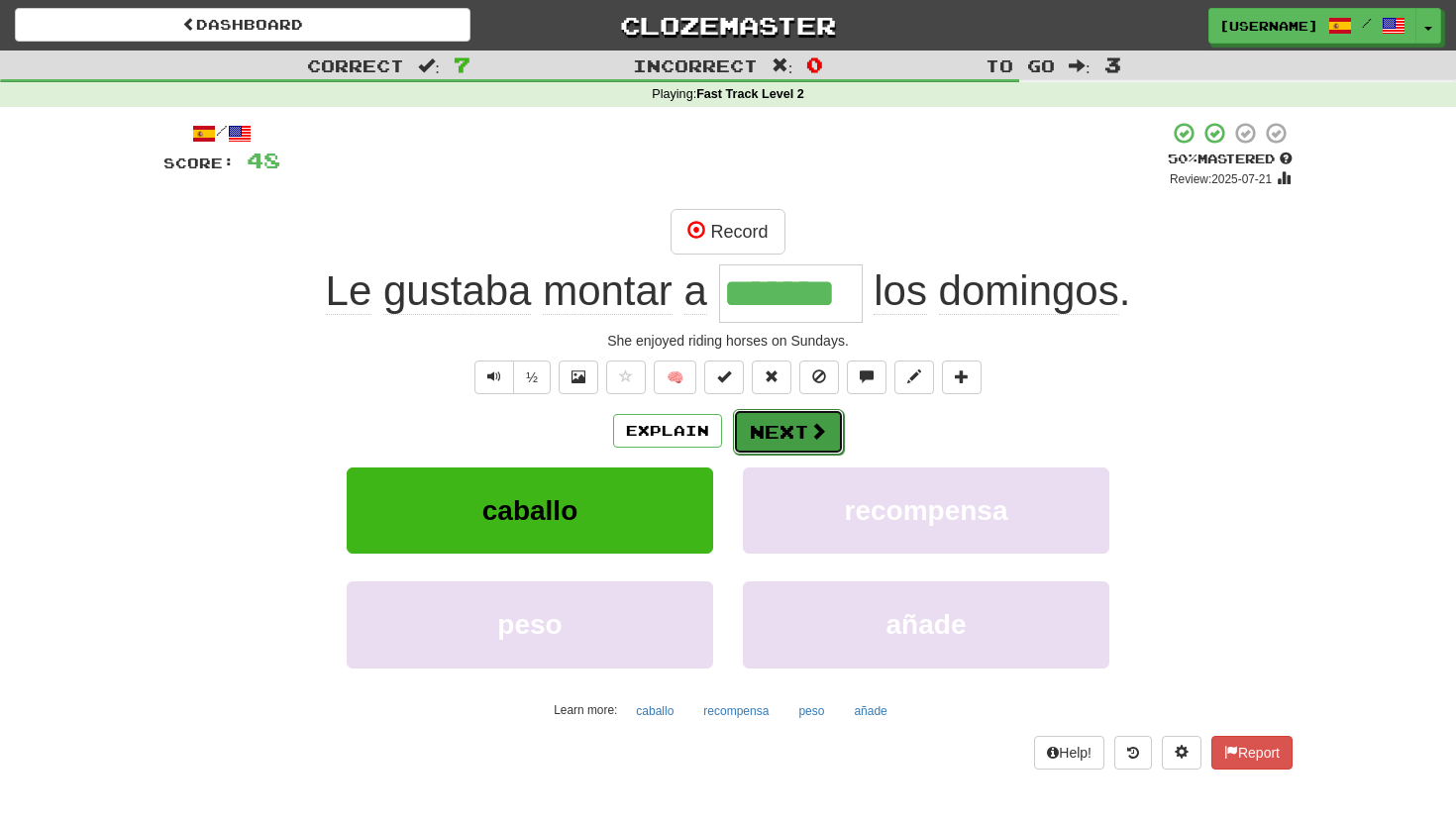 click on "Next" at bounding box center [788, 432] 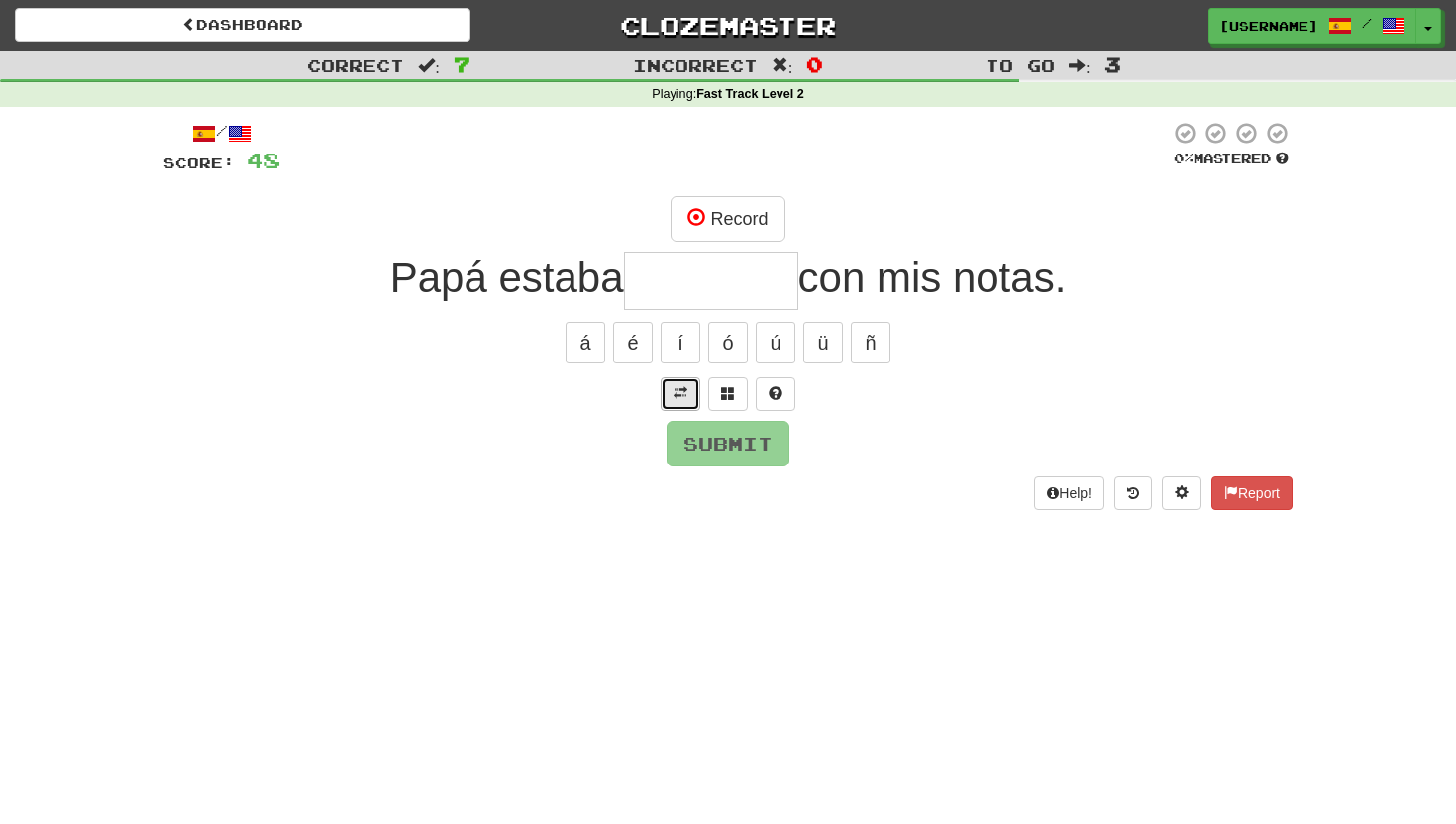 click at bounding box center (680, 393) 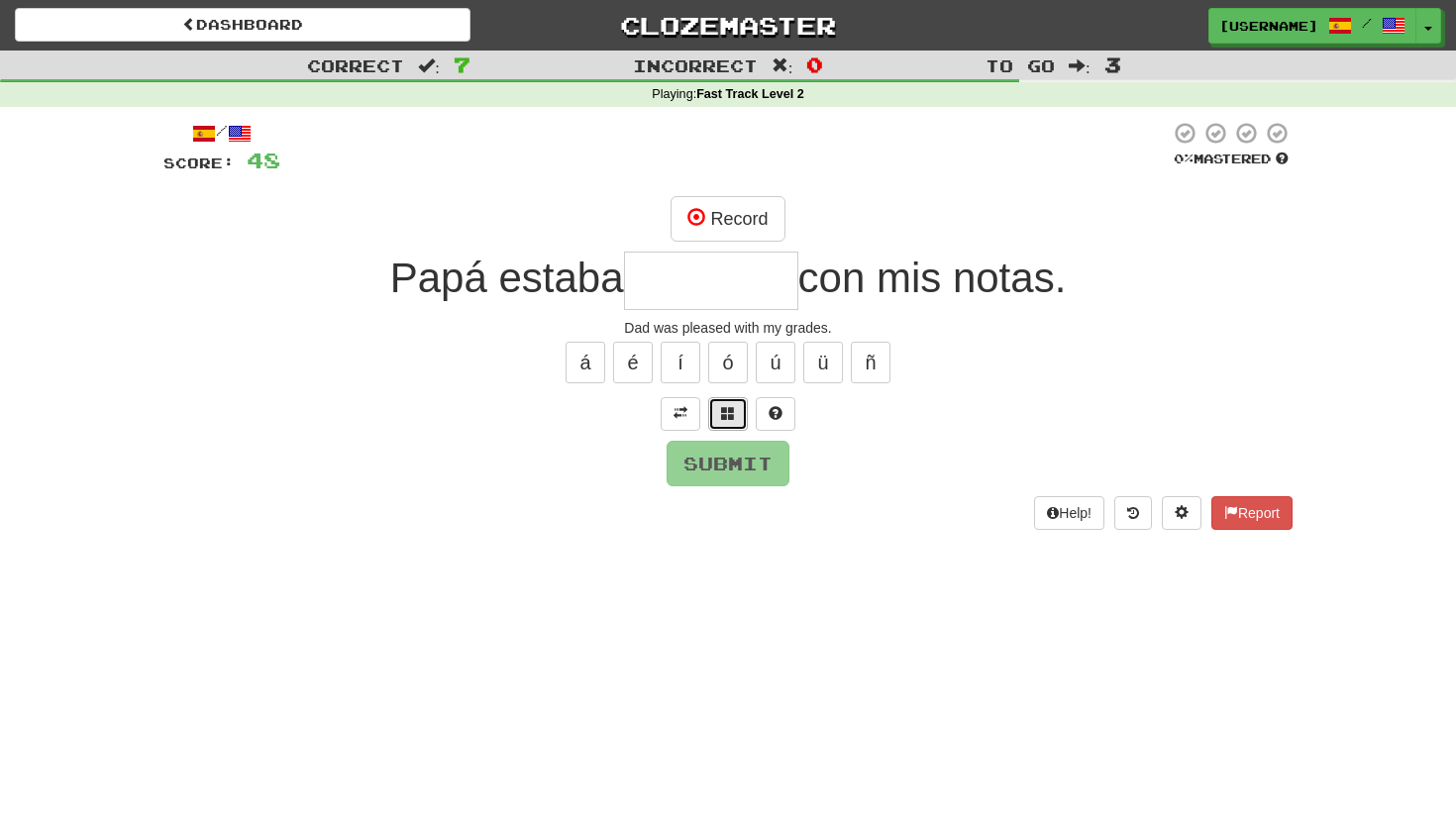 click at bounding box center [728, 413] 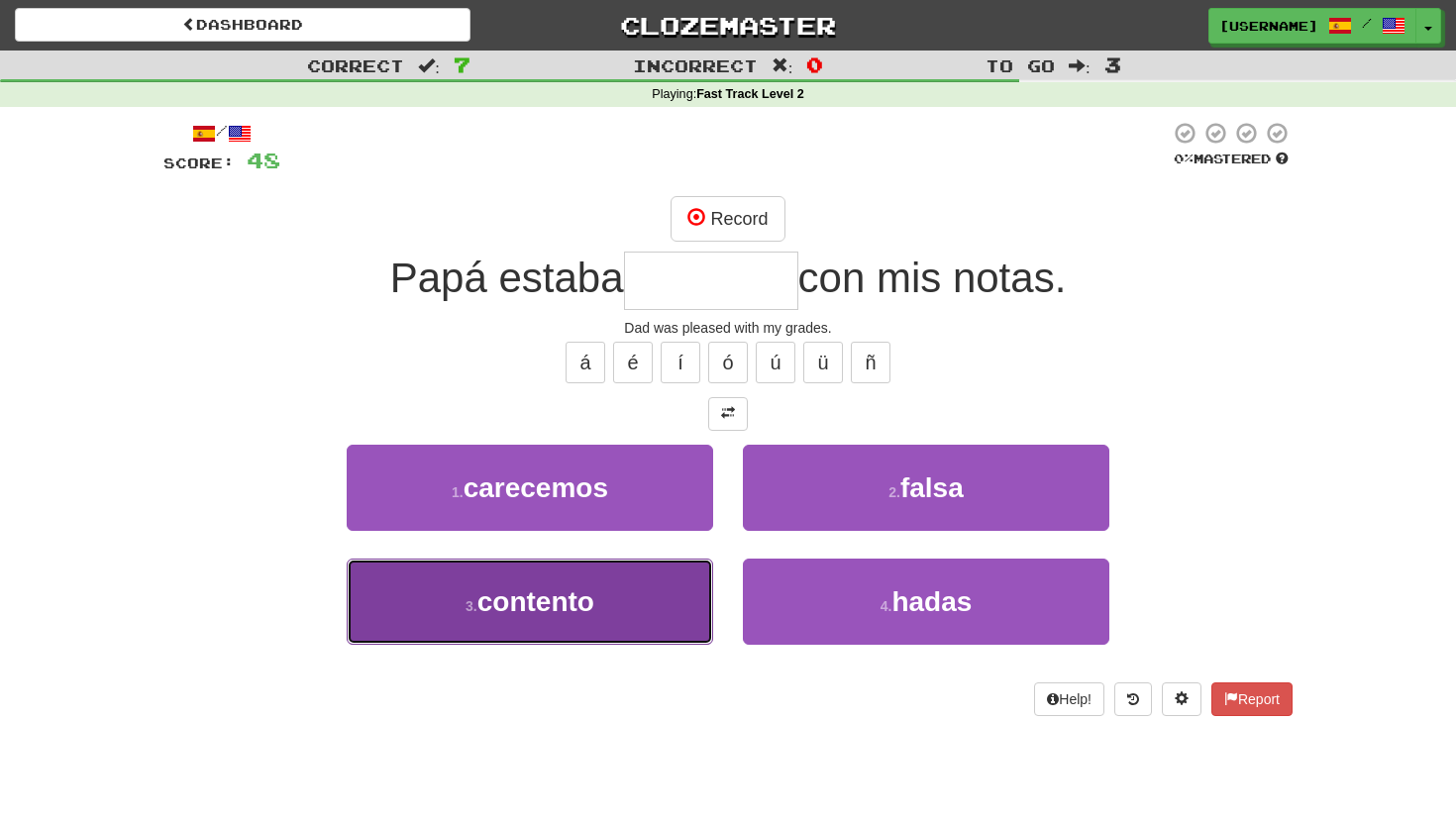 click on "3 .  contento" at bounding box center [530, 601] 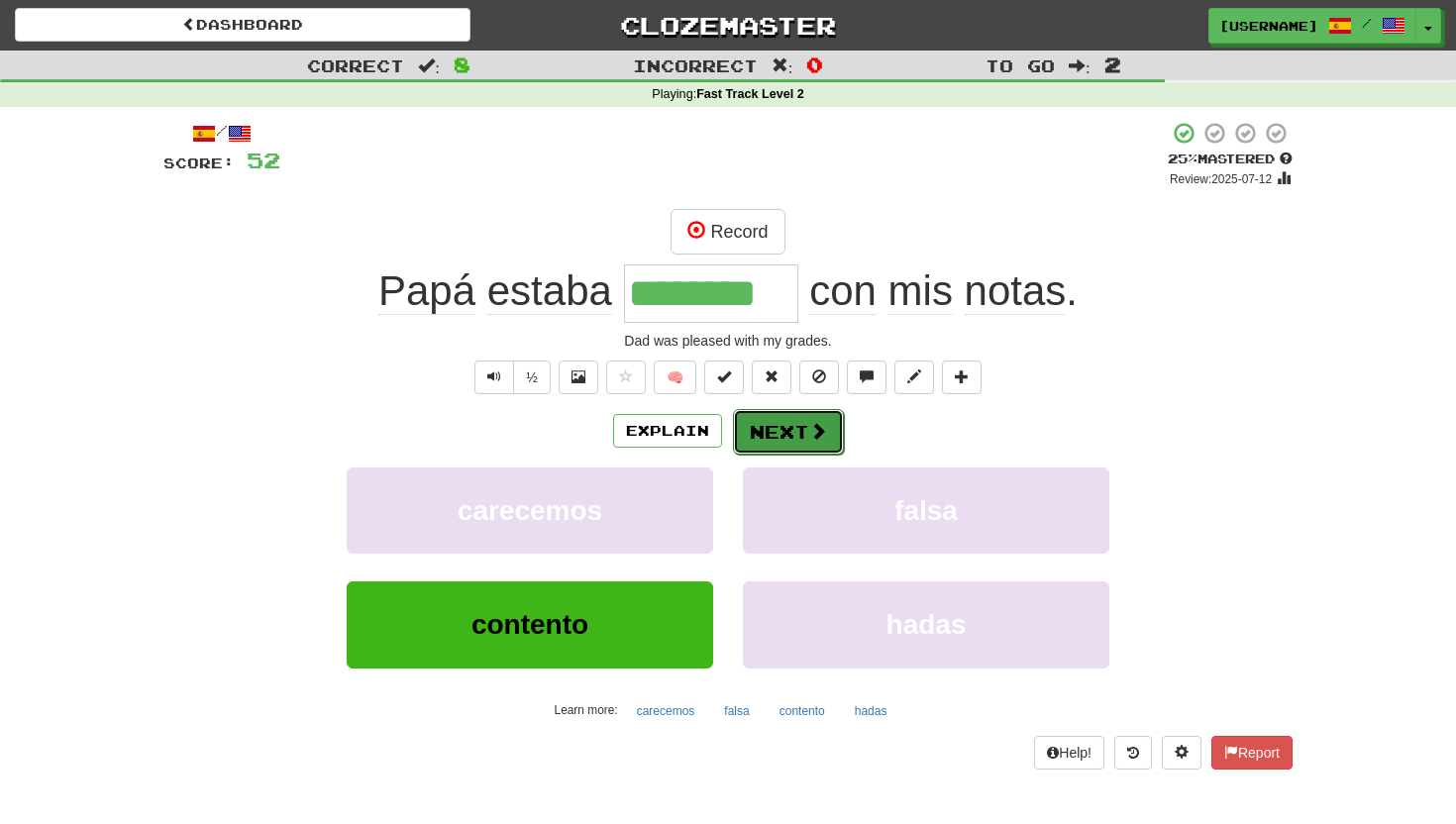 click on "Next" at bounding box center (788, 432) 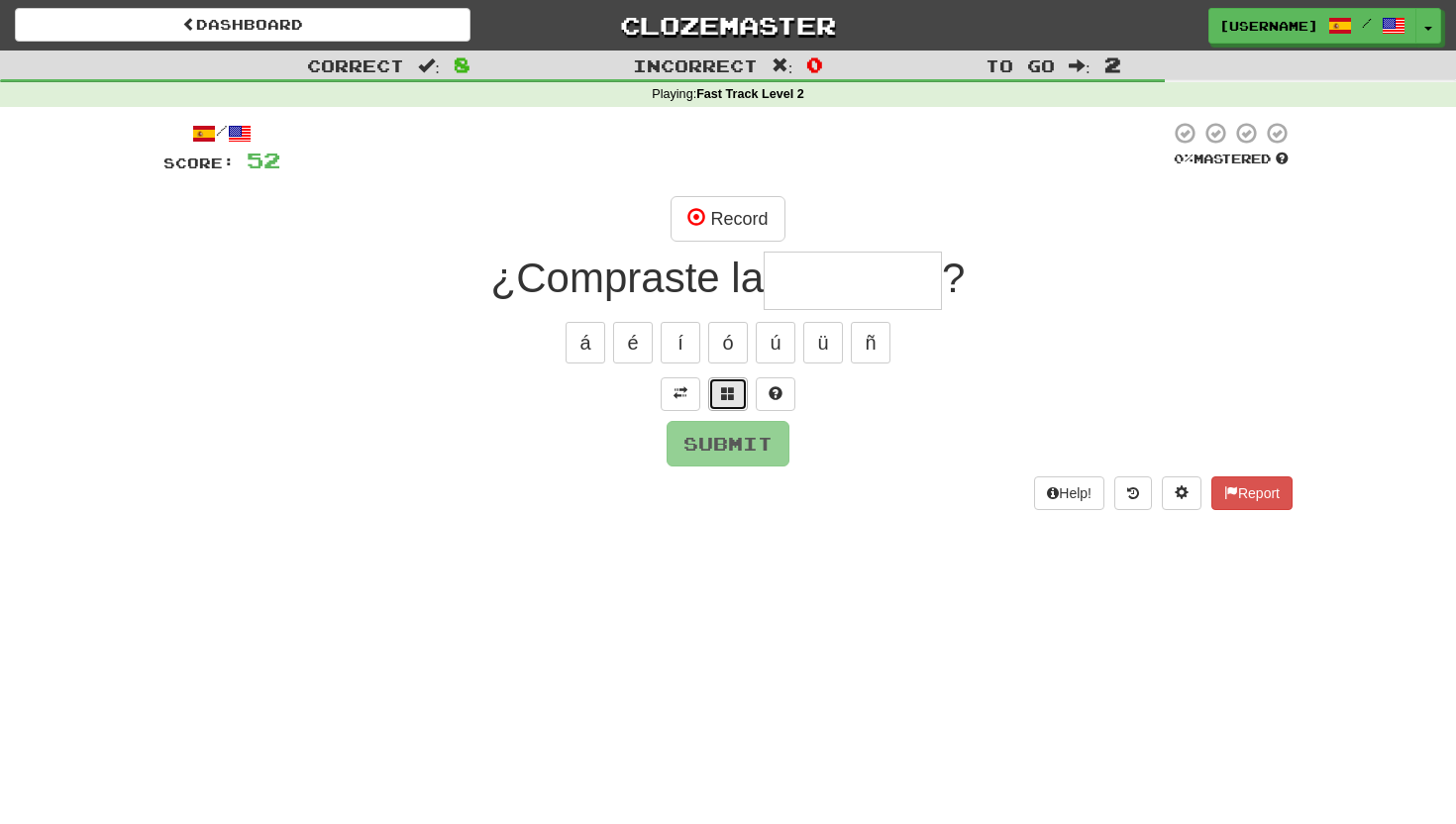 click at bounding box center [728, 393] 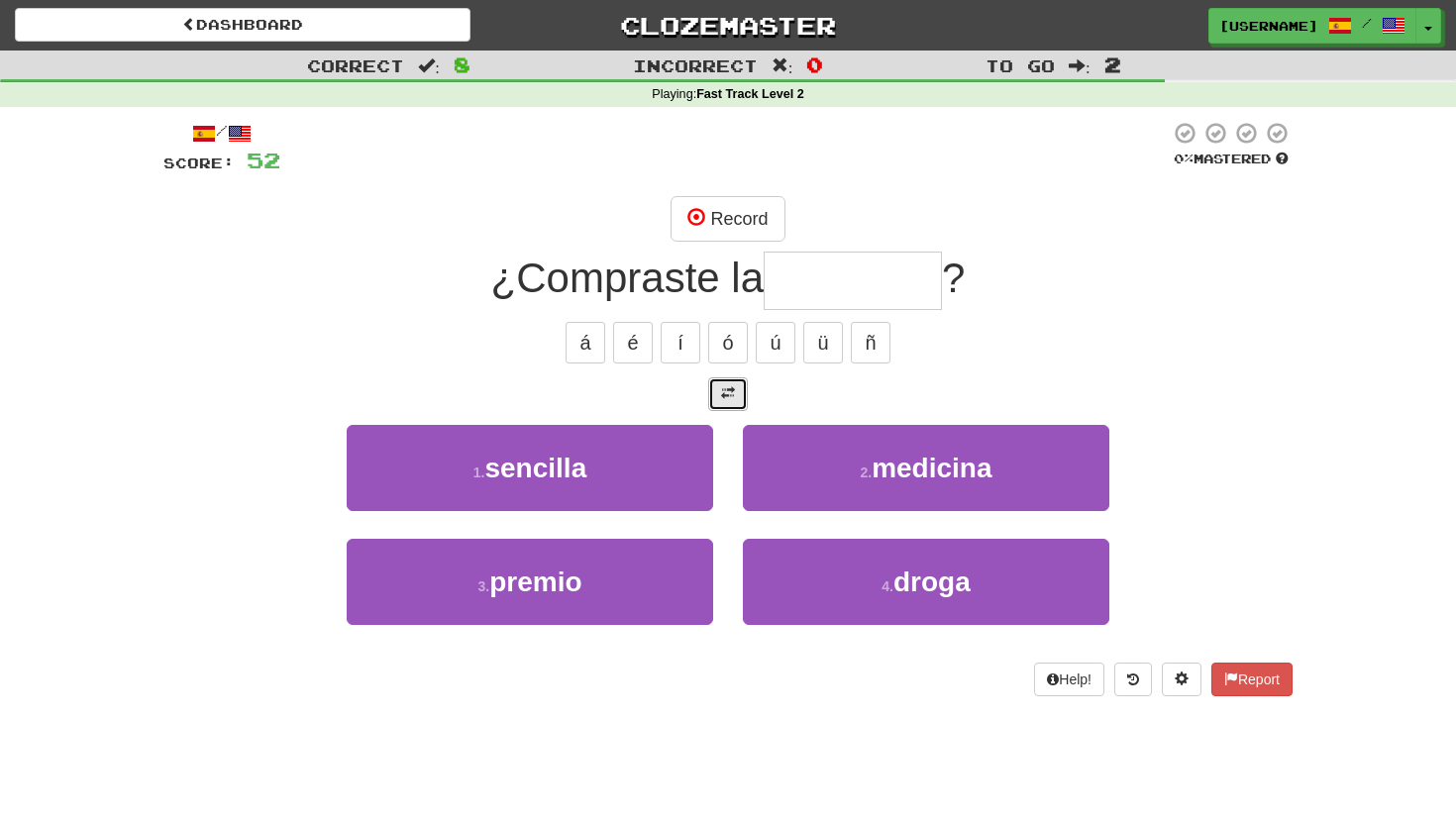 click at bounding box center [728, 393] 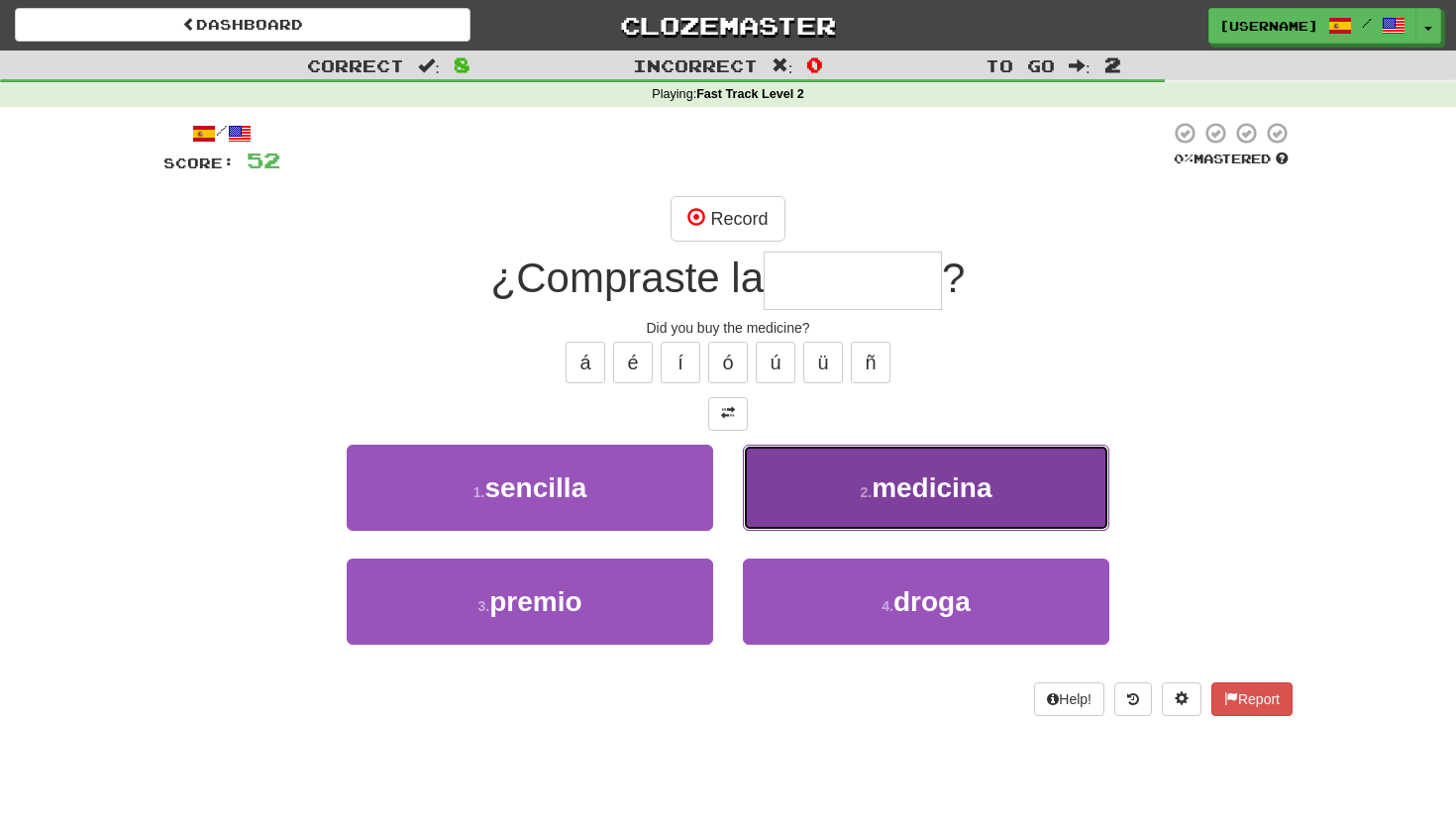 click on "2 . medicina" at bounding box center (926, 487) 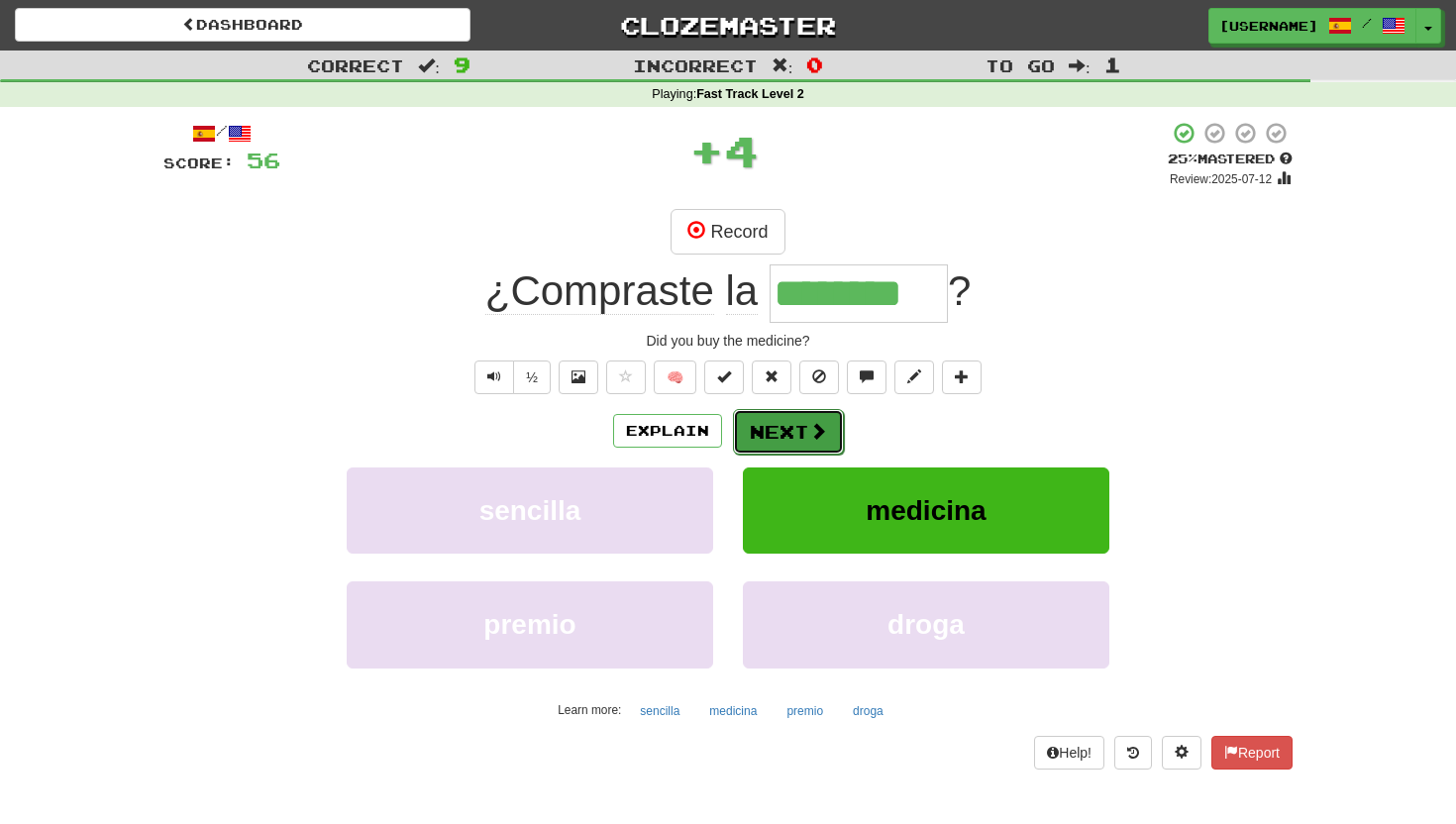 click on "Next" at bounding box center [788, 432] 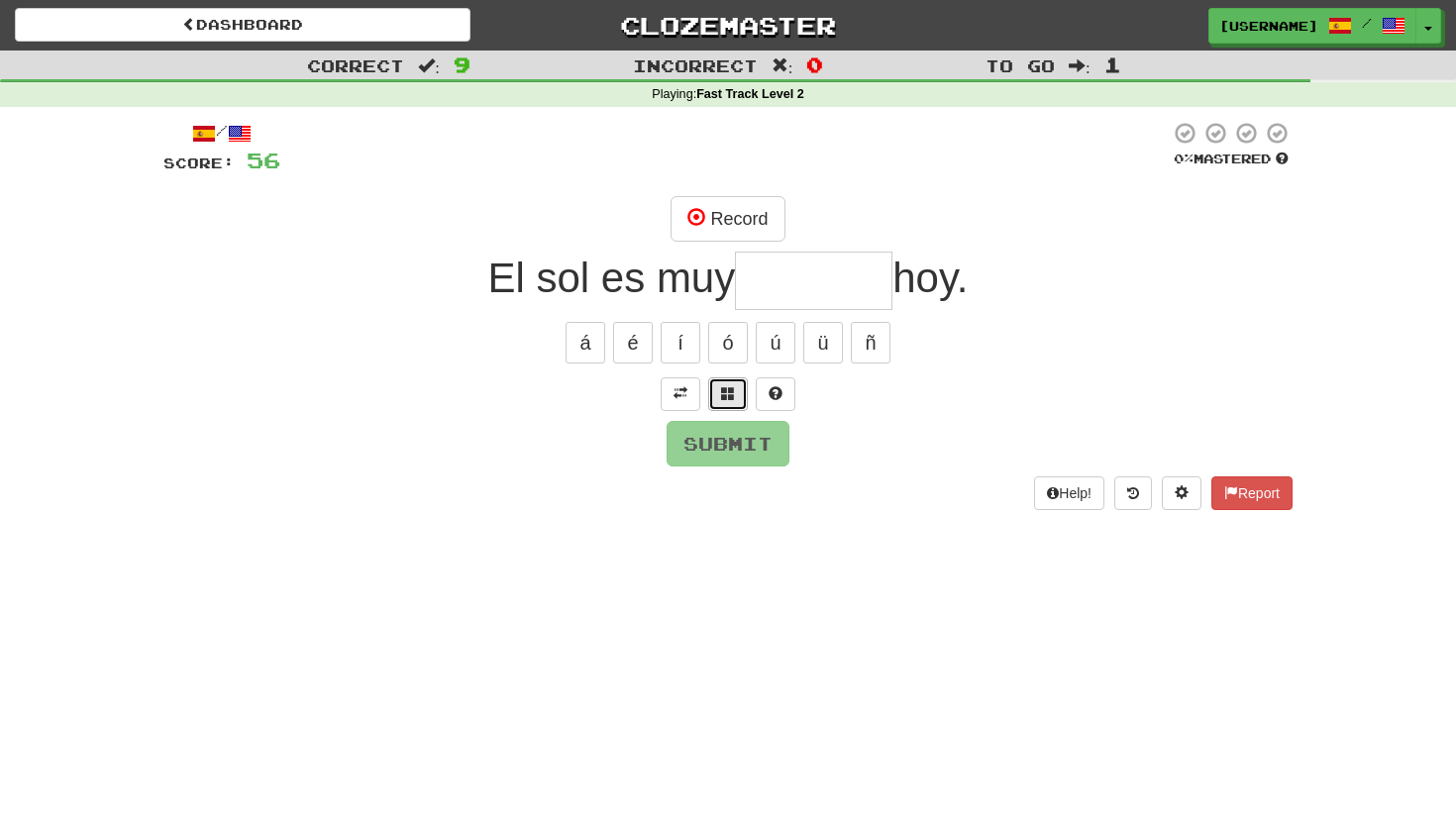 click at bounding box center [728, 393] 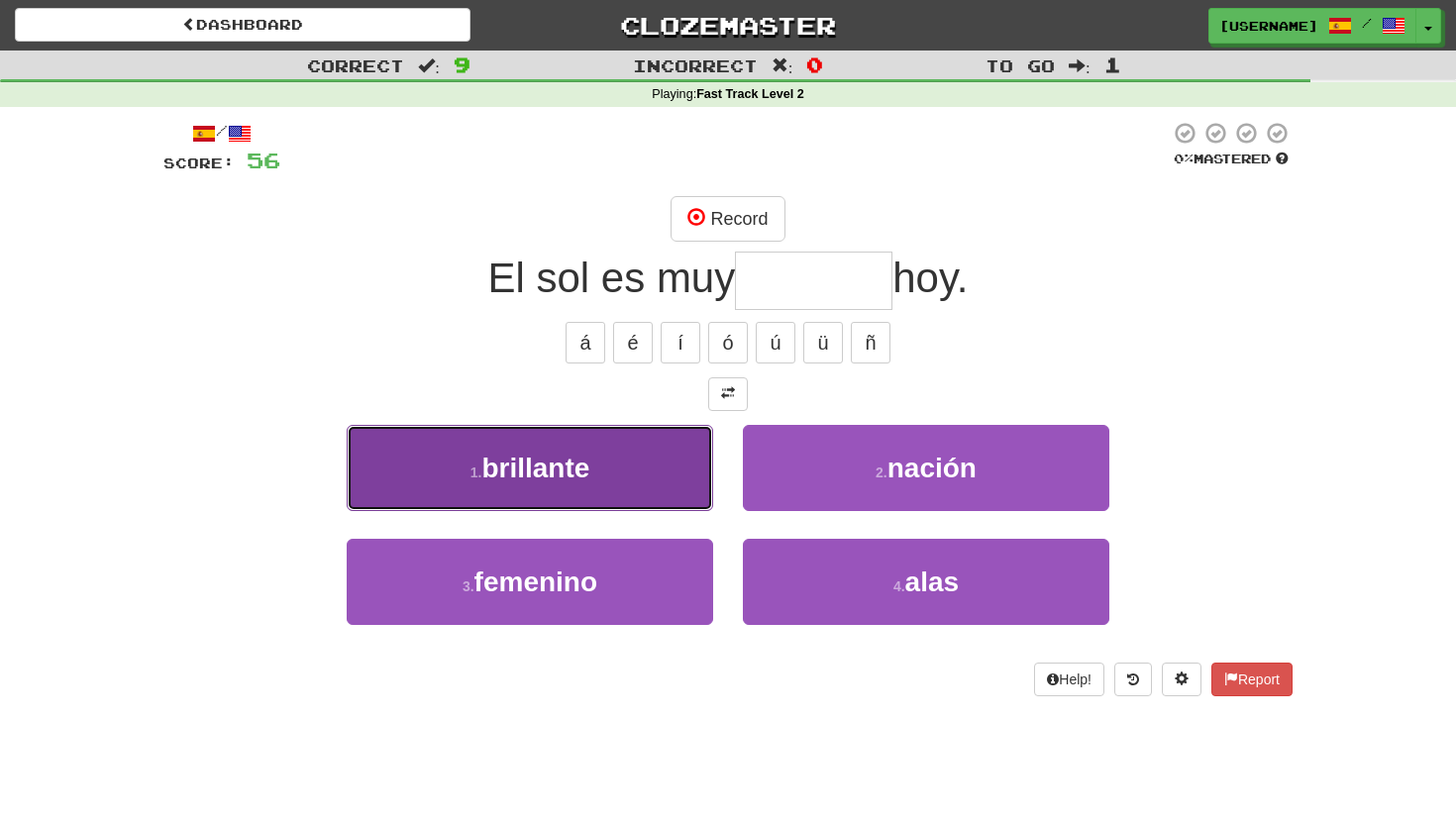 click on "1 . brillante" at bounding box center (530, 467) 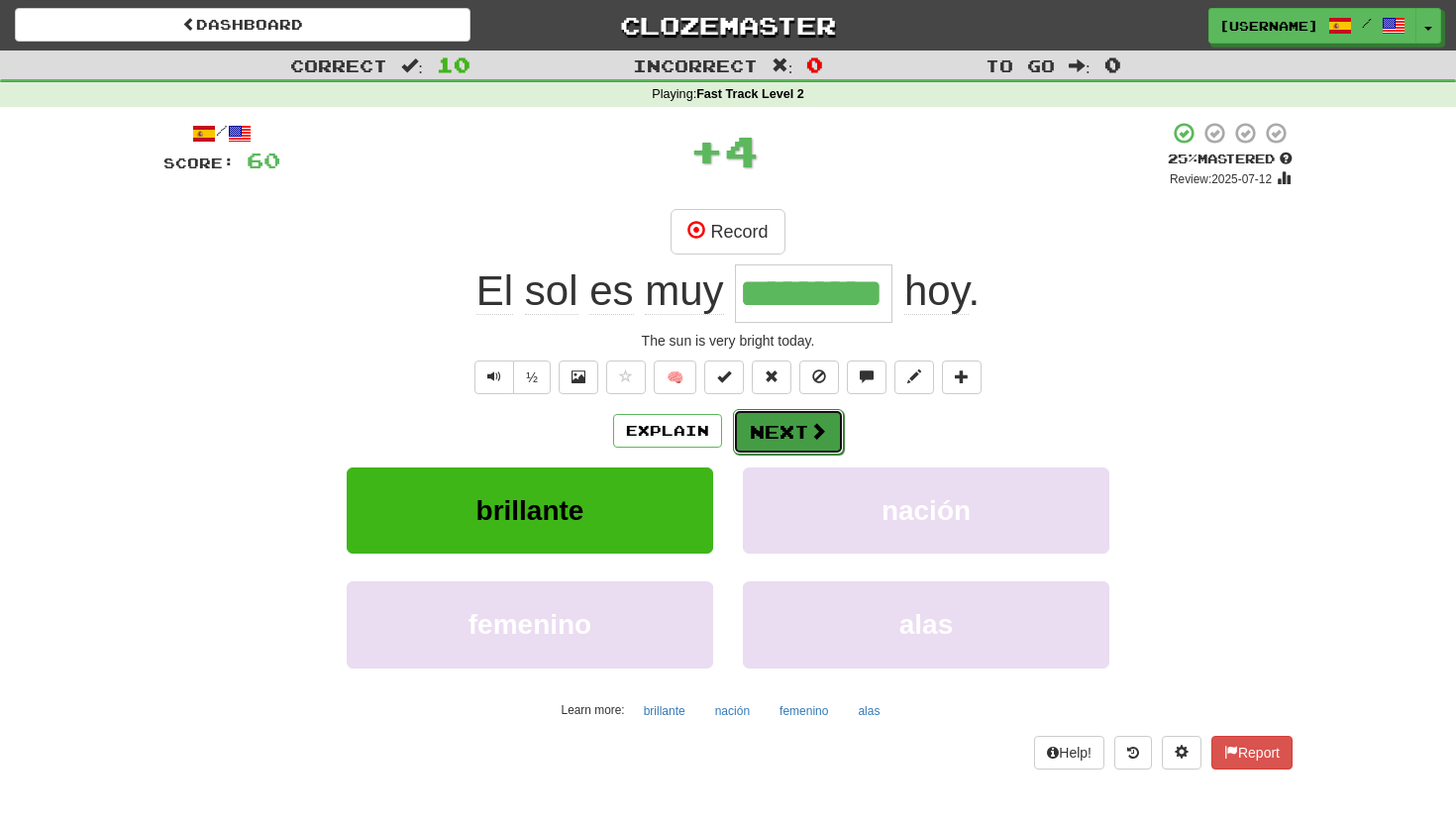 click on "Next" at bounding box center [788, 432] 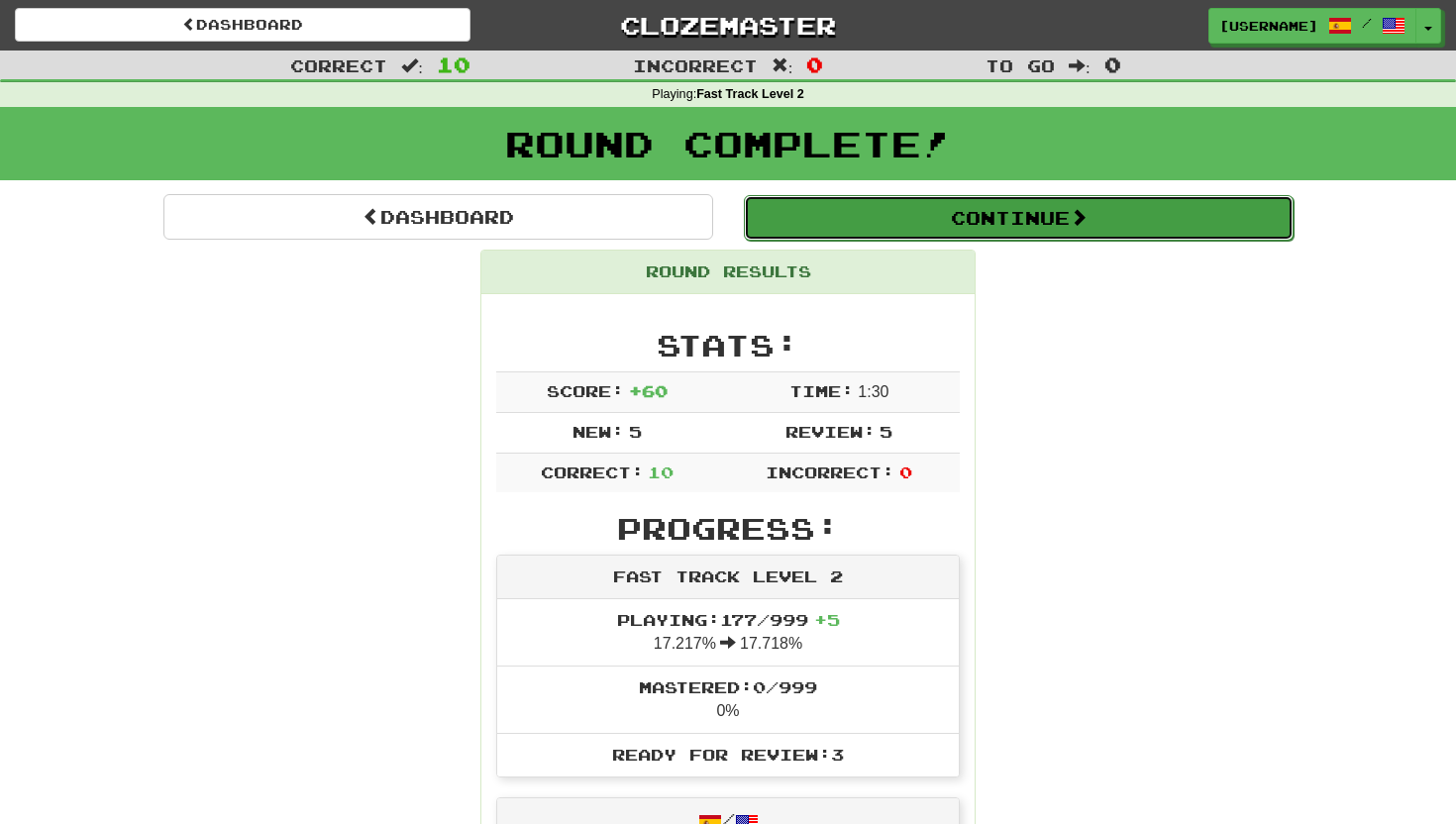 click on "Continue" at bounding box center [1018, 218] 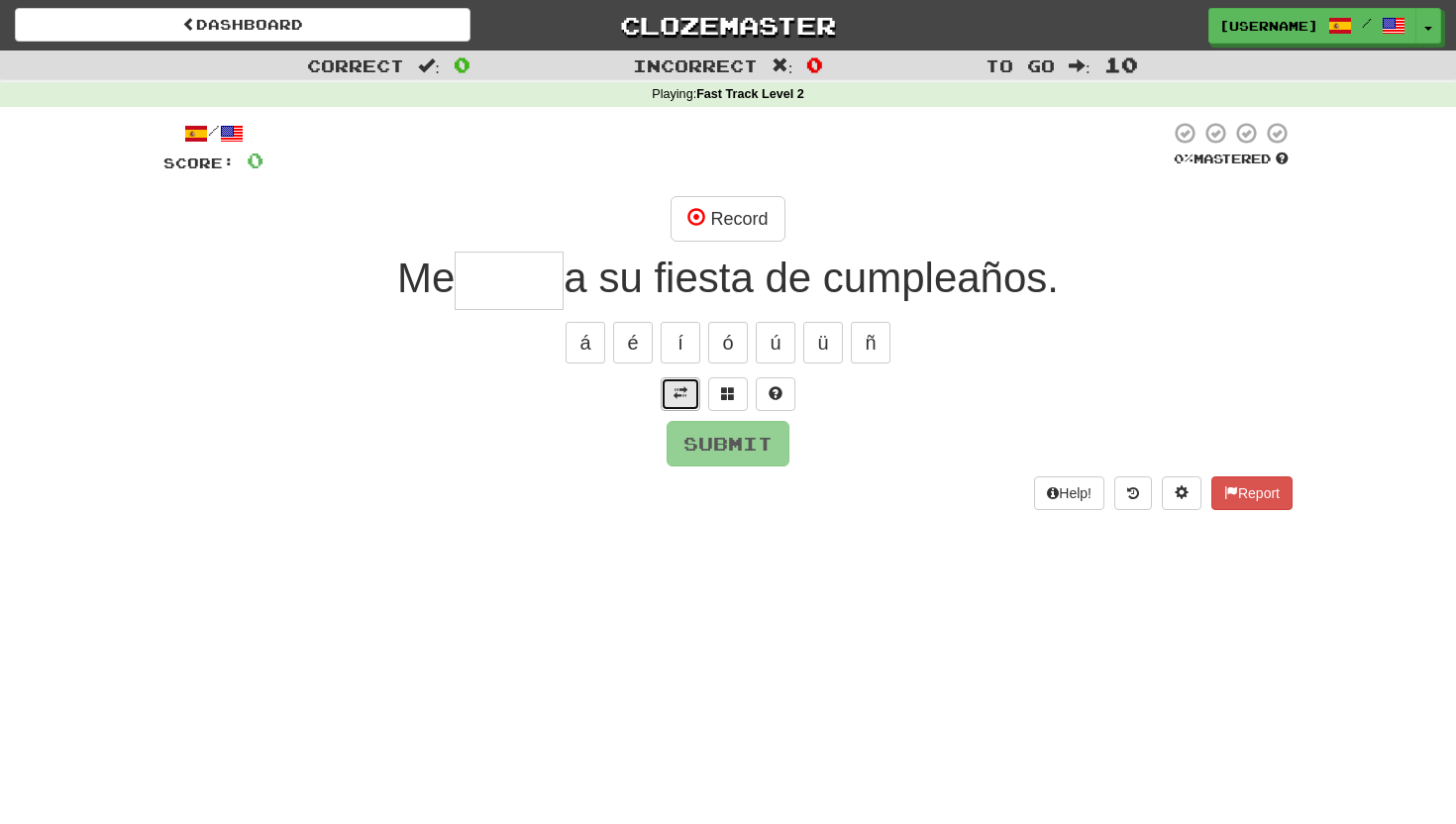 click at bounding box center (680, 393) 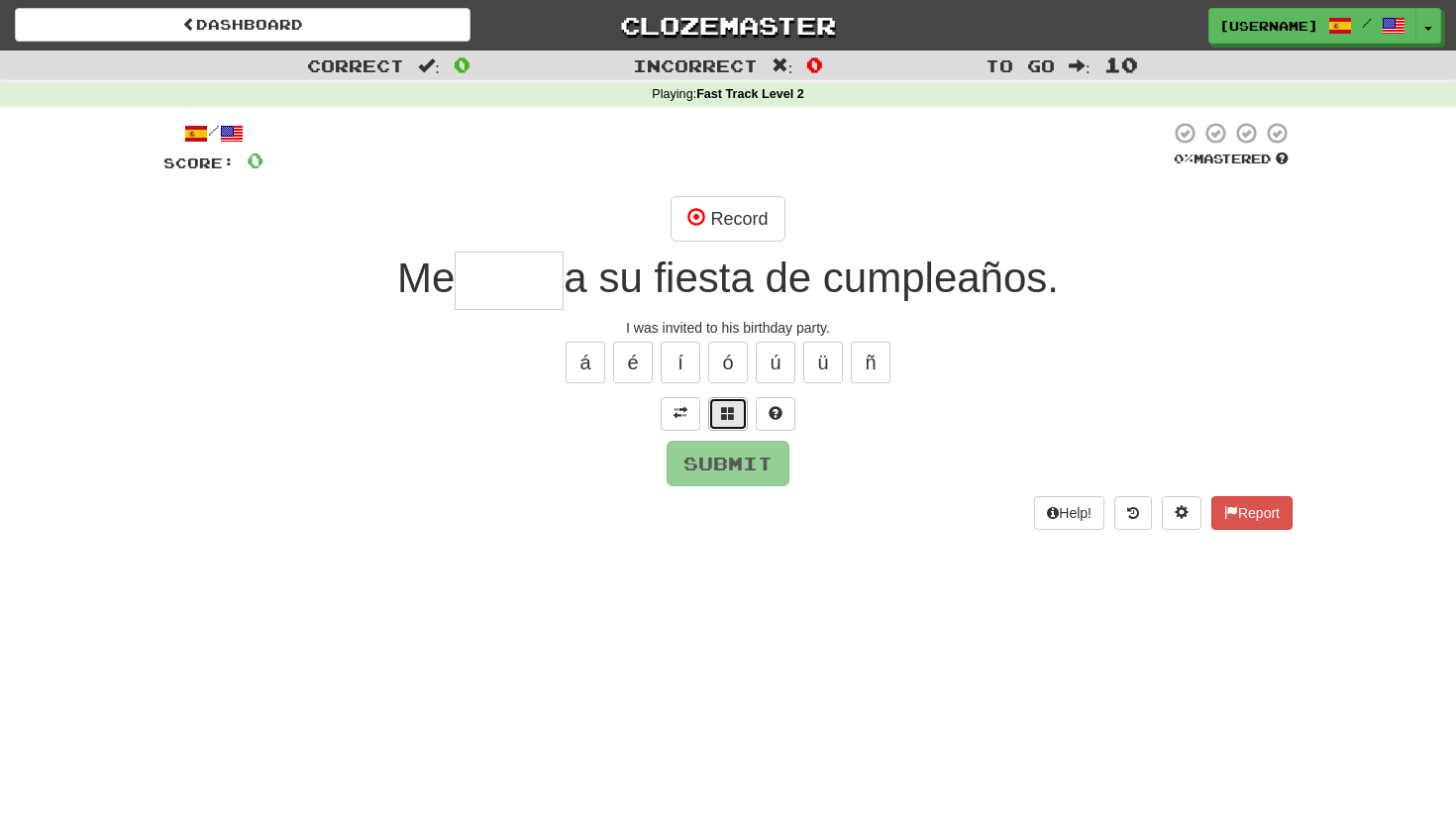 click at bounding box center (728, 413) 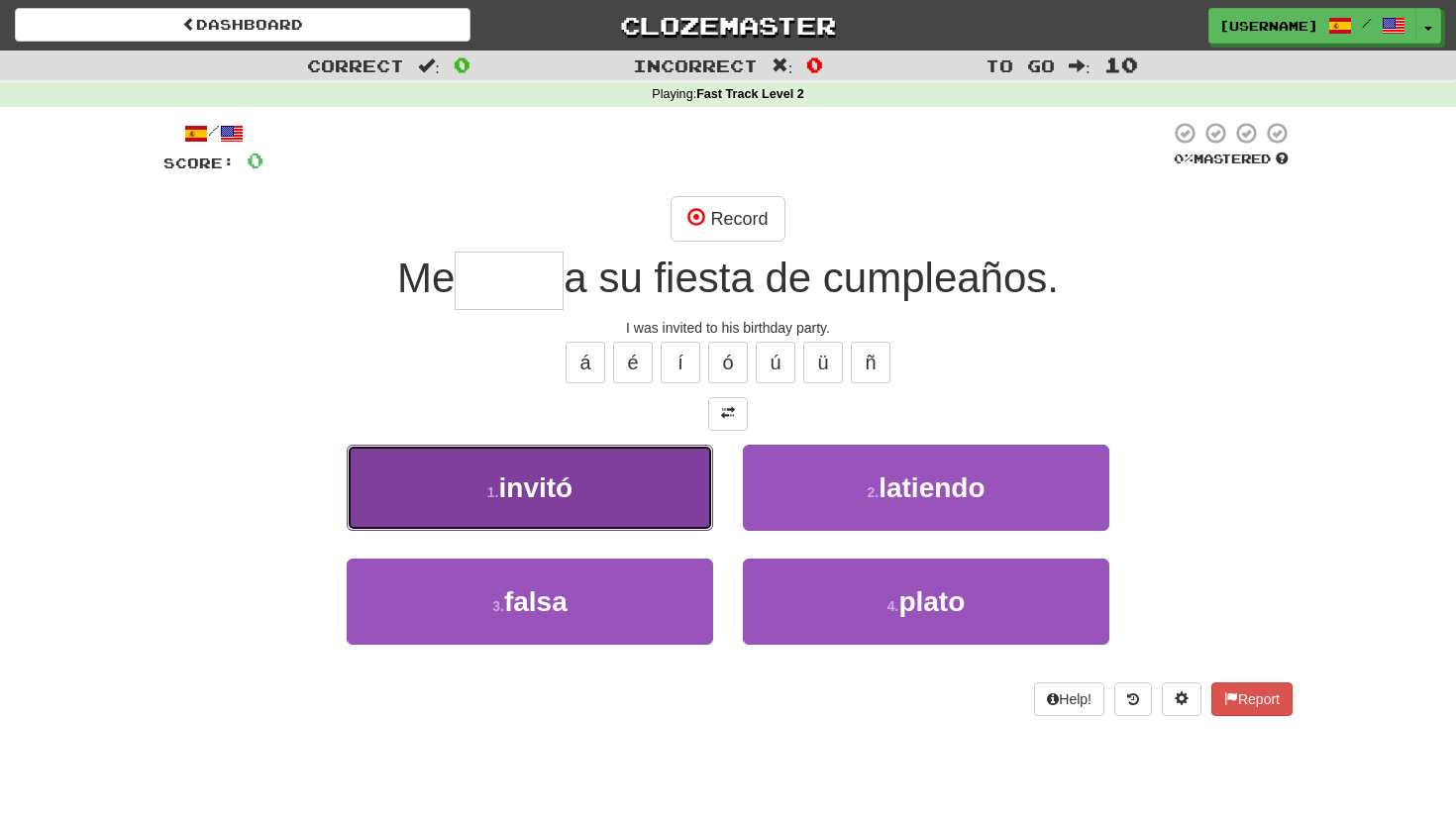 click on "1 . invitó" at bounding box center (530, 487) 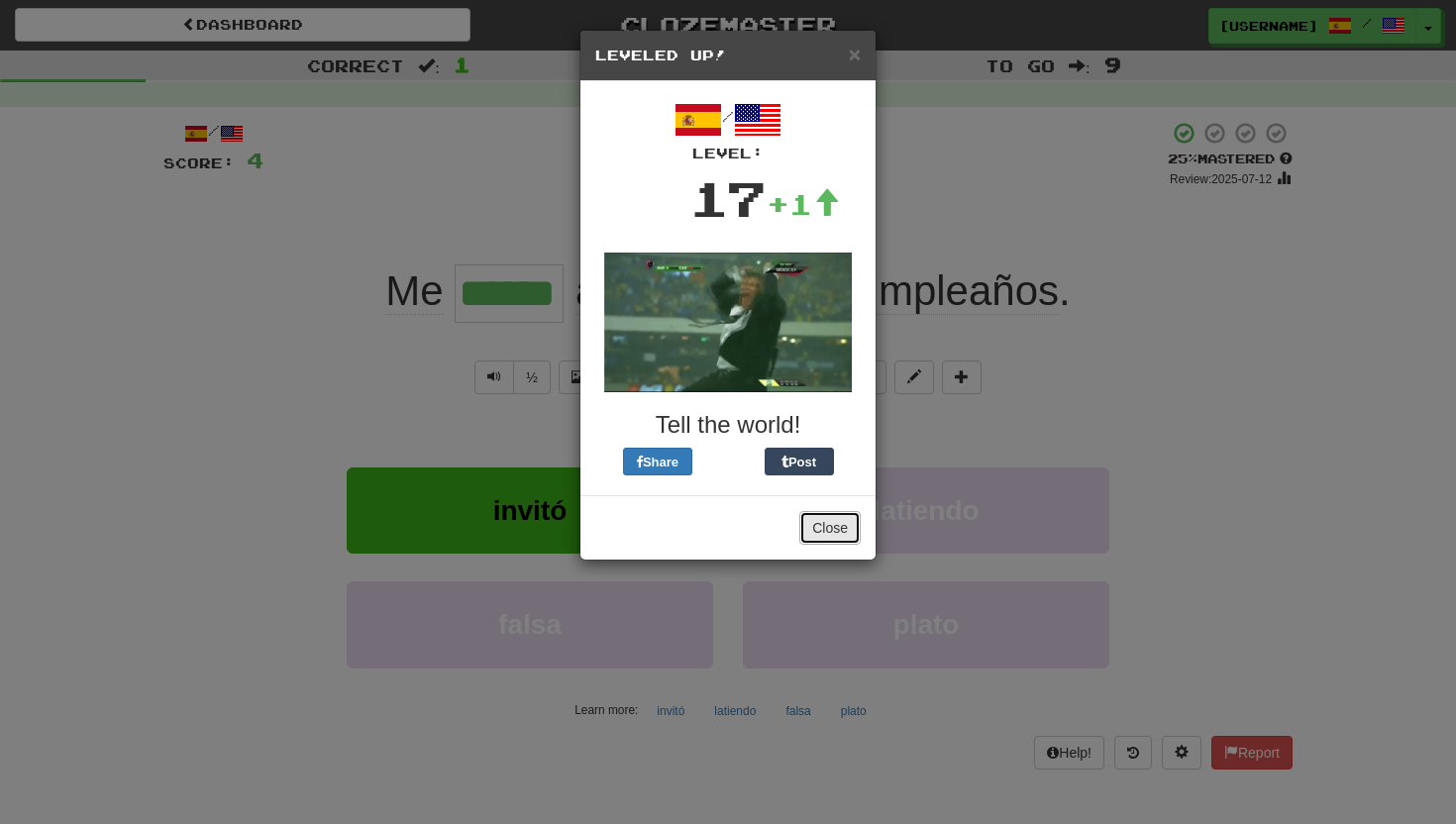 click on "Close" at bounding box center (830, 528) 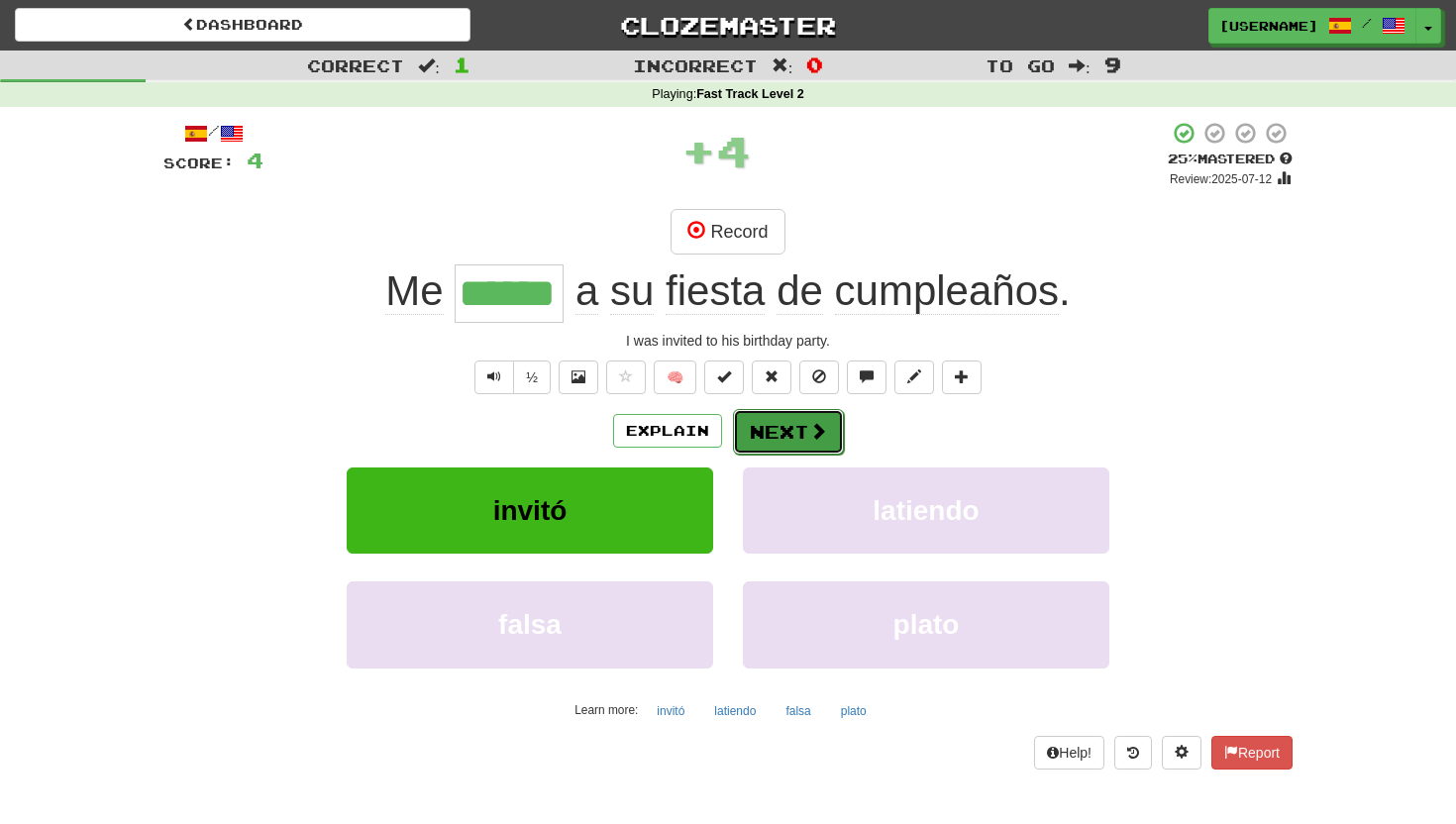 click on "Next" at bounding box center [788, 432] 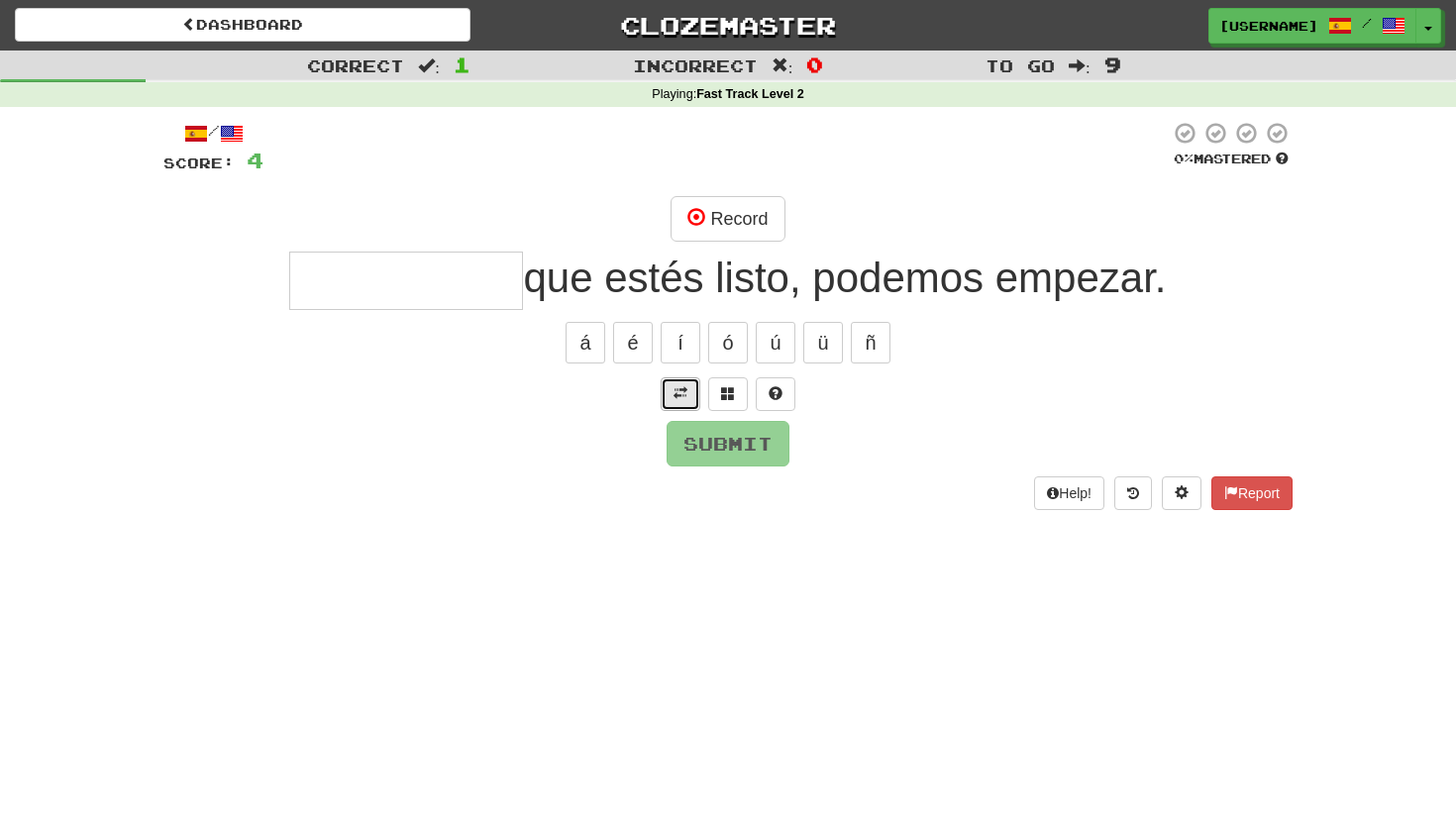 click at bounding box center (680, 393) 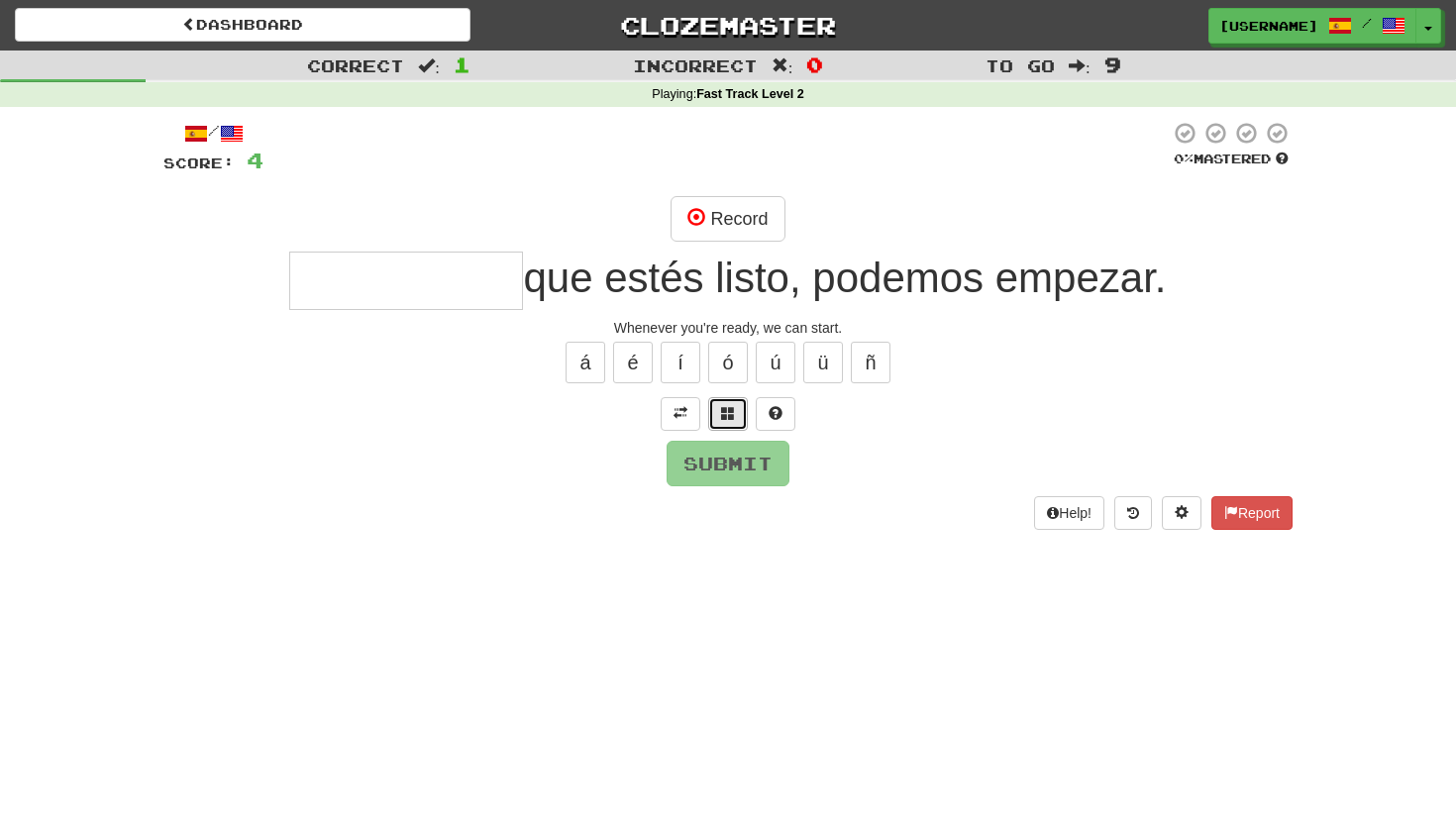 click at bounding box center (728, 413) 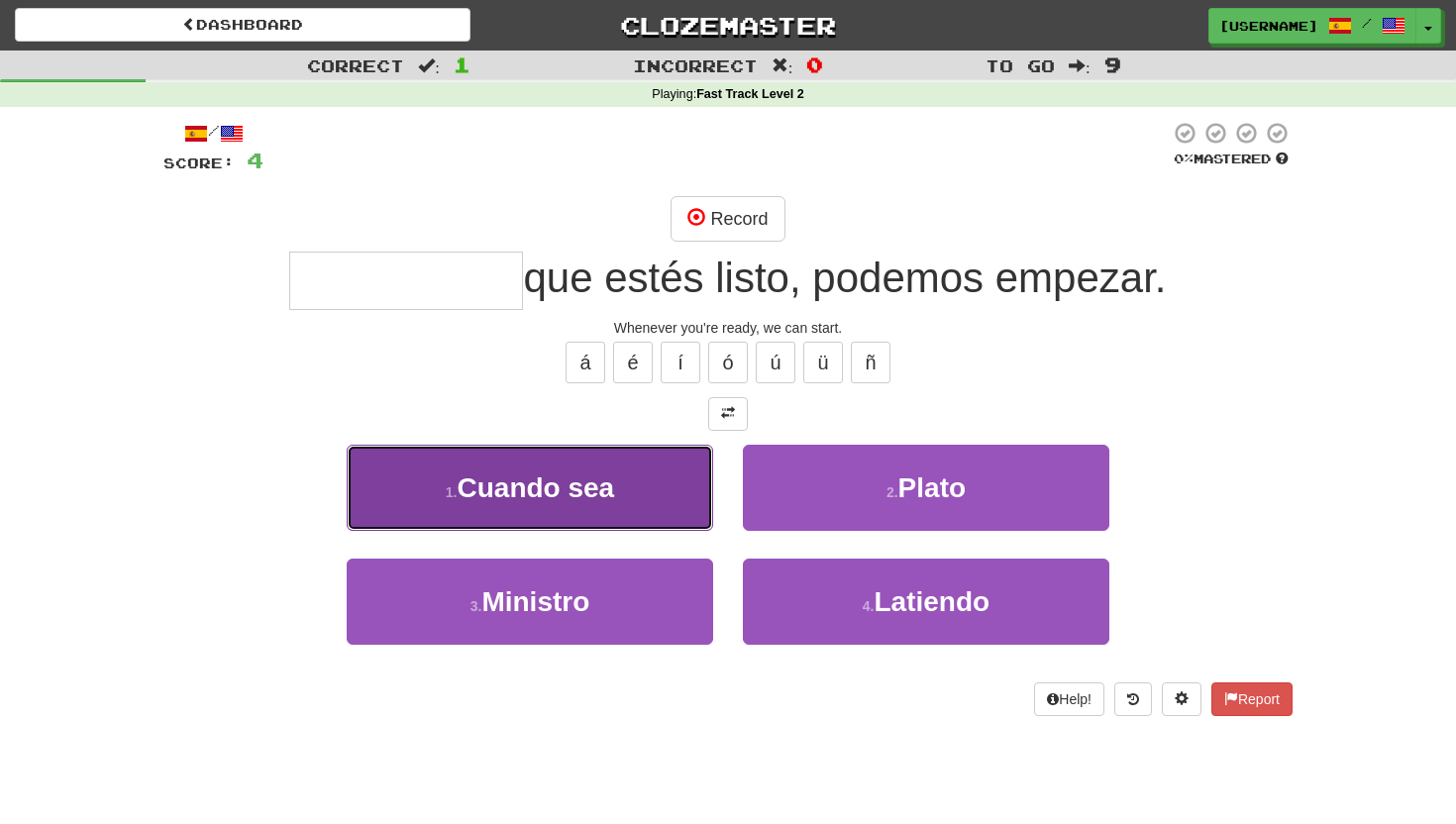 click on "Cuando sea" at bounding box center (535, 487) 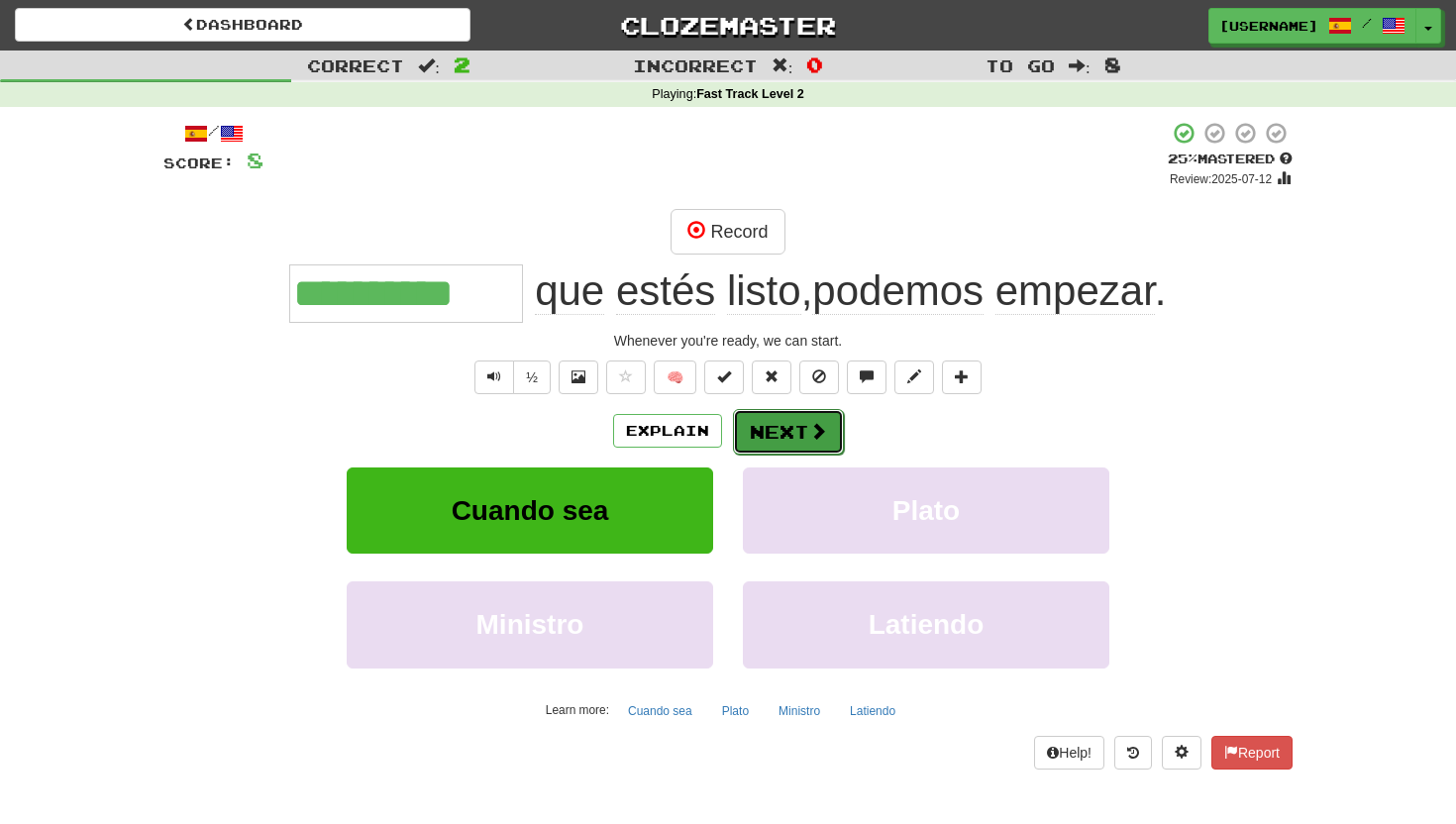 click on "Next" at bounding box center (788, 432) 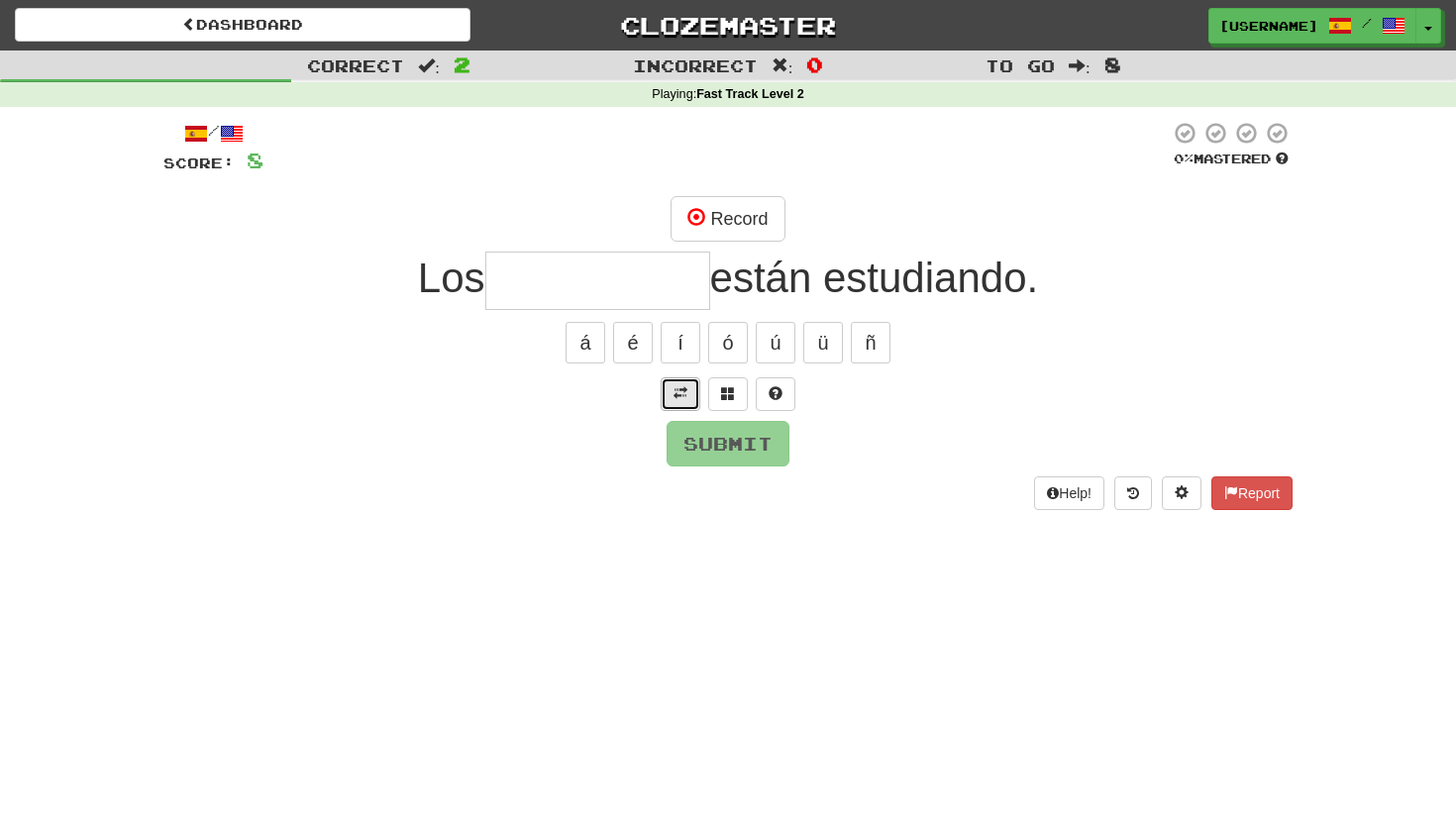 click at bounding box center (680, 393) 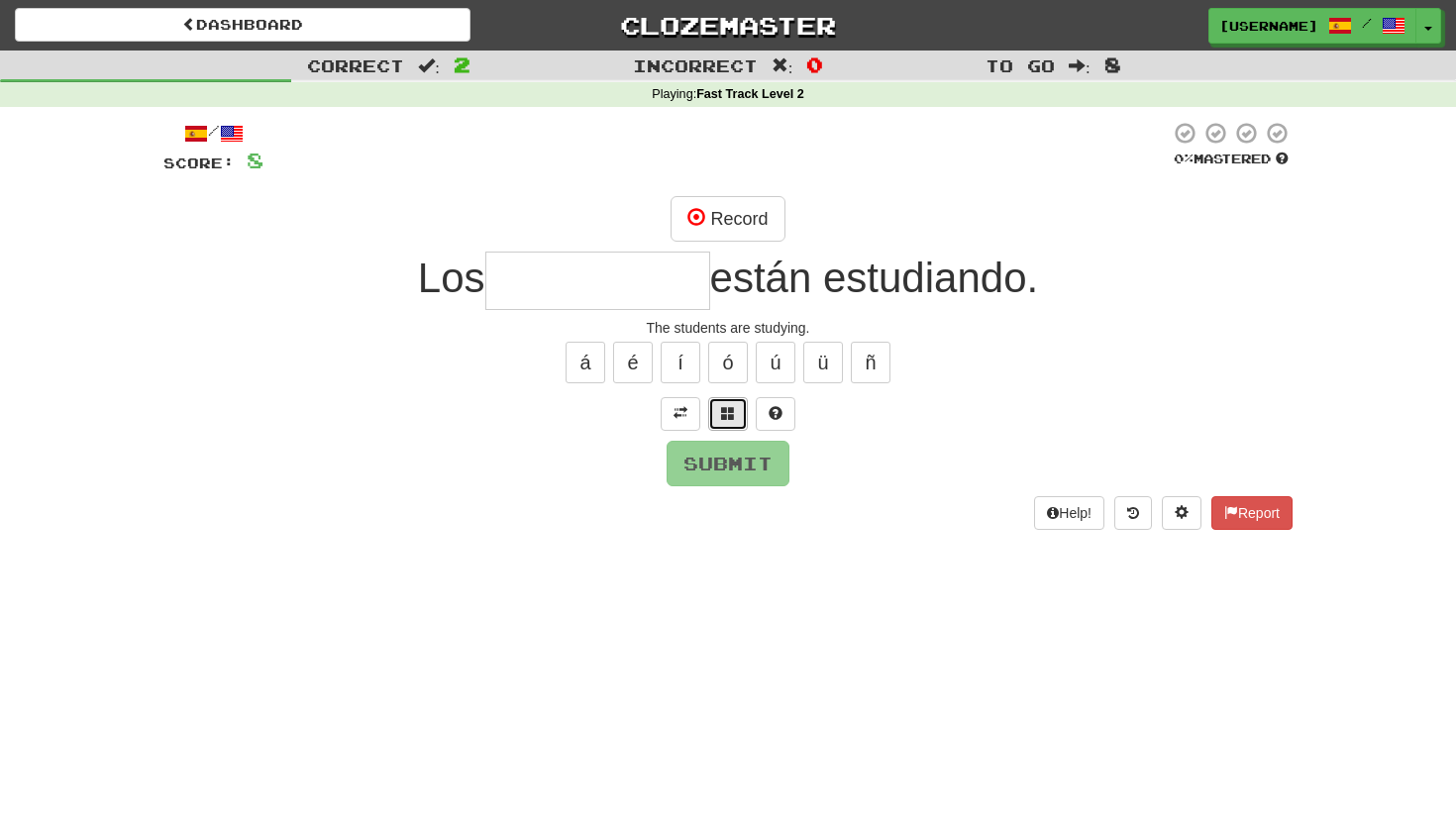 click at bounding box center (728, 413) 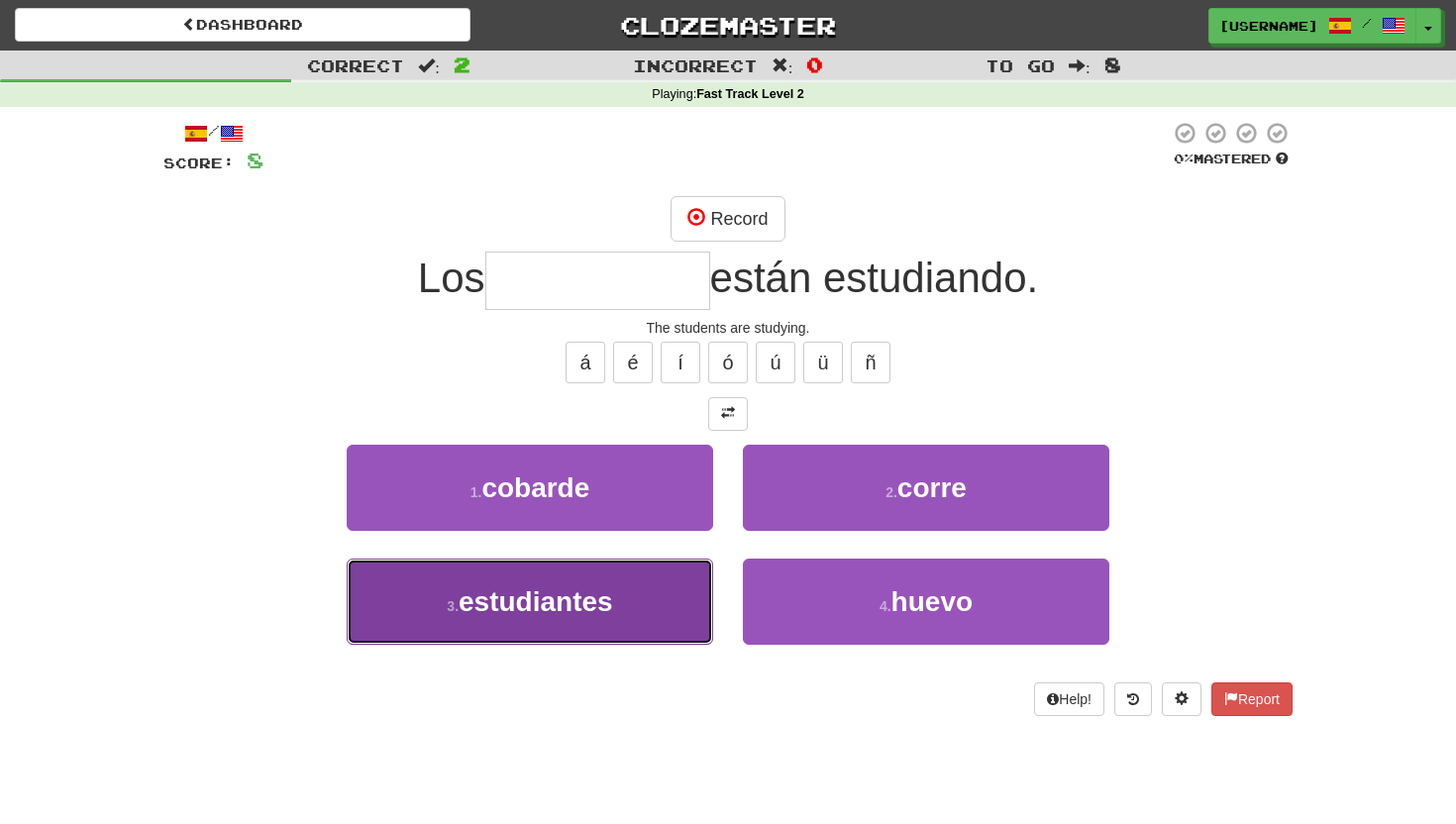 click on "3 . estudiantes" at bounding box center (530, 601) 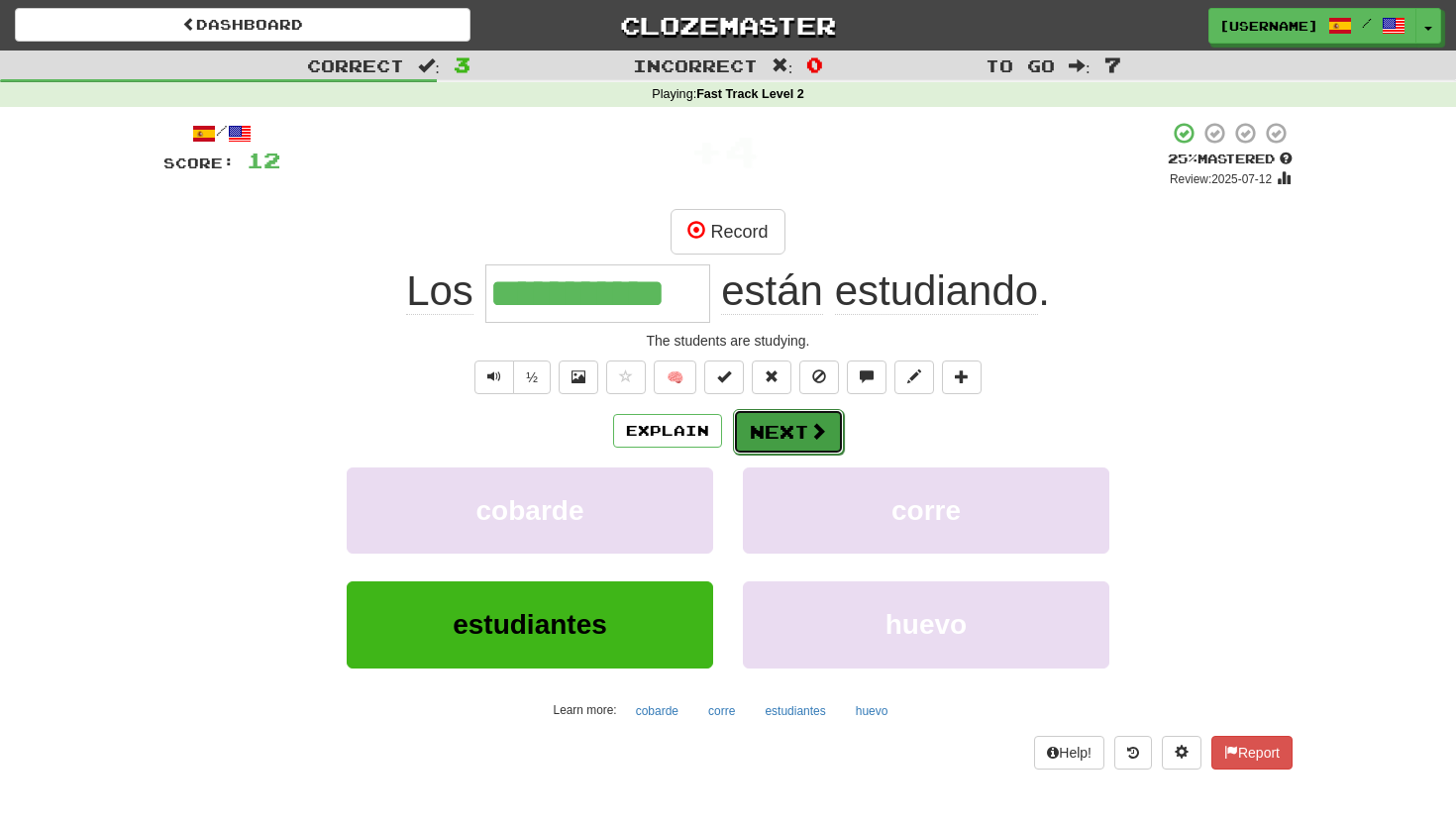 click on "Next" at bounding box center [788, 432] 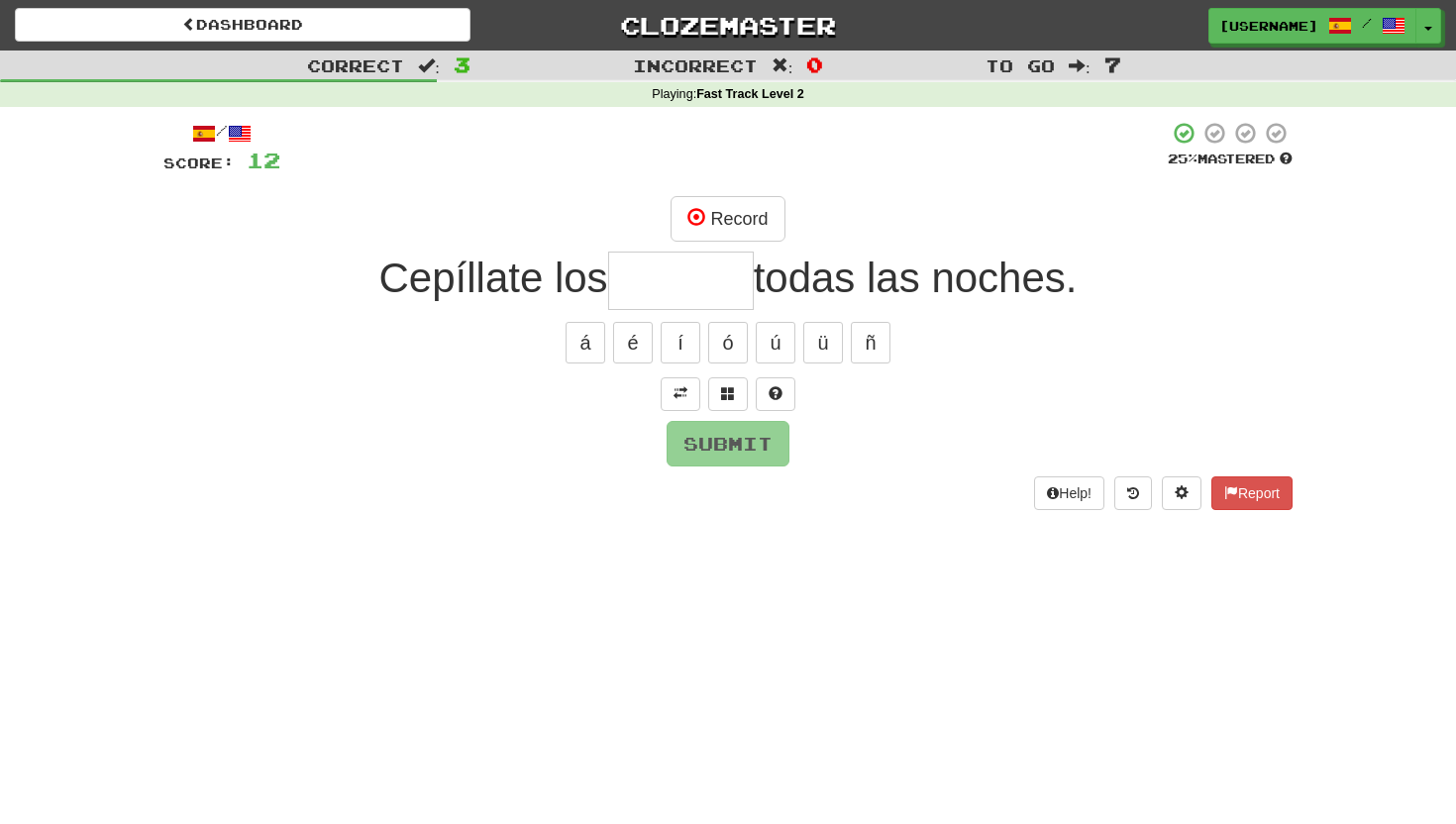 click at bounding box center (680, 280) 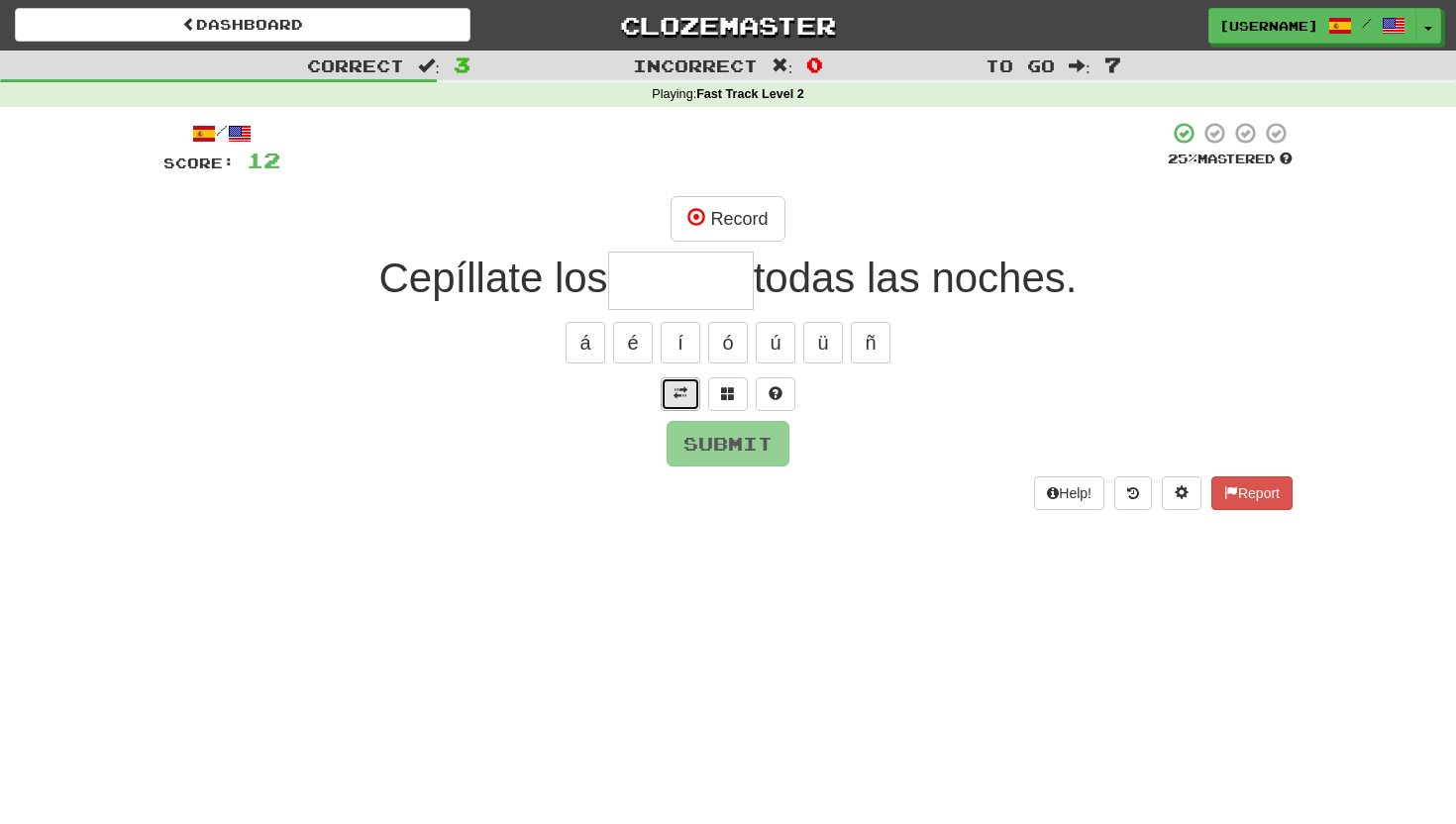 click at bounding box center (680, 393) 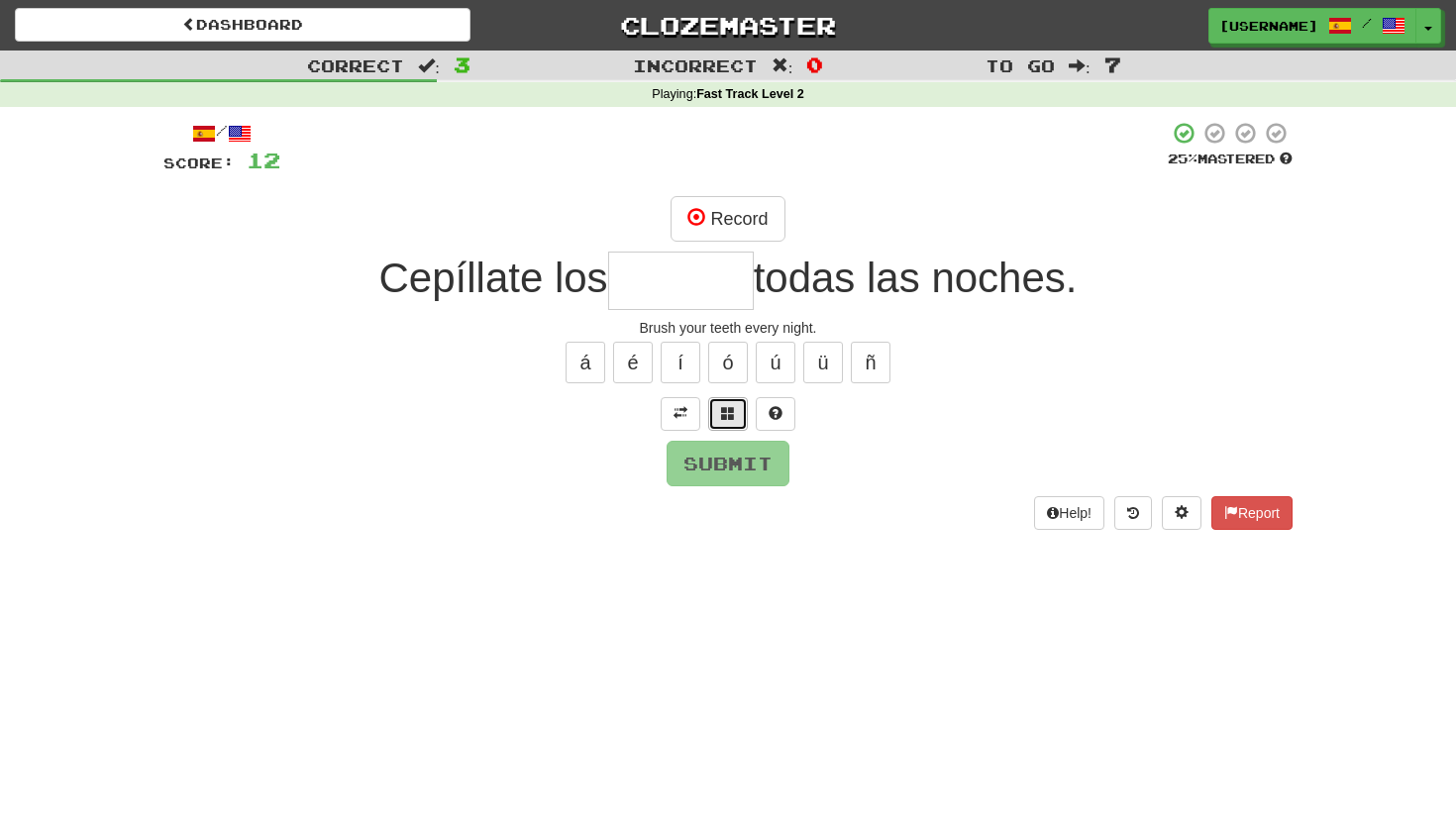 click at bounding box center [728, 413] 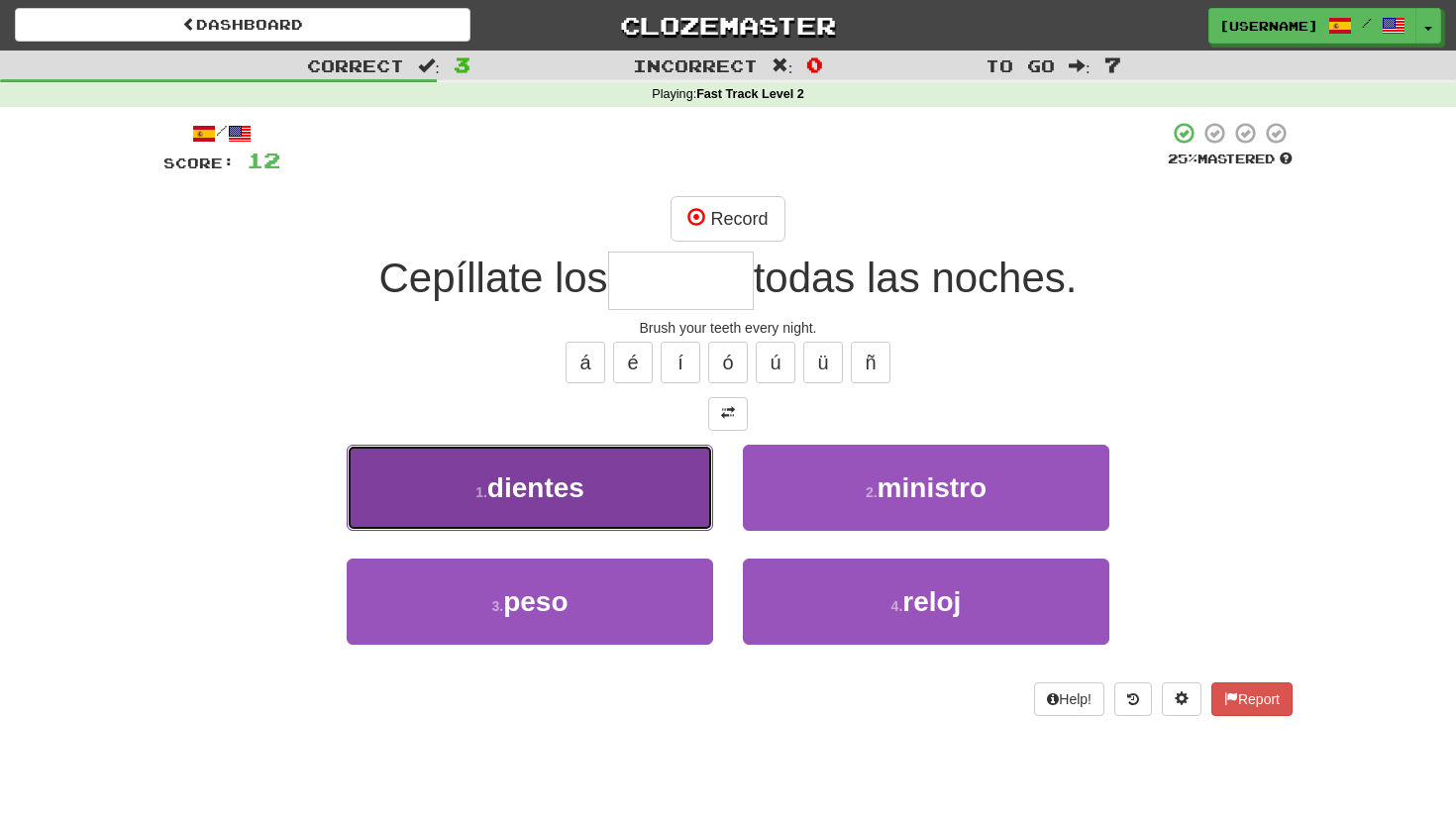 click on "1 . dientes" at bounding box center [530, 487] 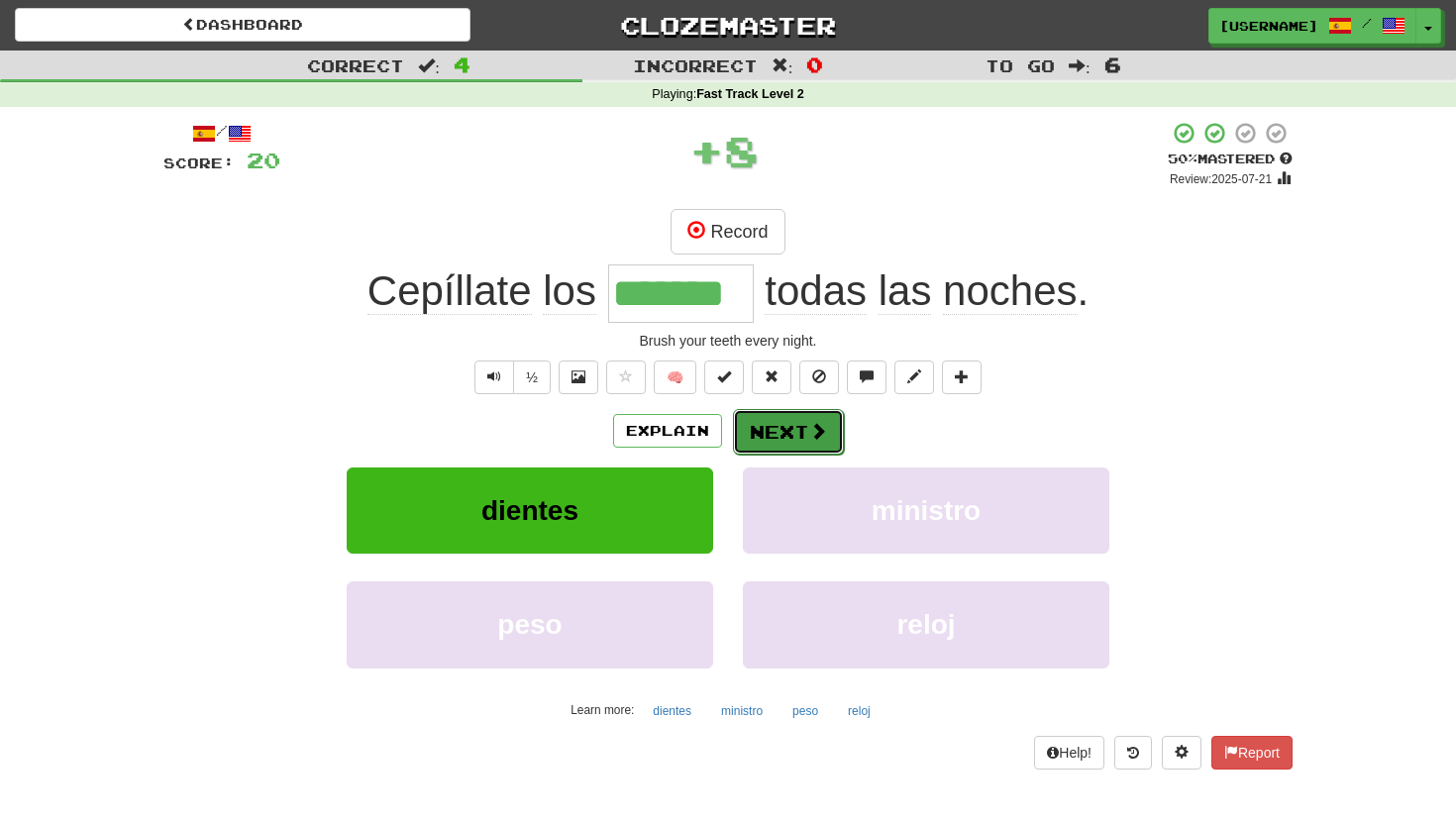 click on "Next" at bounding box center [788, 432] 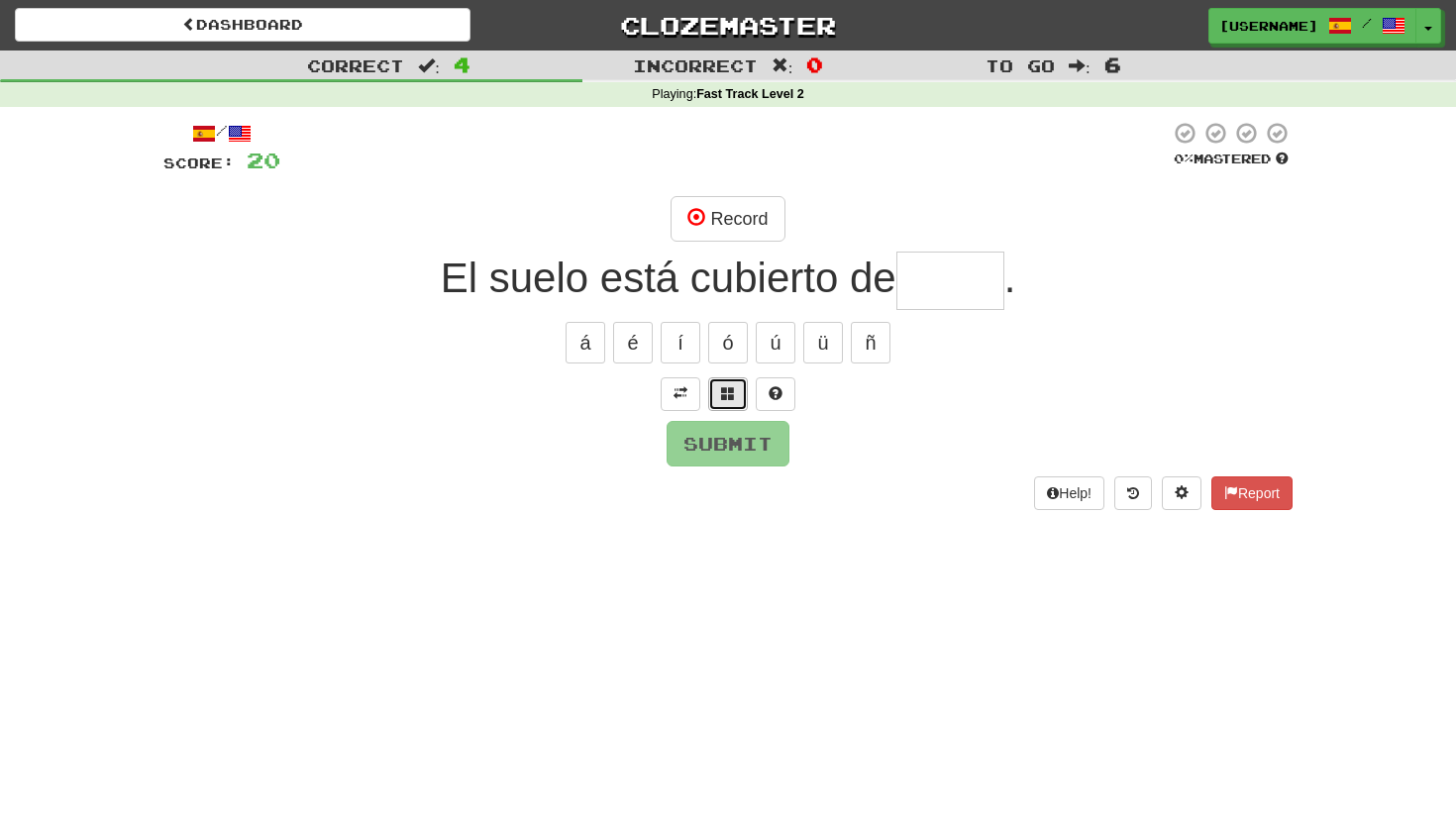 click at bounding box center [728, 393] 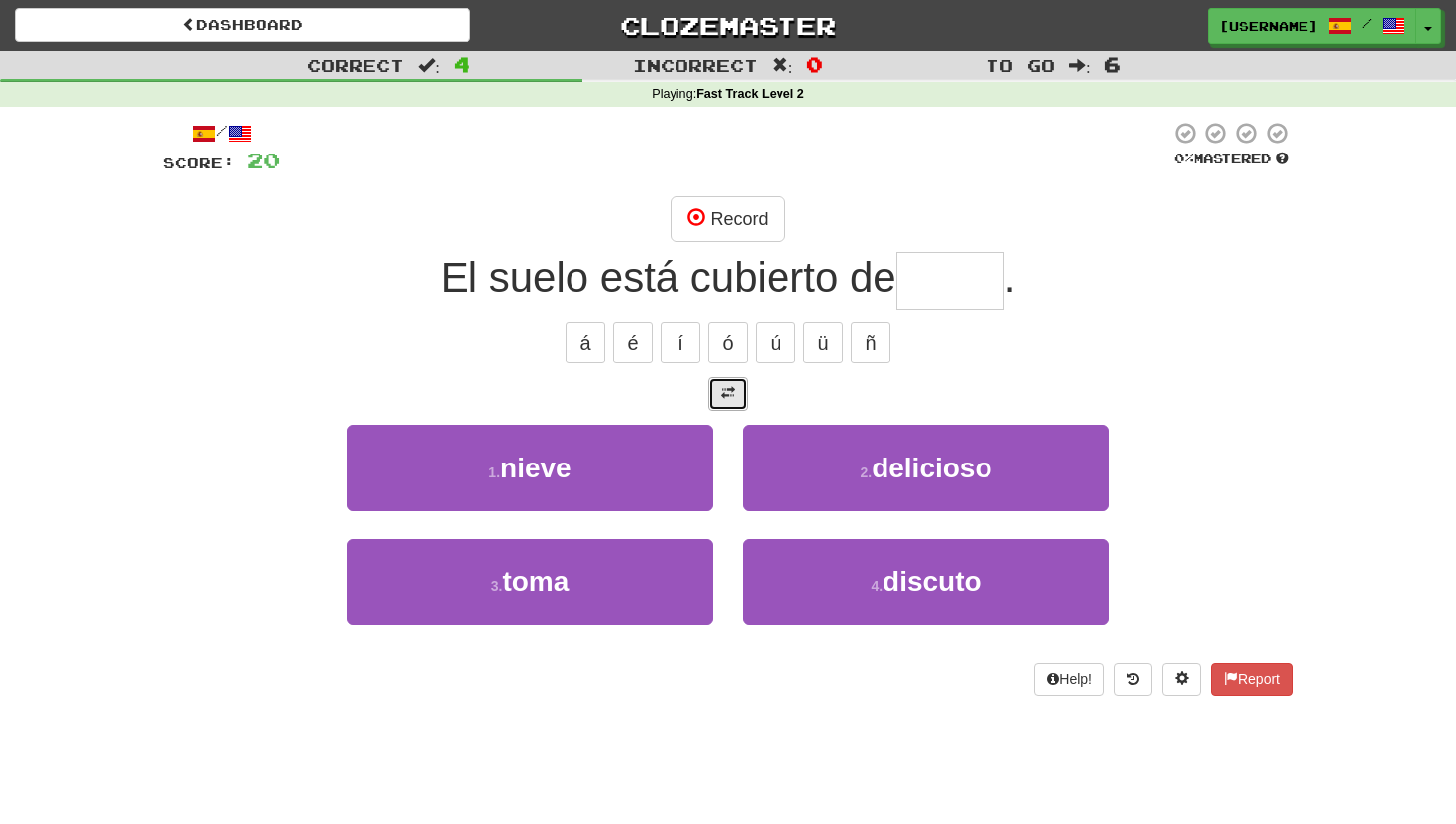 click at bounding box center [728, 393] 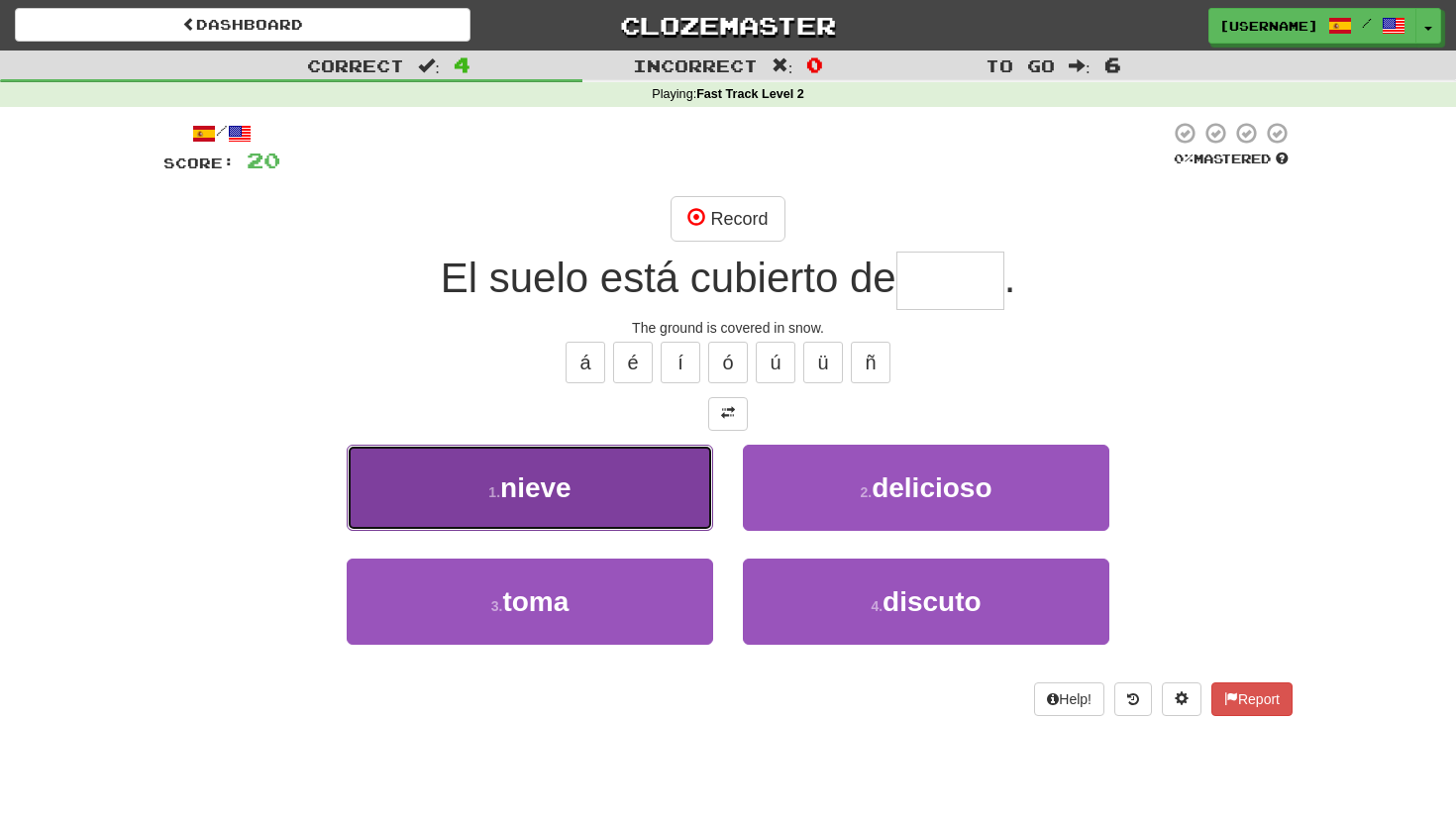click on "1 .  nieve" at bounding box center (530, 487) 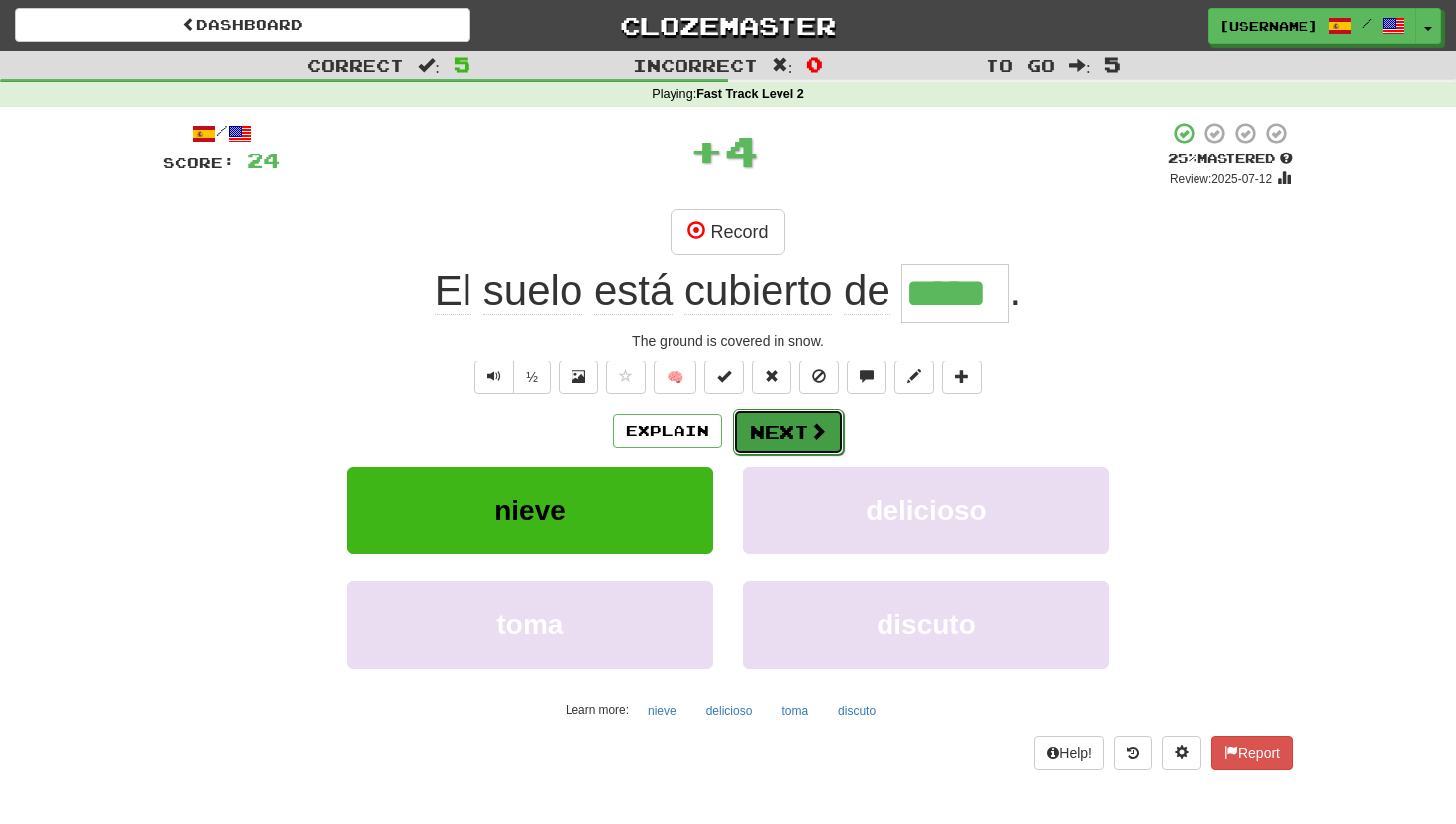click on "Next" at bounding box center [788, 432] 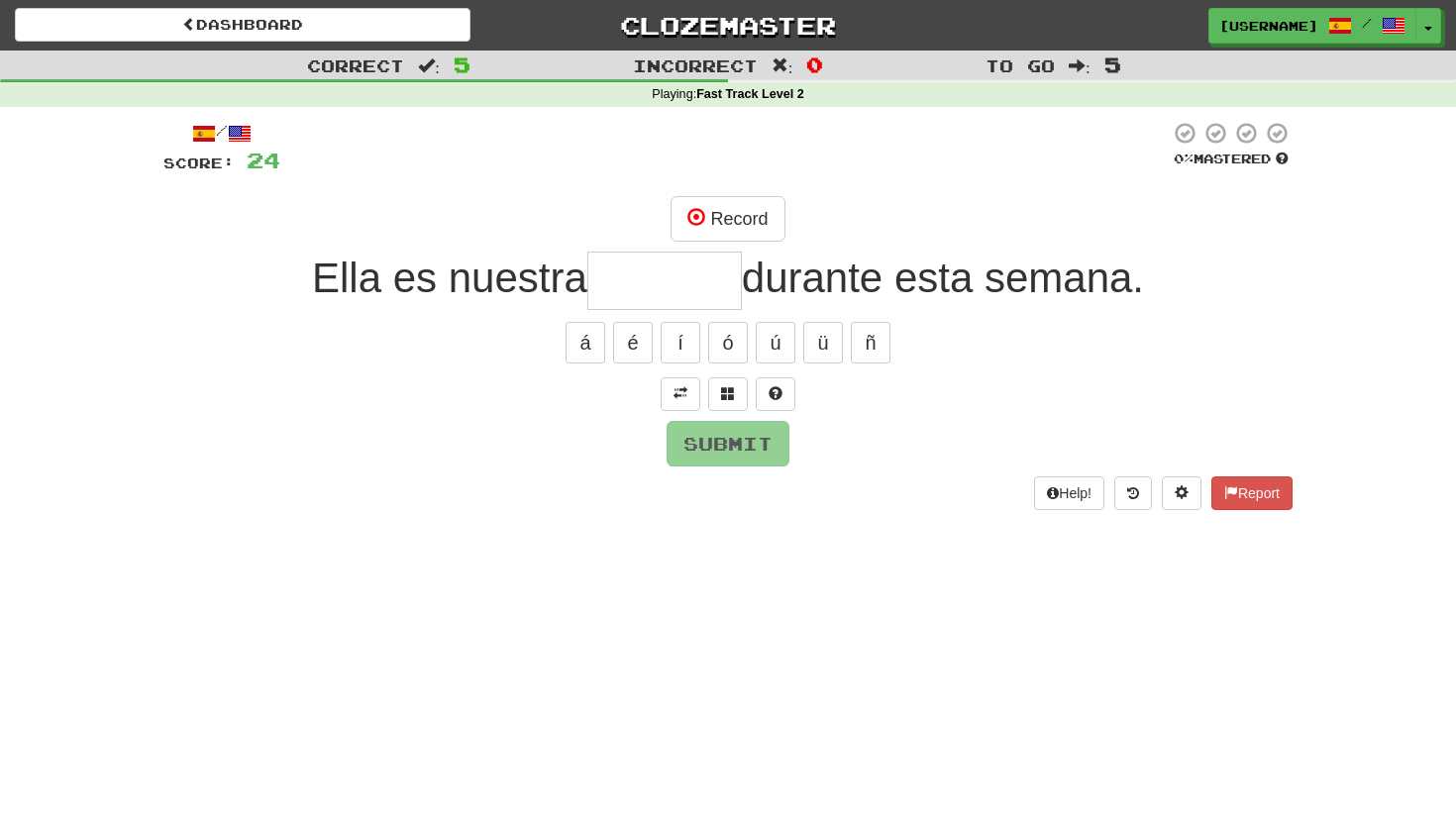 click at bounding box center (665, 280) 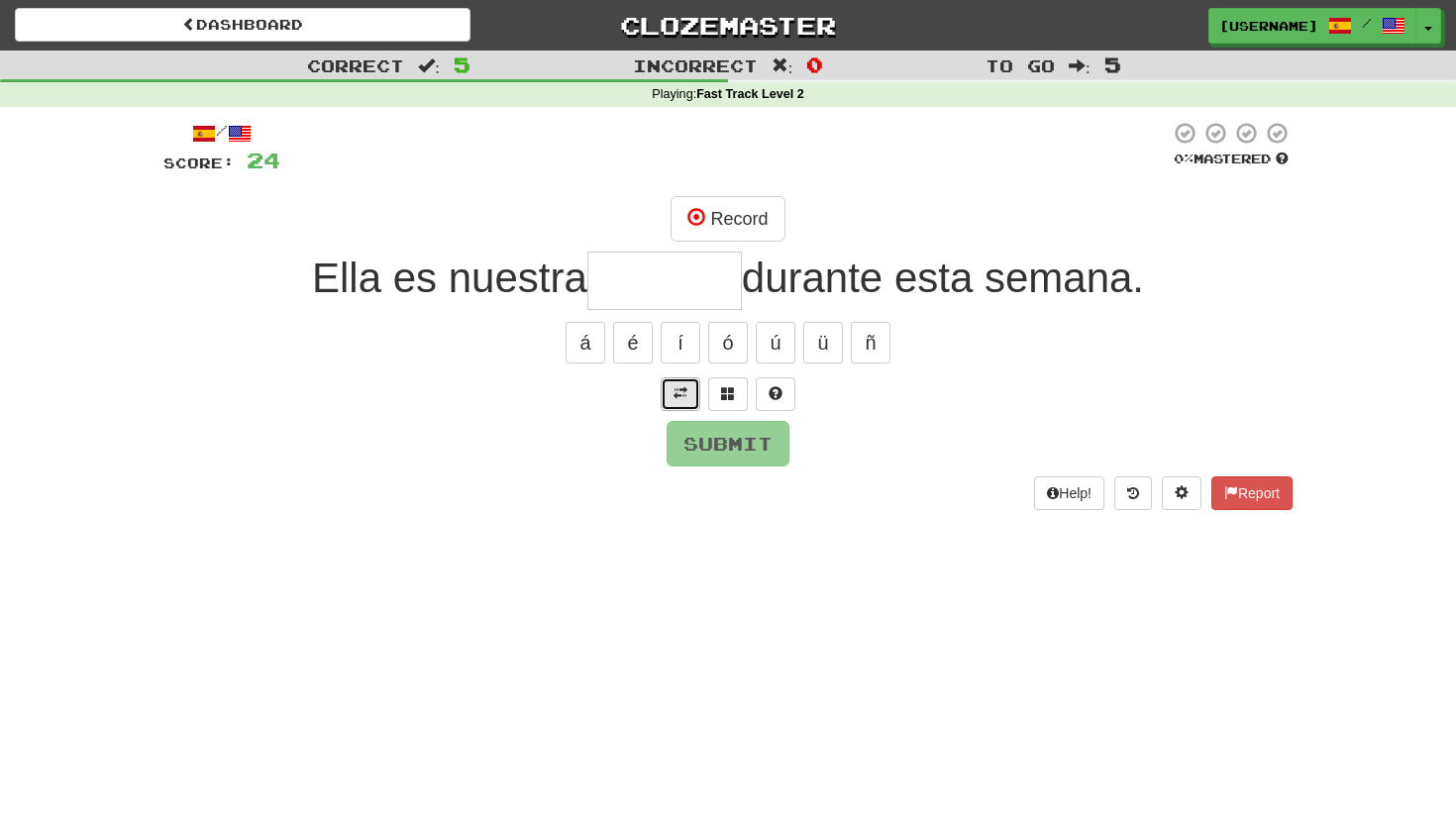 click at bounding box center (680, 393) 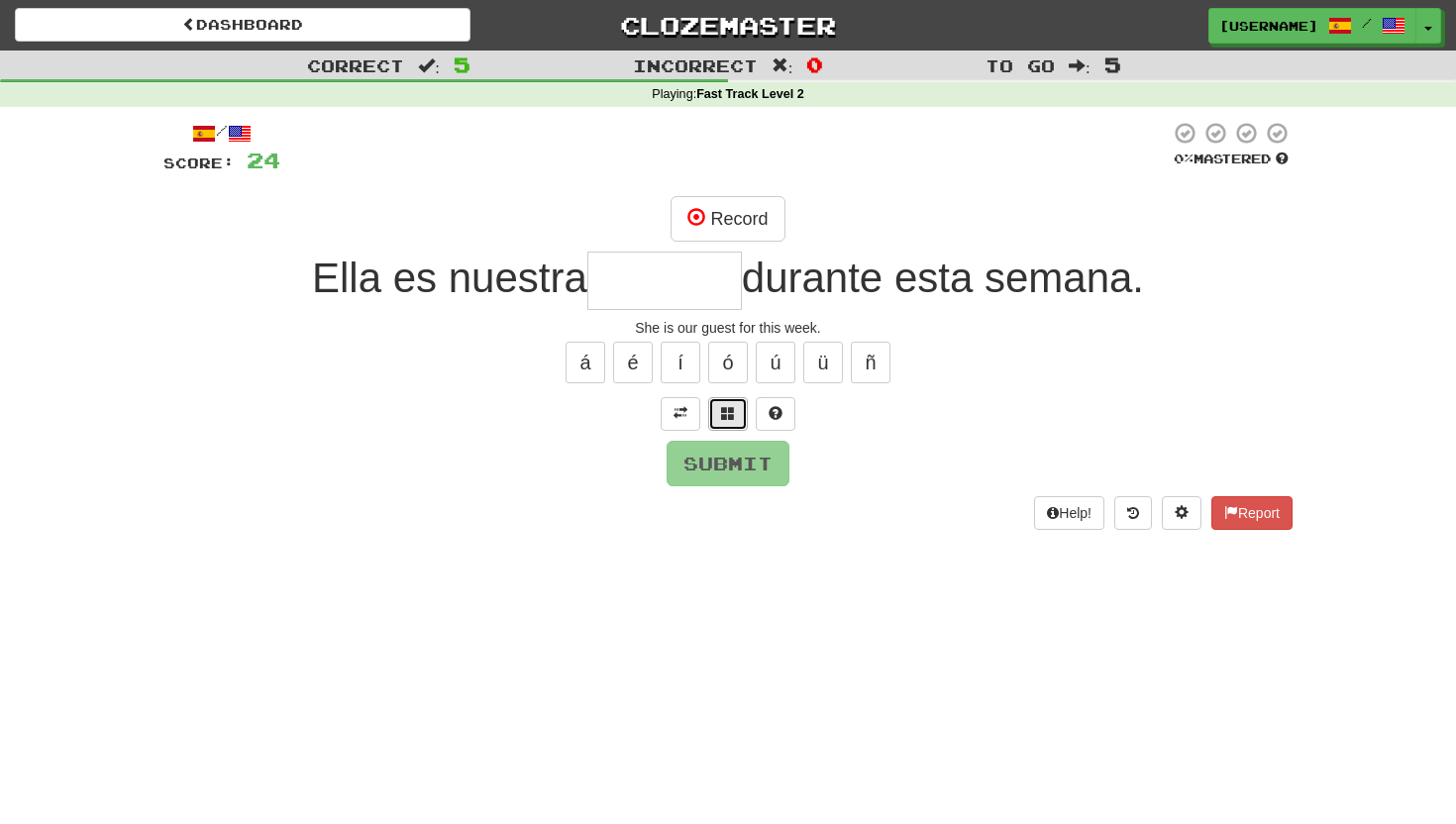 click at bounding box center (728, 414) 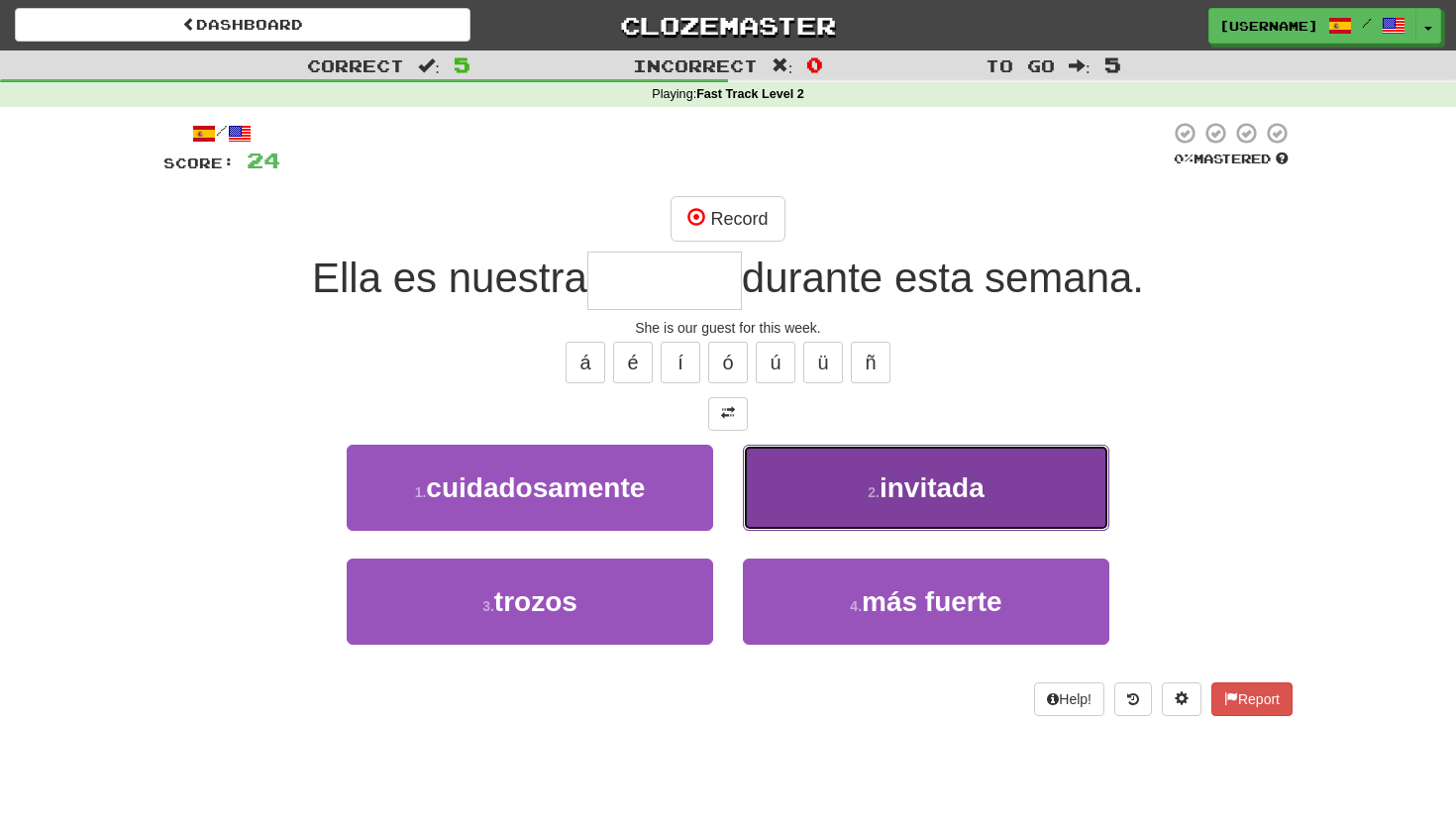 click on "2 . invitada" at bounding box center [926, 487] 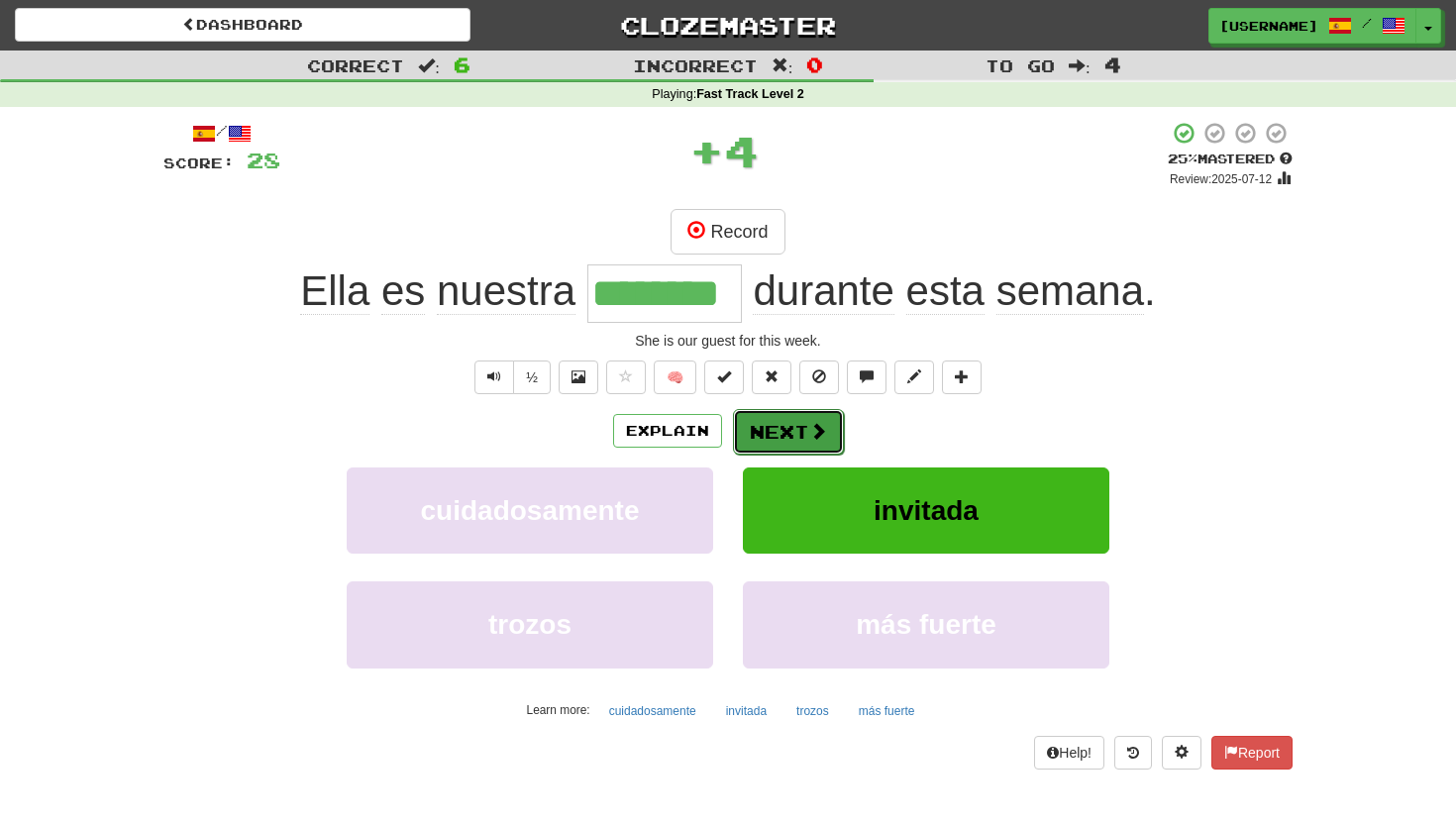 click on "Next" at bounding box center (788, 432) 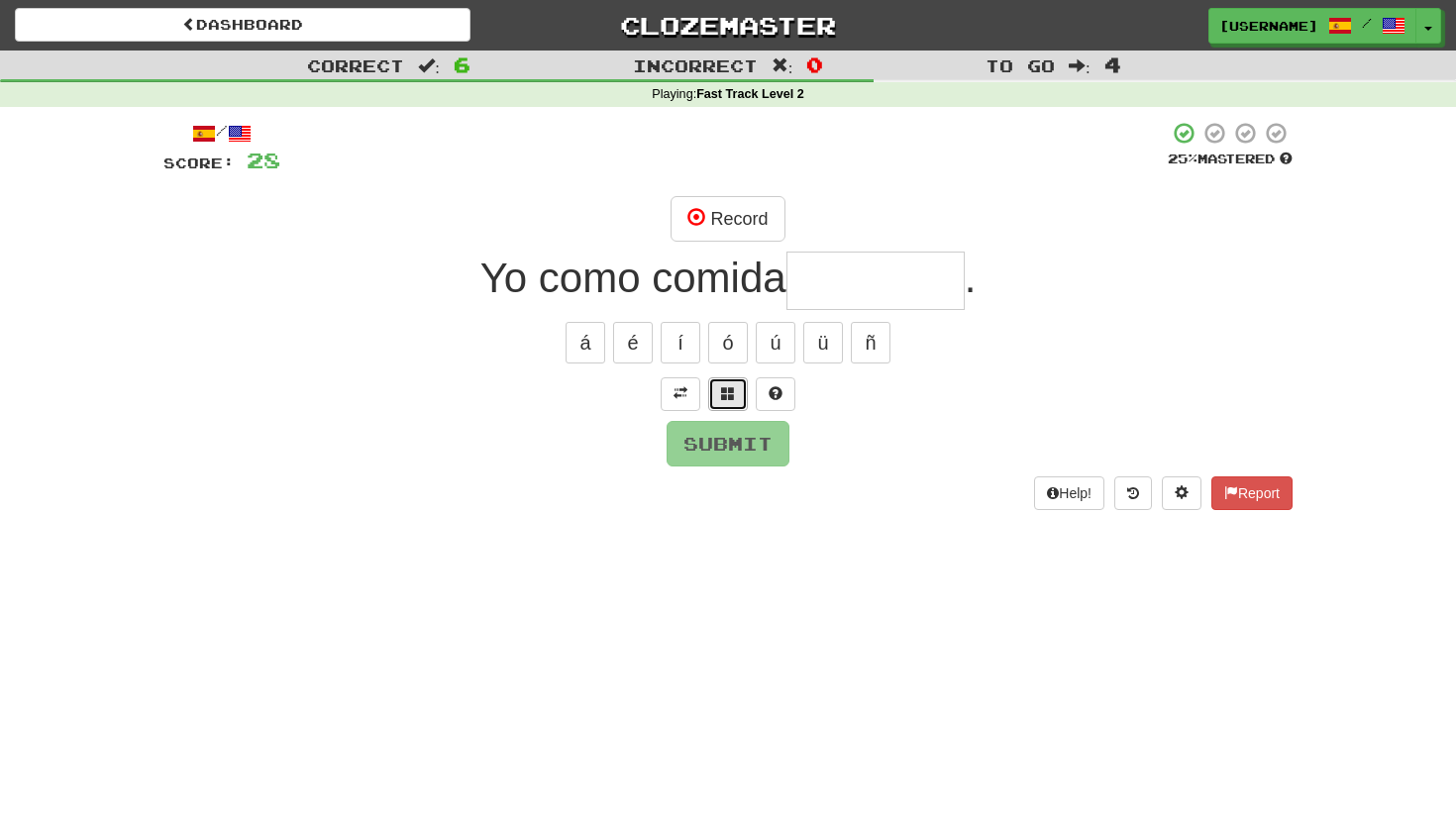 click at bounding box center (728, 393) 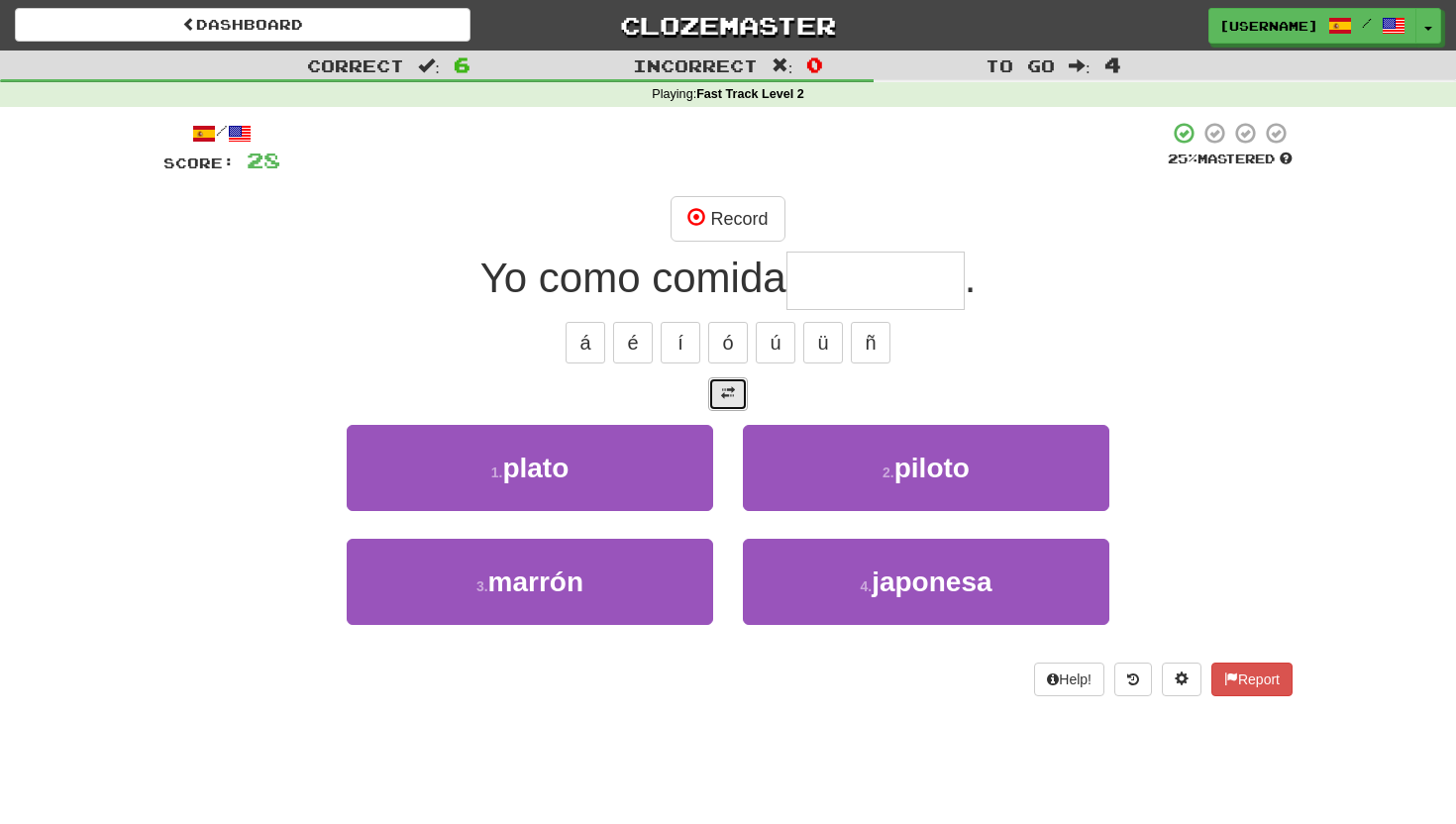 click at bounding box center (728, 393) 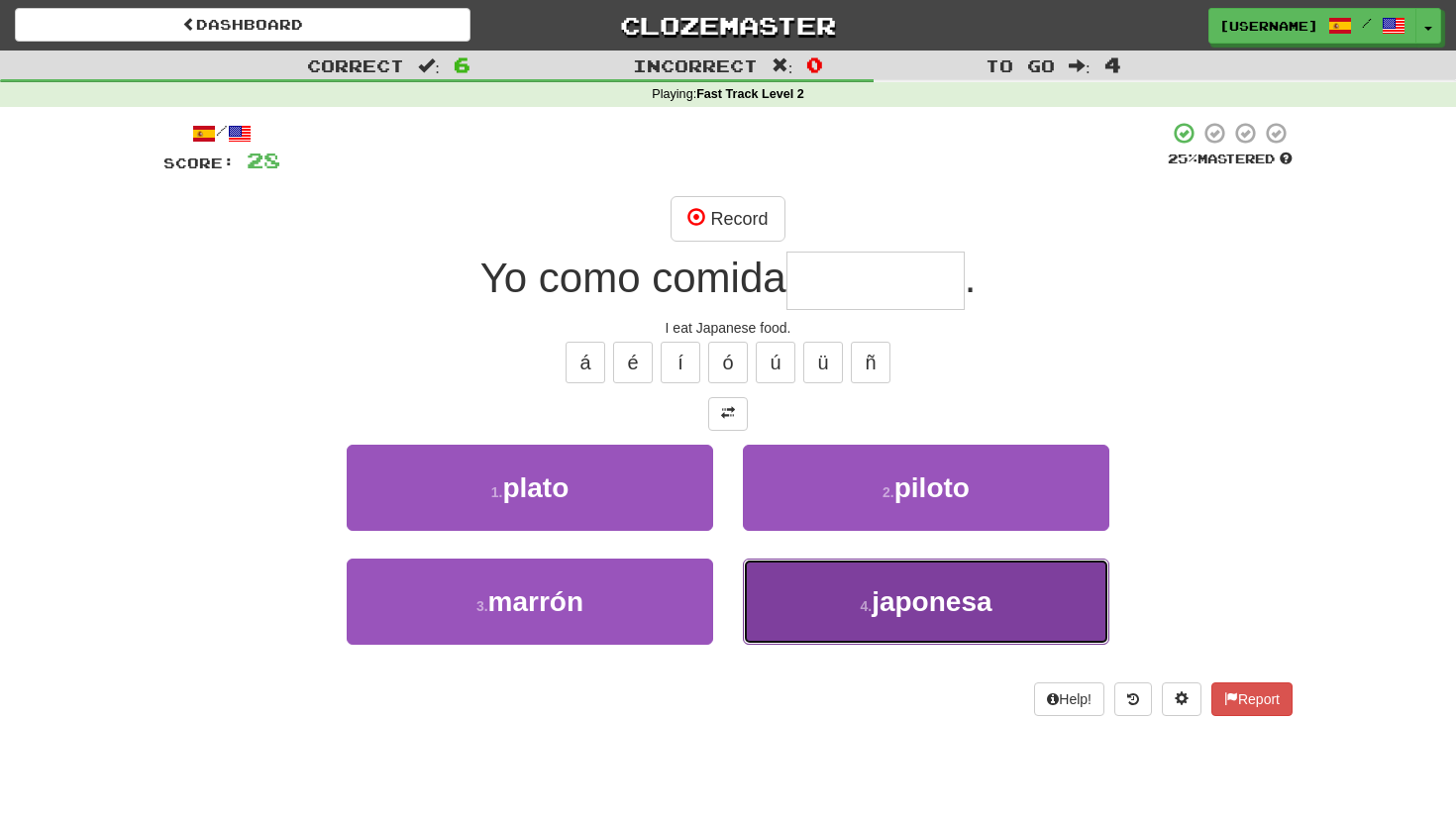 click on "japonesa" at bounding box center (931, 601) 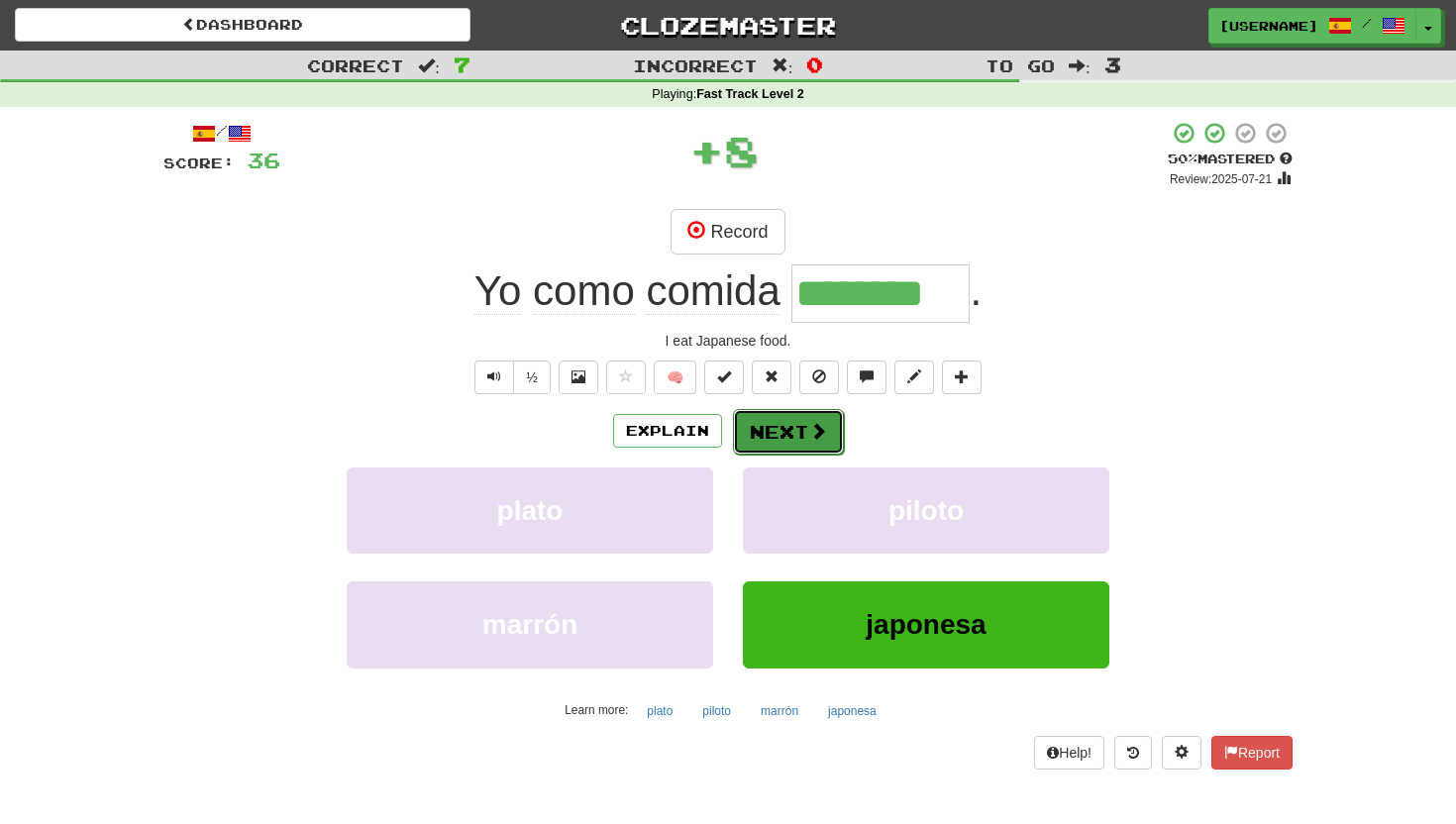 click on "Next" at bounding box center (788, 432) 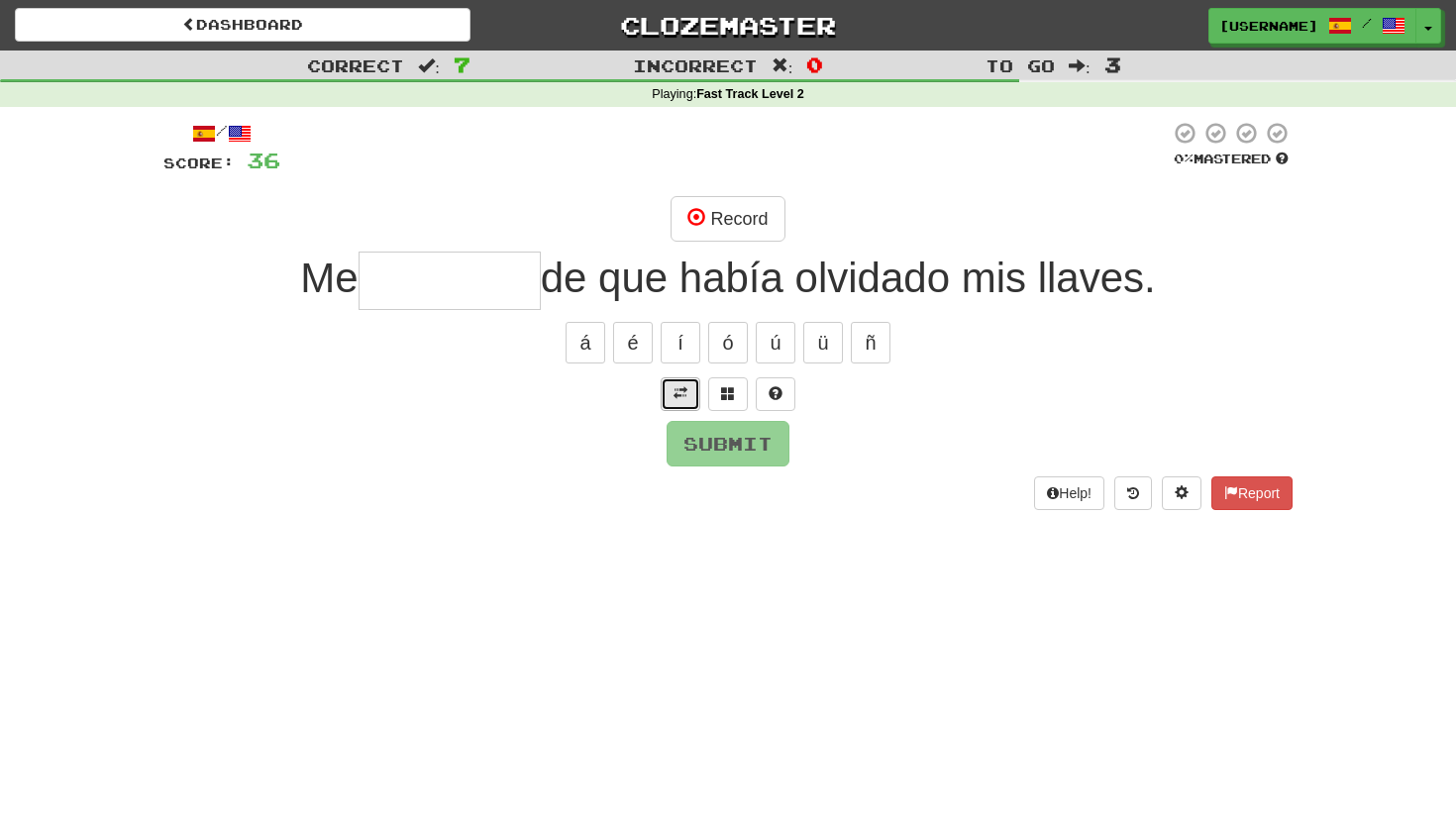 click at bounding box center (680, 393) 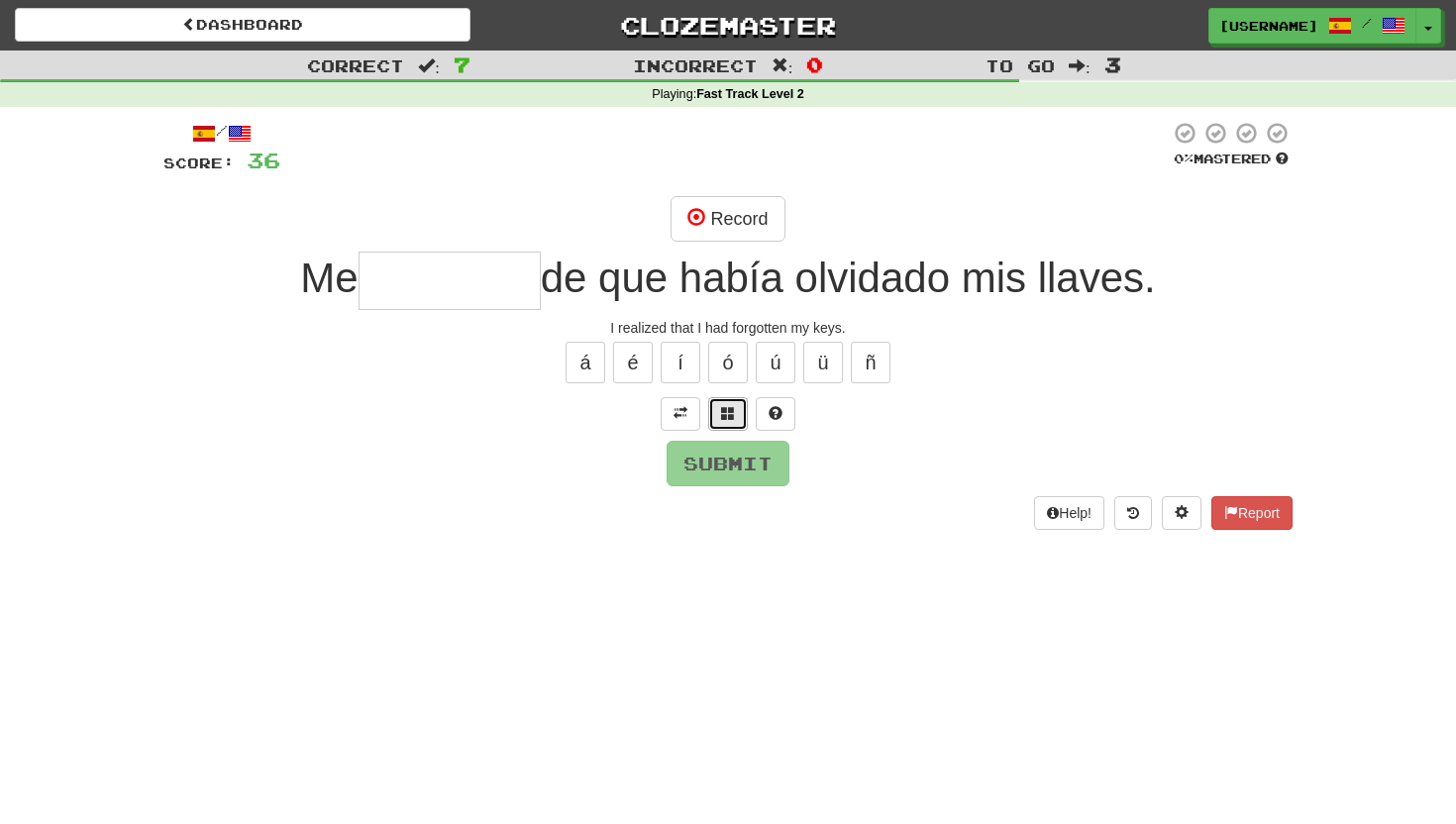 click at bounding box center [728, 413] 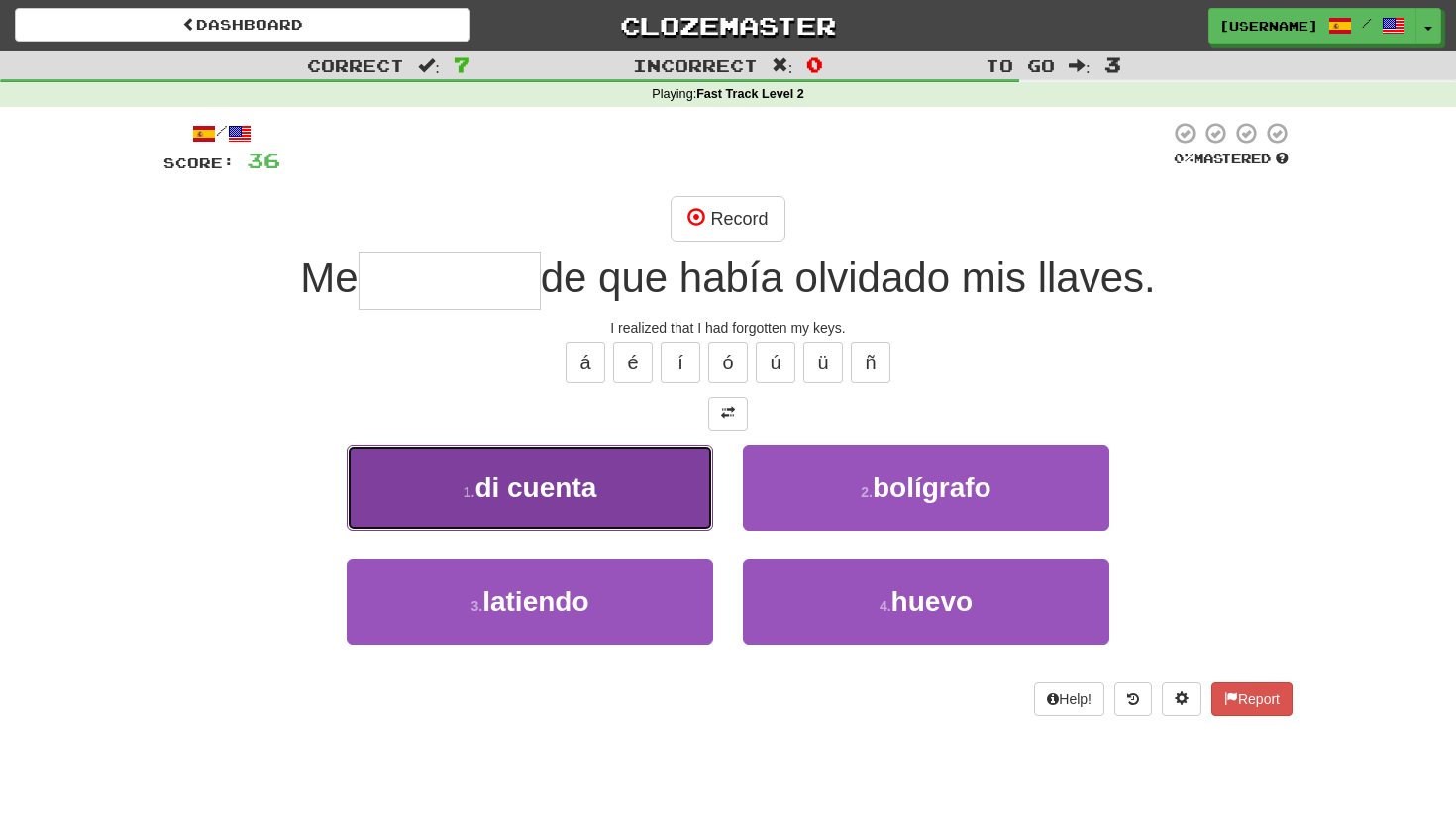 click on "di cuenta" at bounding box center [535, 487] 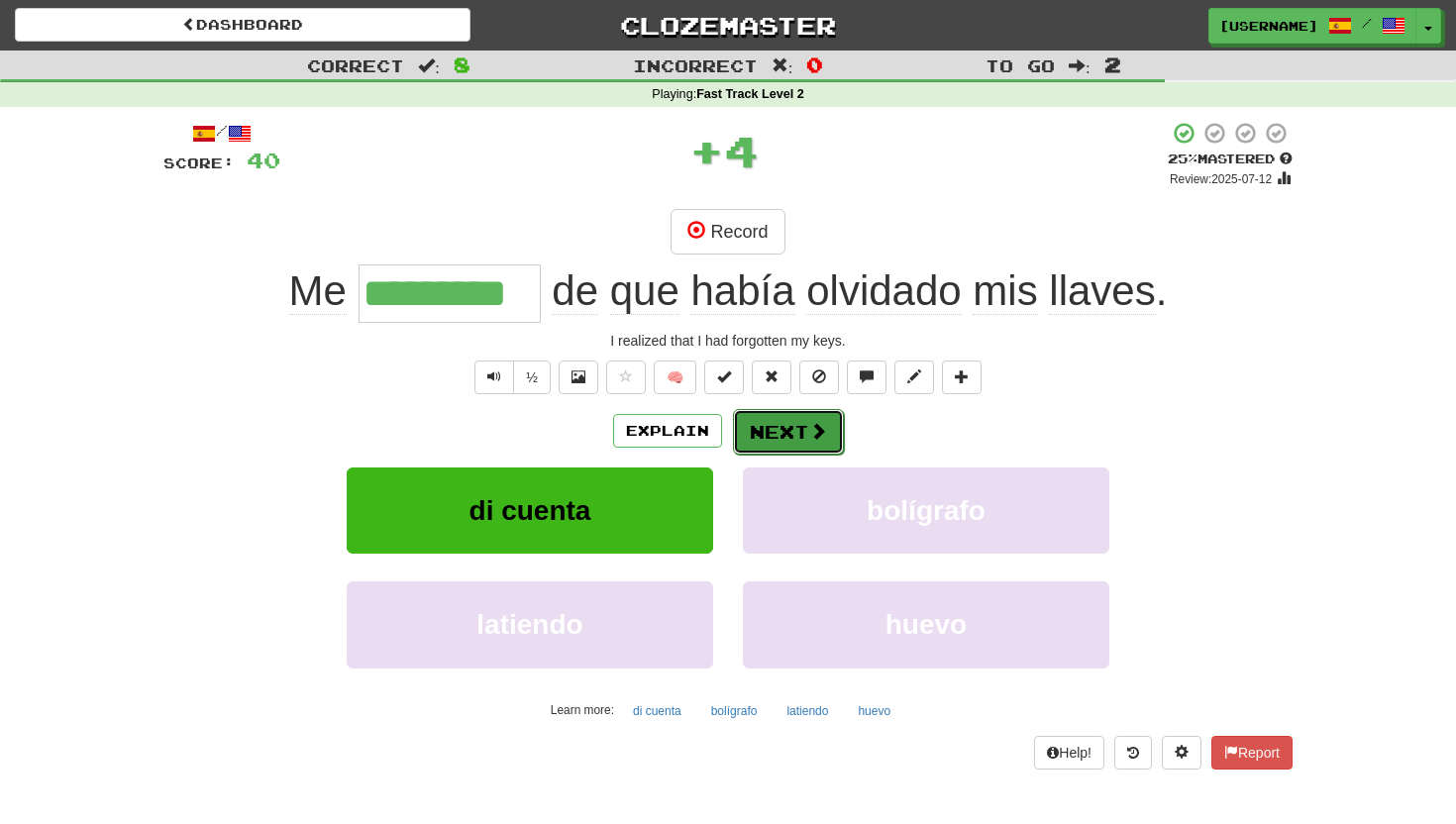 click on "Next" at bounding box center [788, 432] 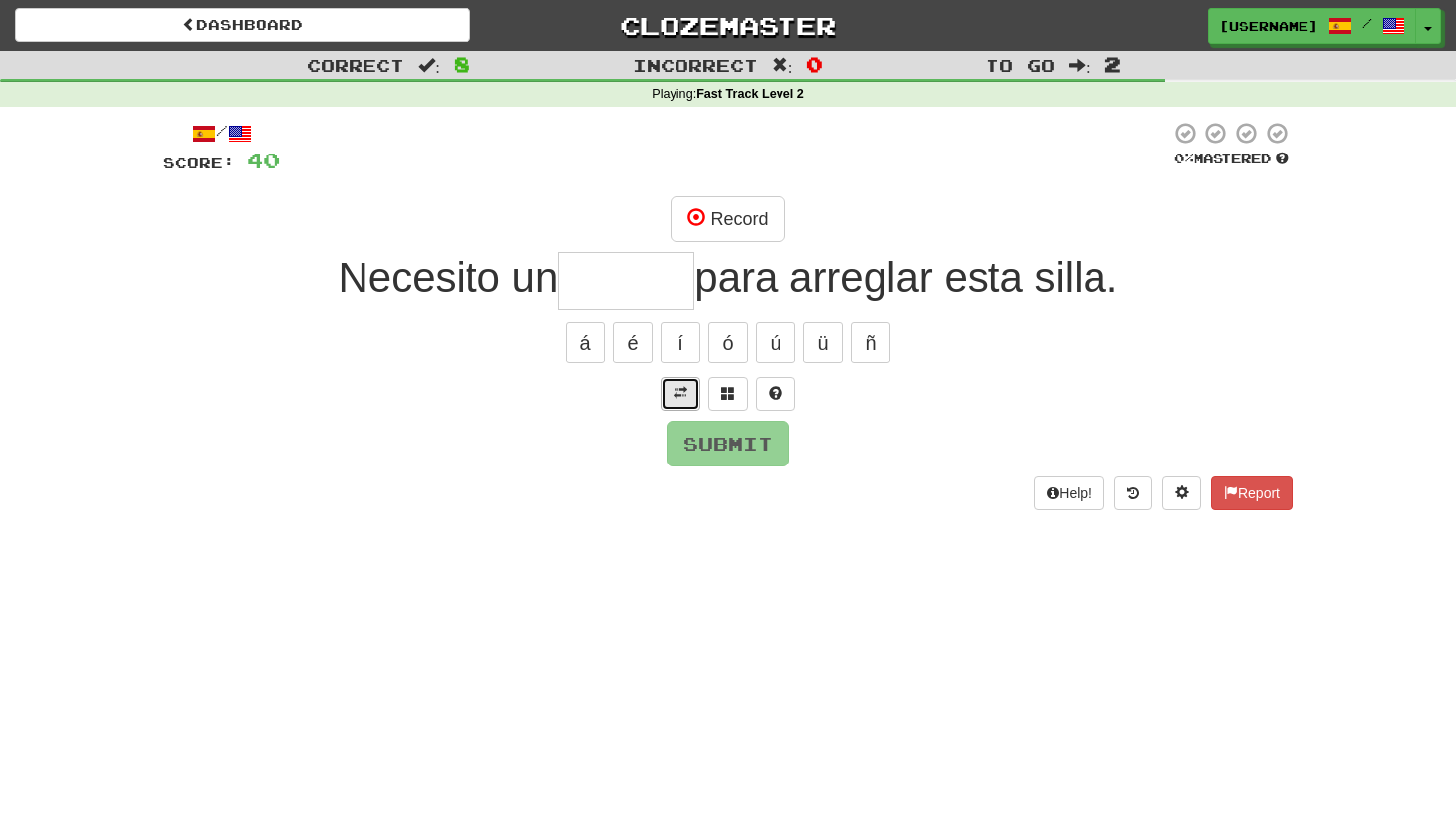 click at bounding box center (680, 393) 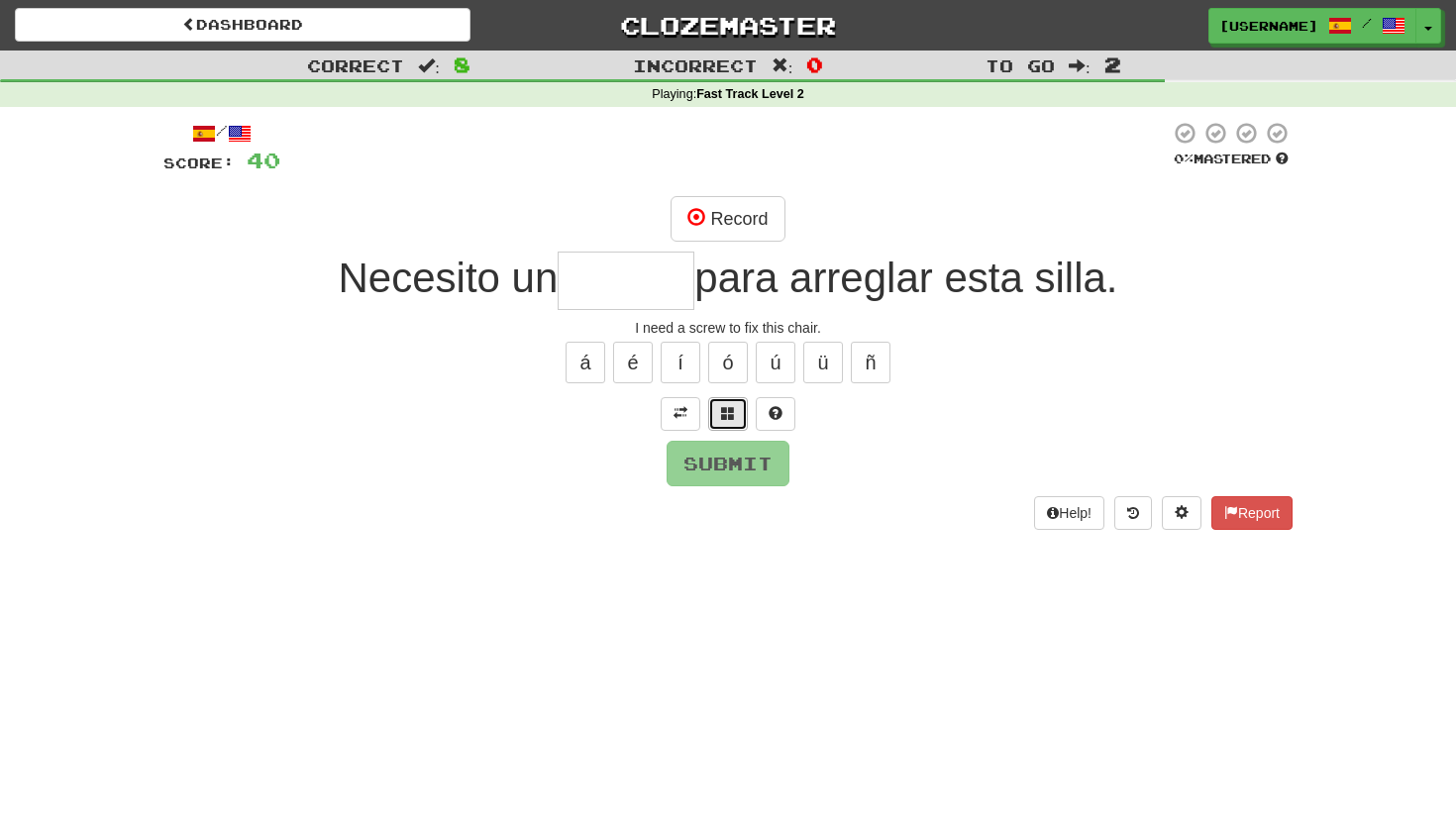 click at bounding box center (728, 413) 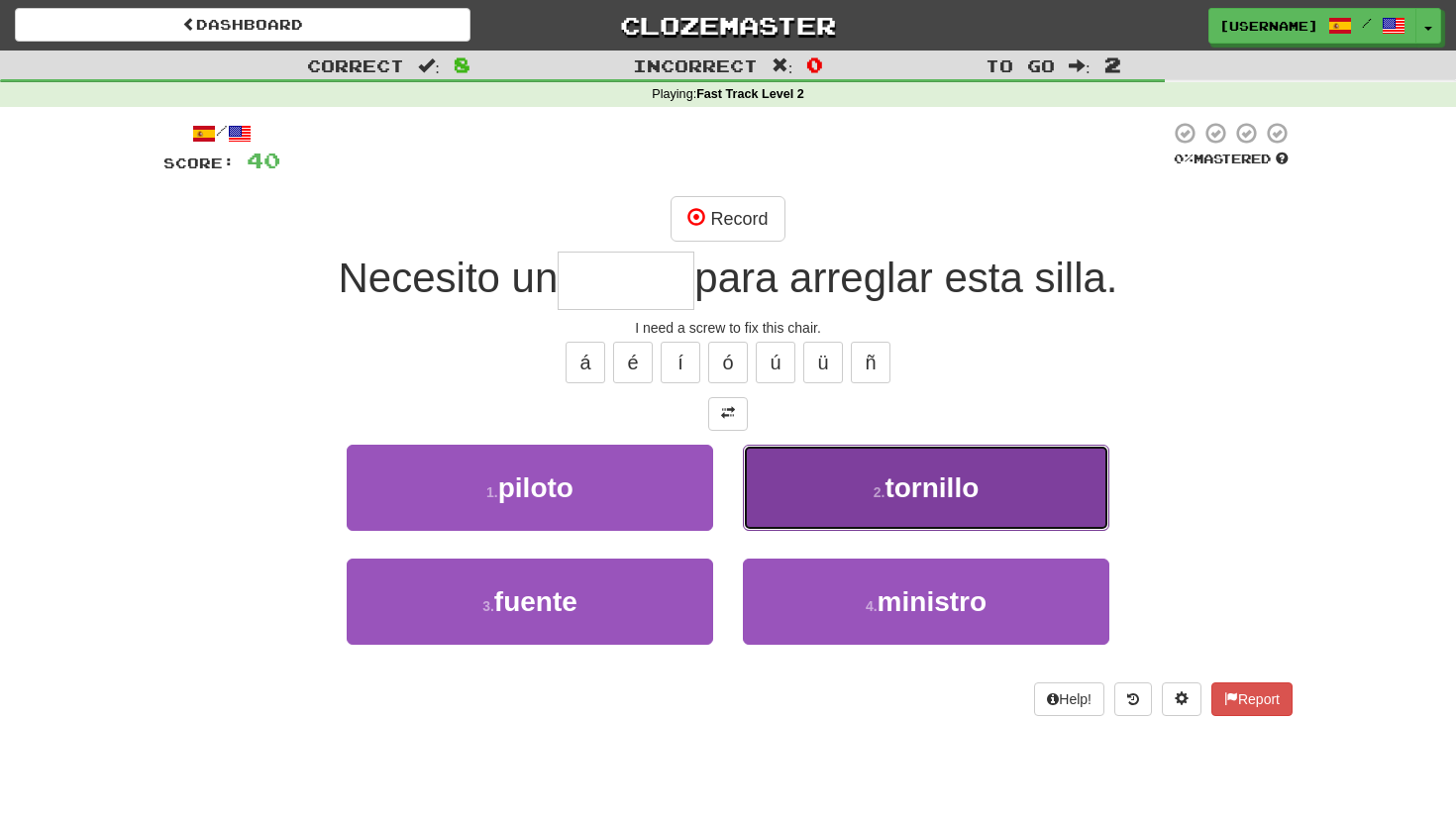 click on "tornillo" at bounding box center [931, 487] 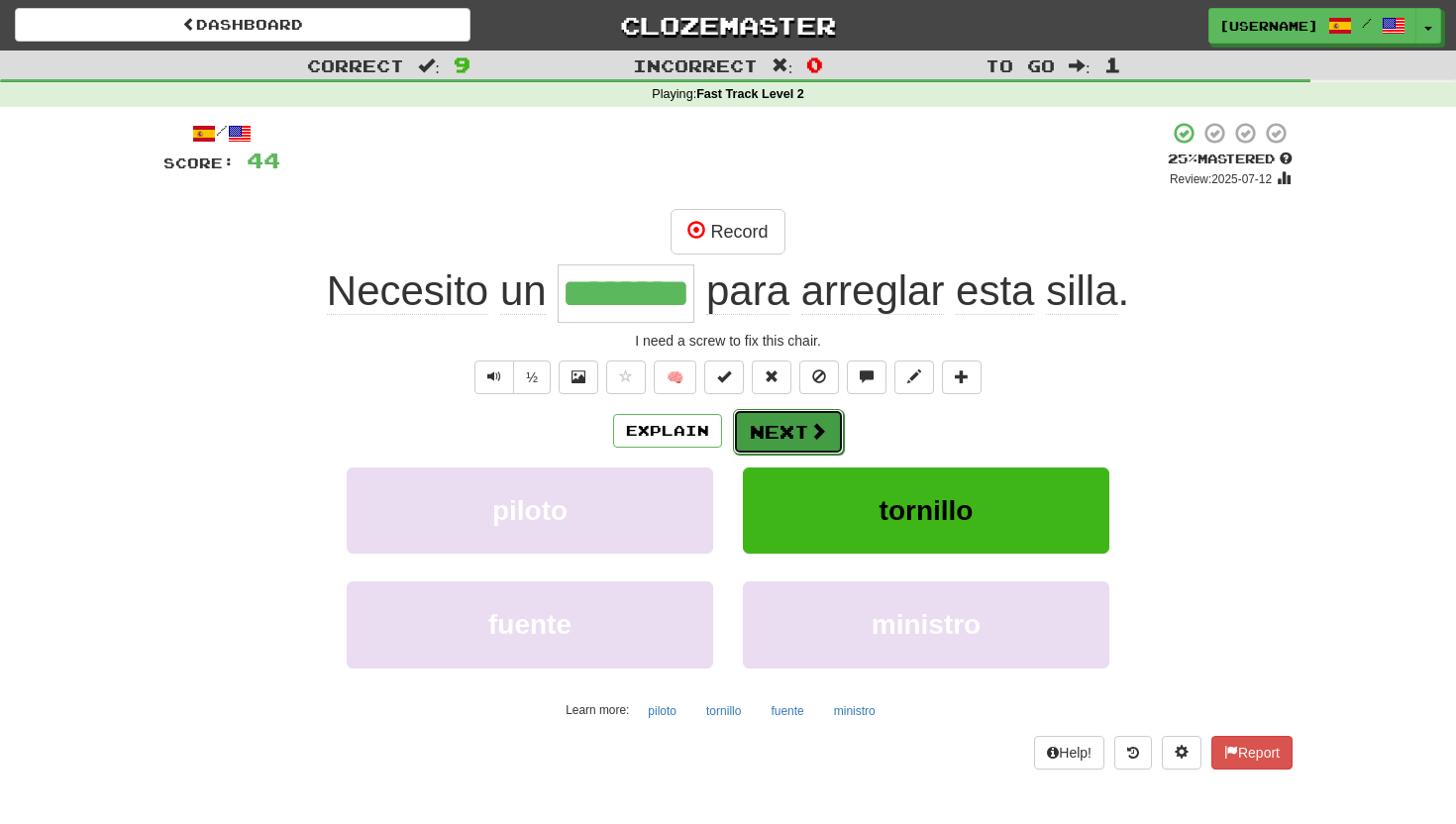 click on "Next" at bounding box center (788, 432) 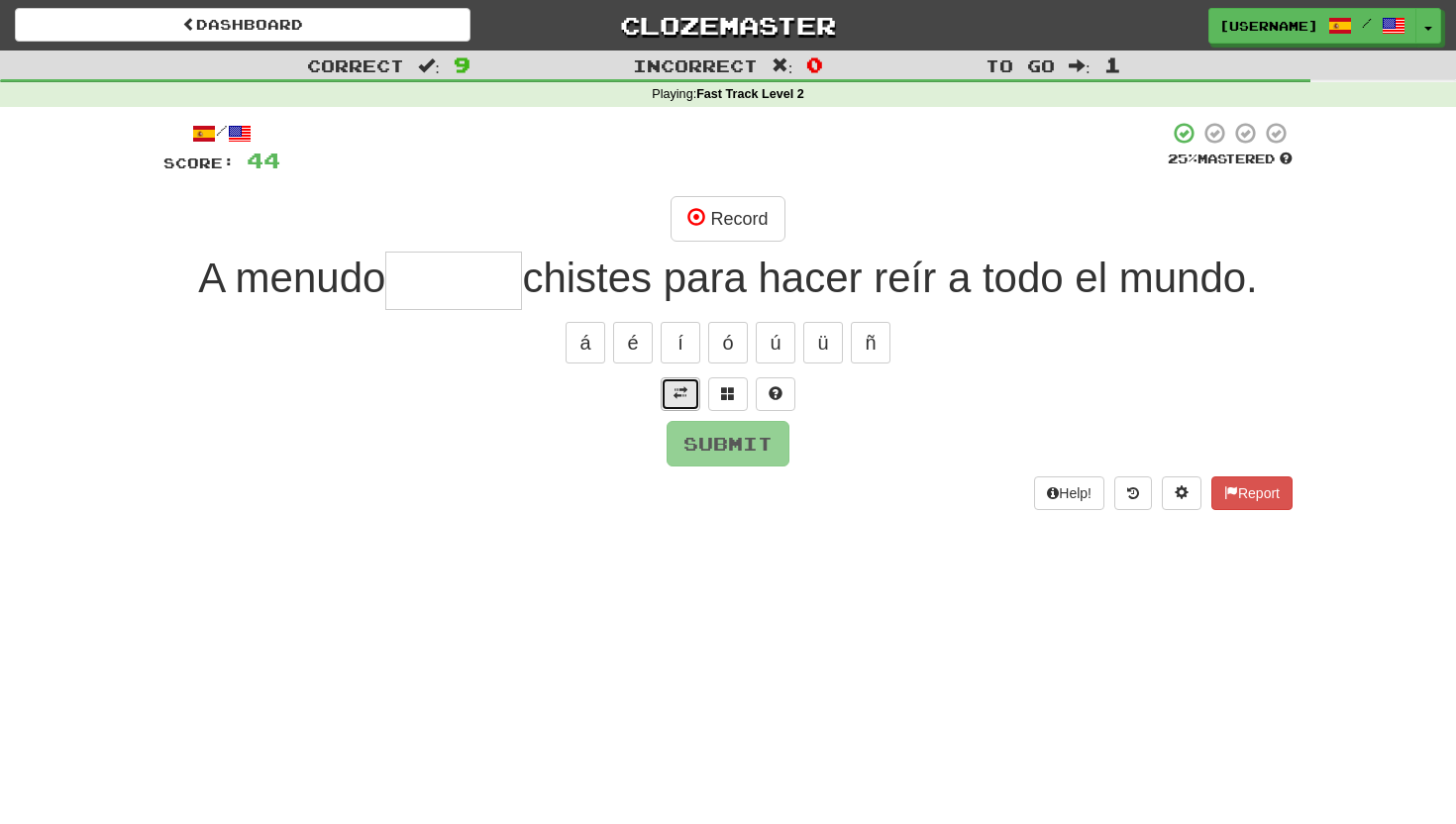 click at bounding box center [680, 393] 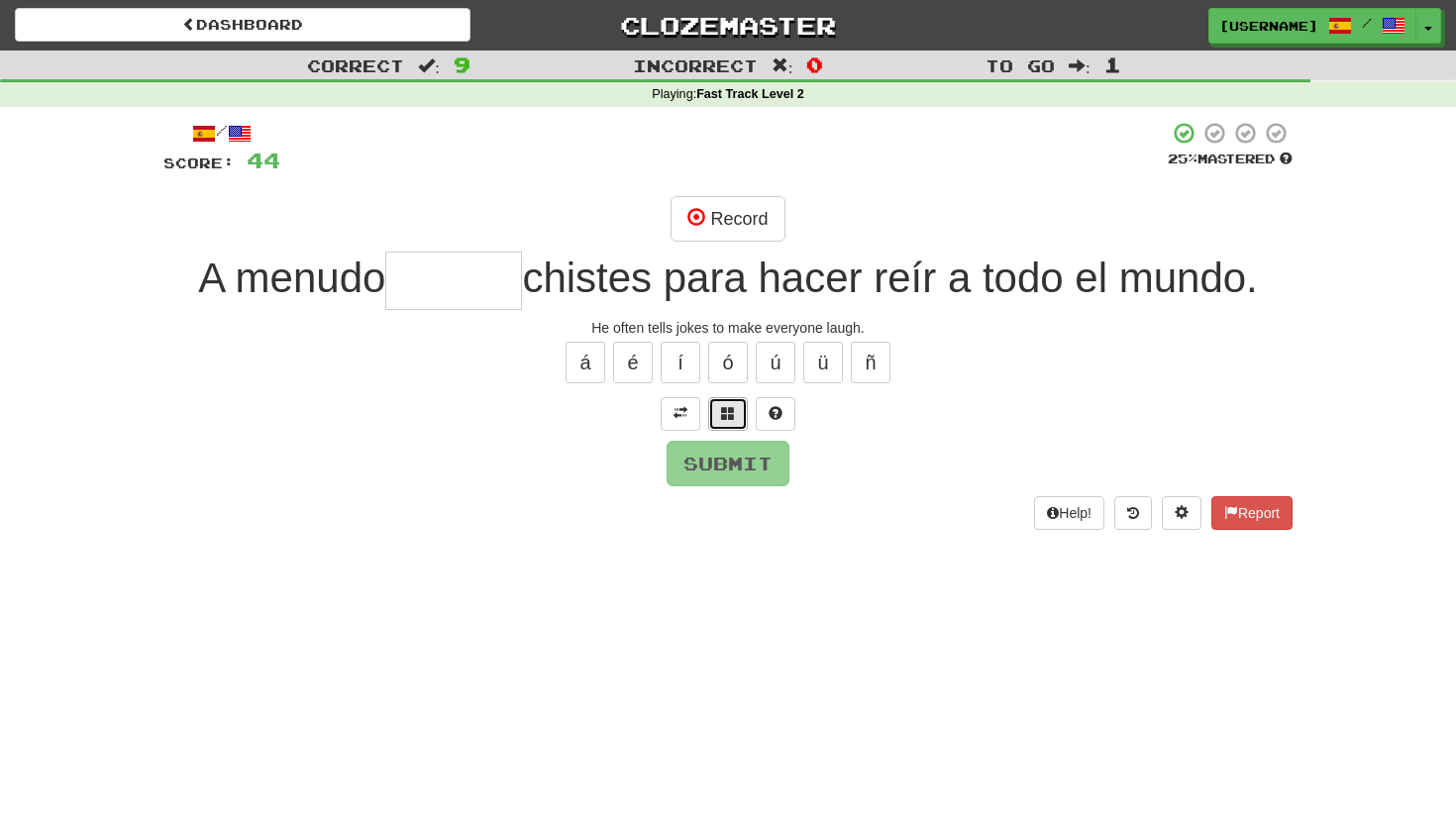 click at bounding box center [728, 413] 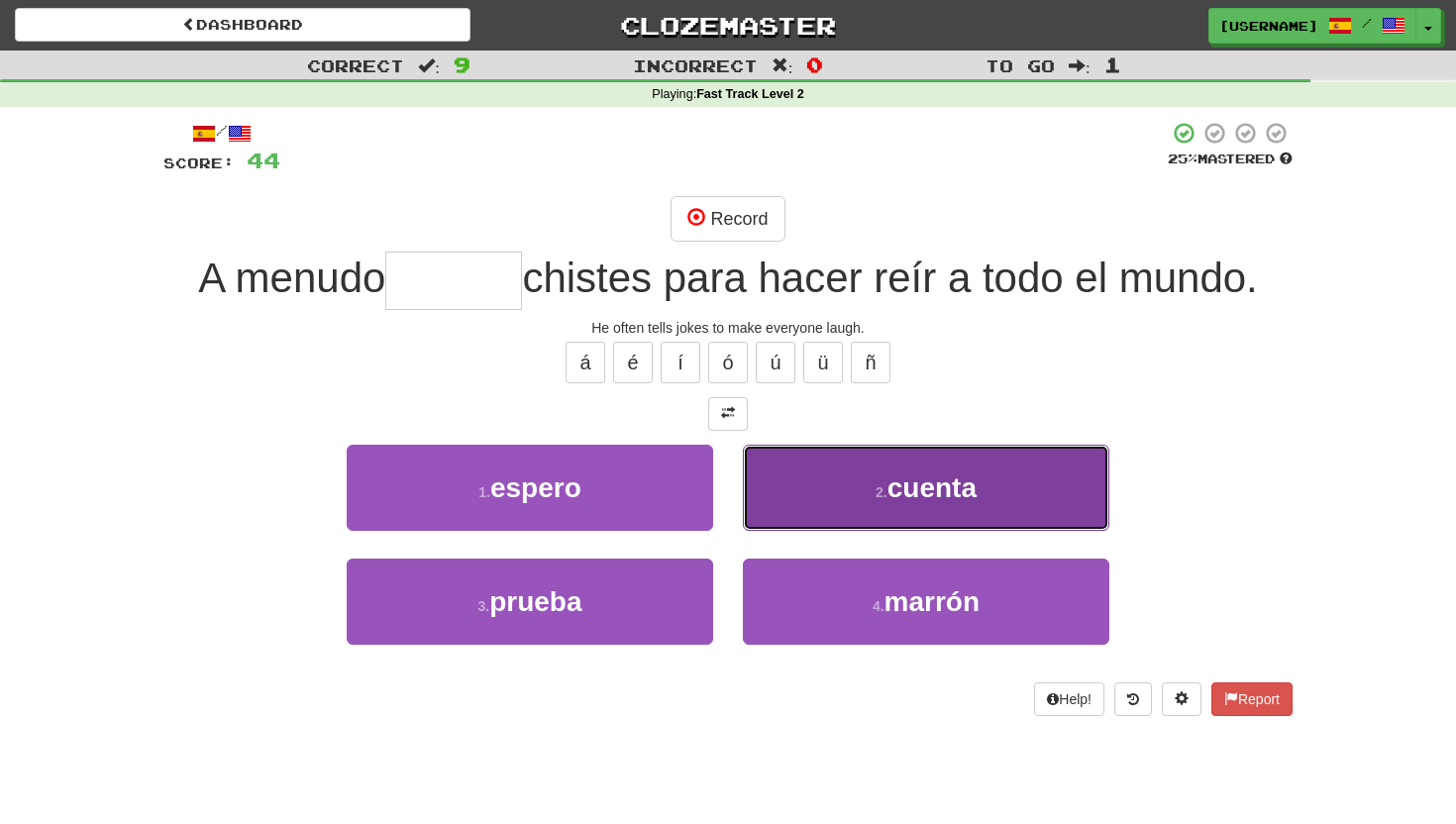 click on "cuenta" at bounding box center (932, 487) 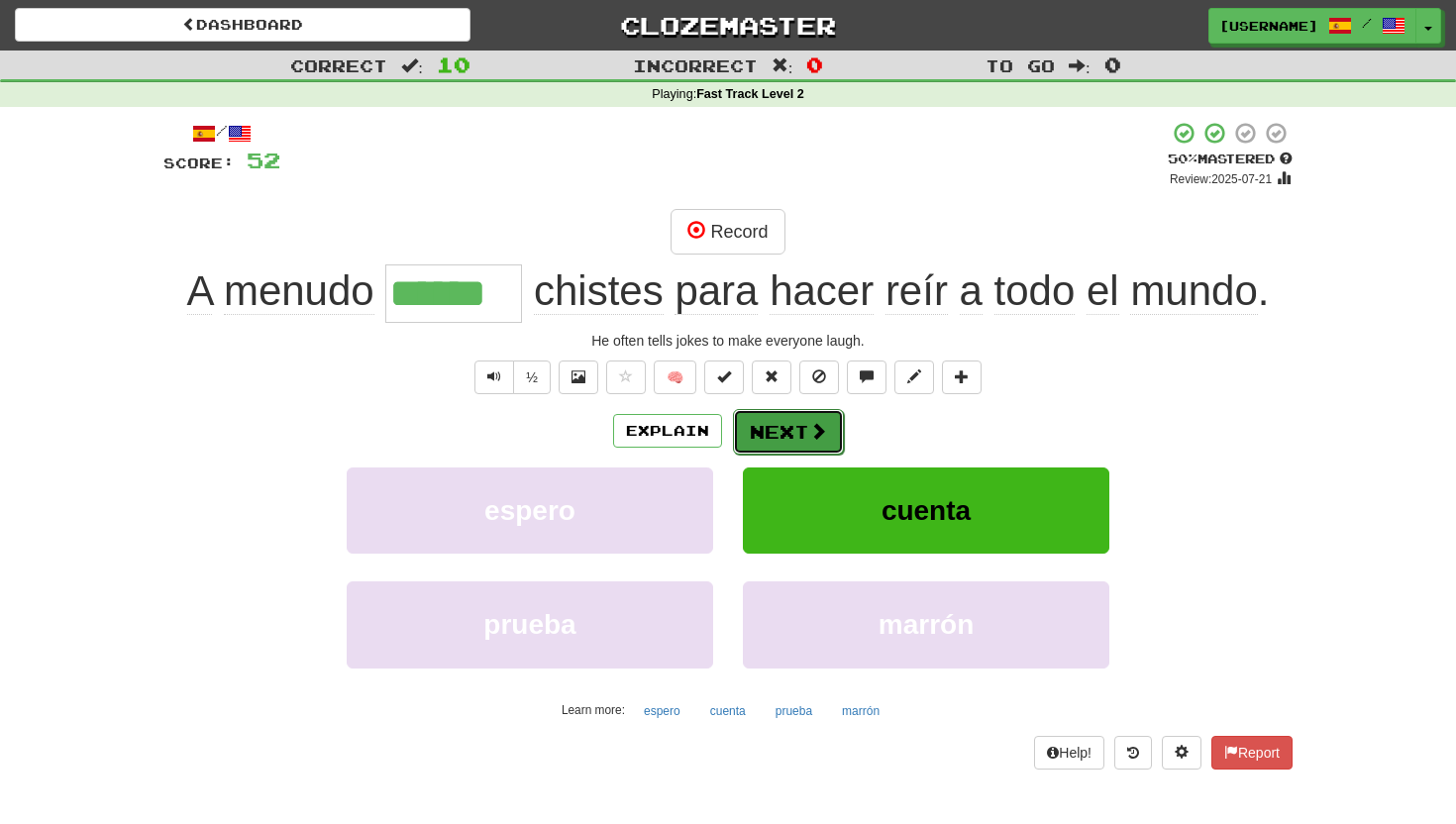 click on "Next" at bounding box center (788, 432) 